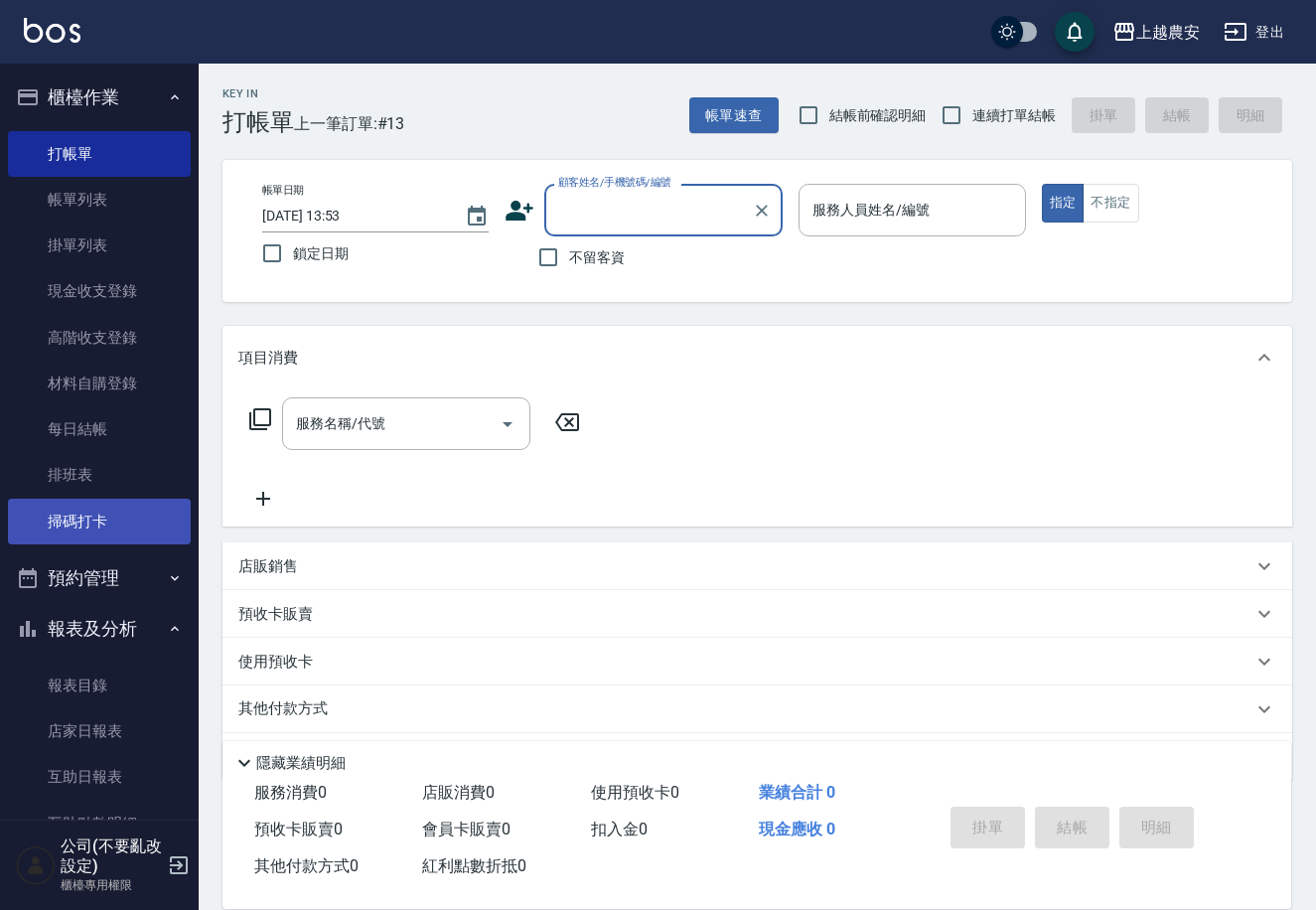 scroll, scrollTop: 0, scrollLeft: 0, axis: both 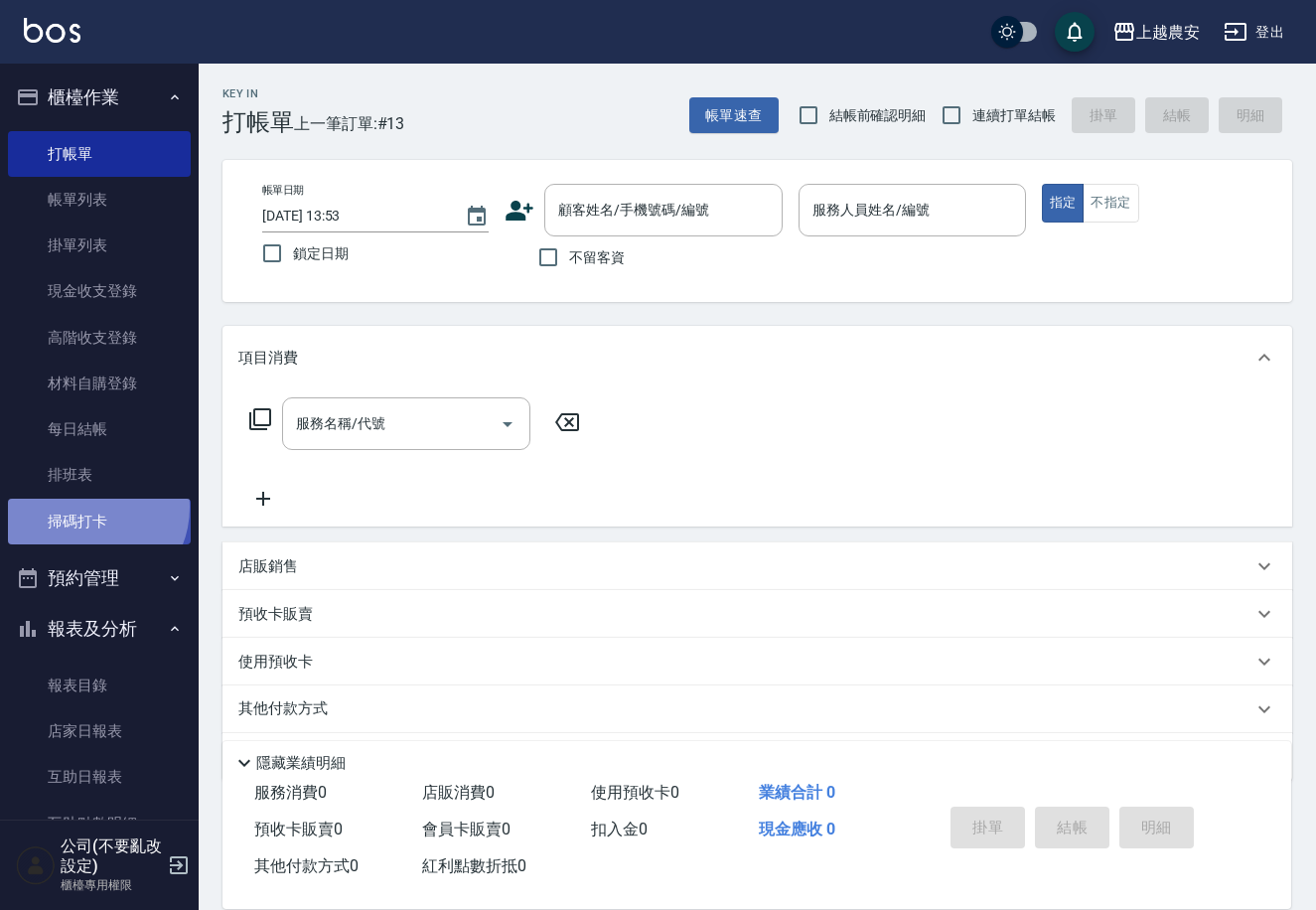 click on "掃碼打卡" at bounding box center [99, 522] 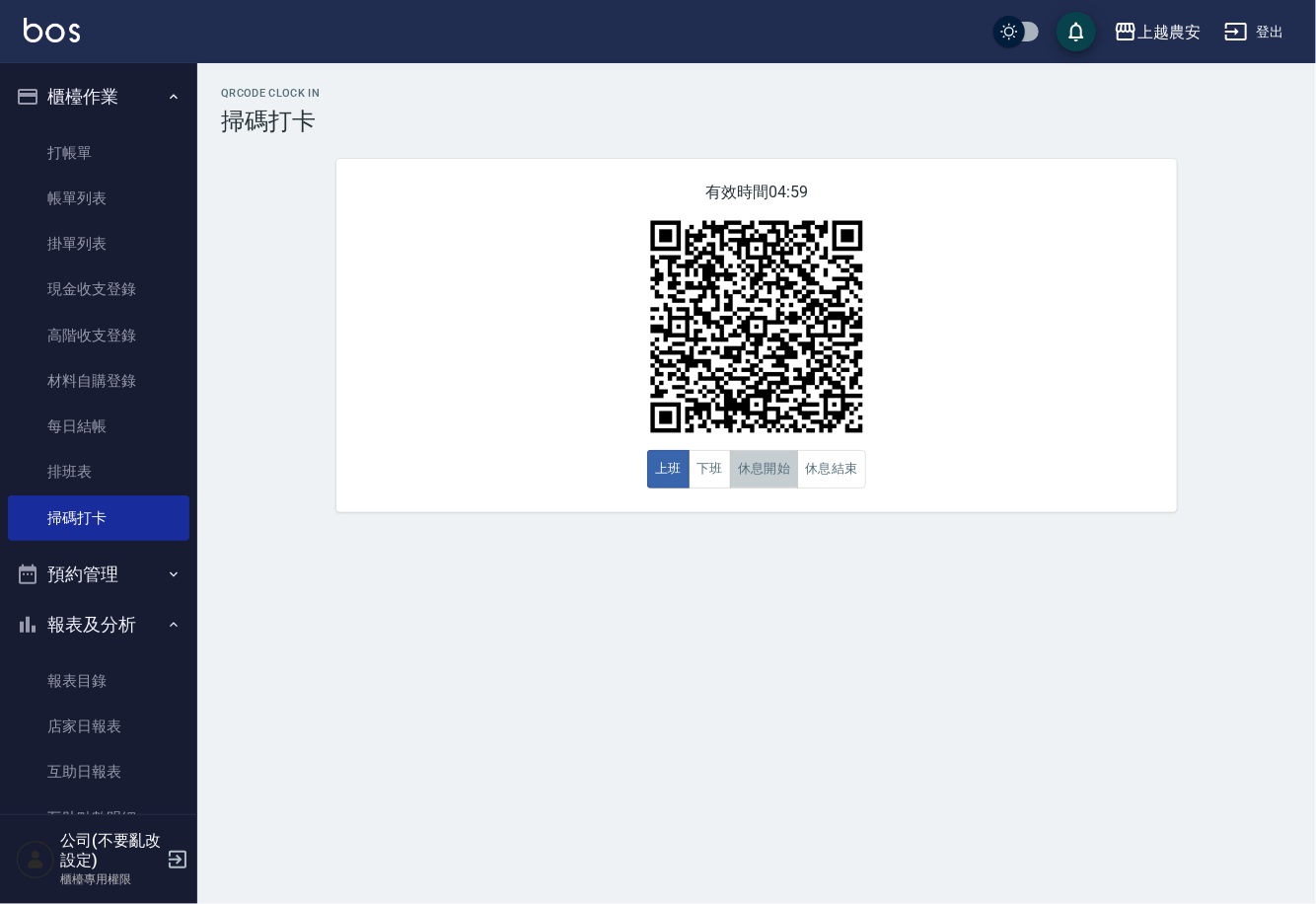 click on "休息開始" at bounding box center [765, 469] 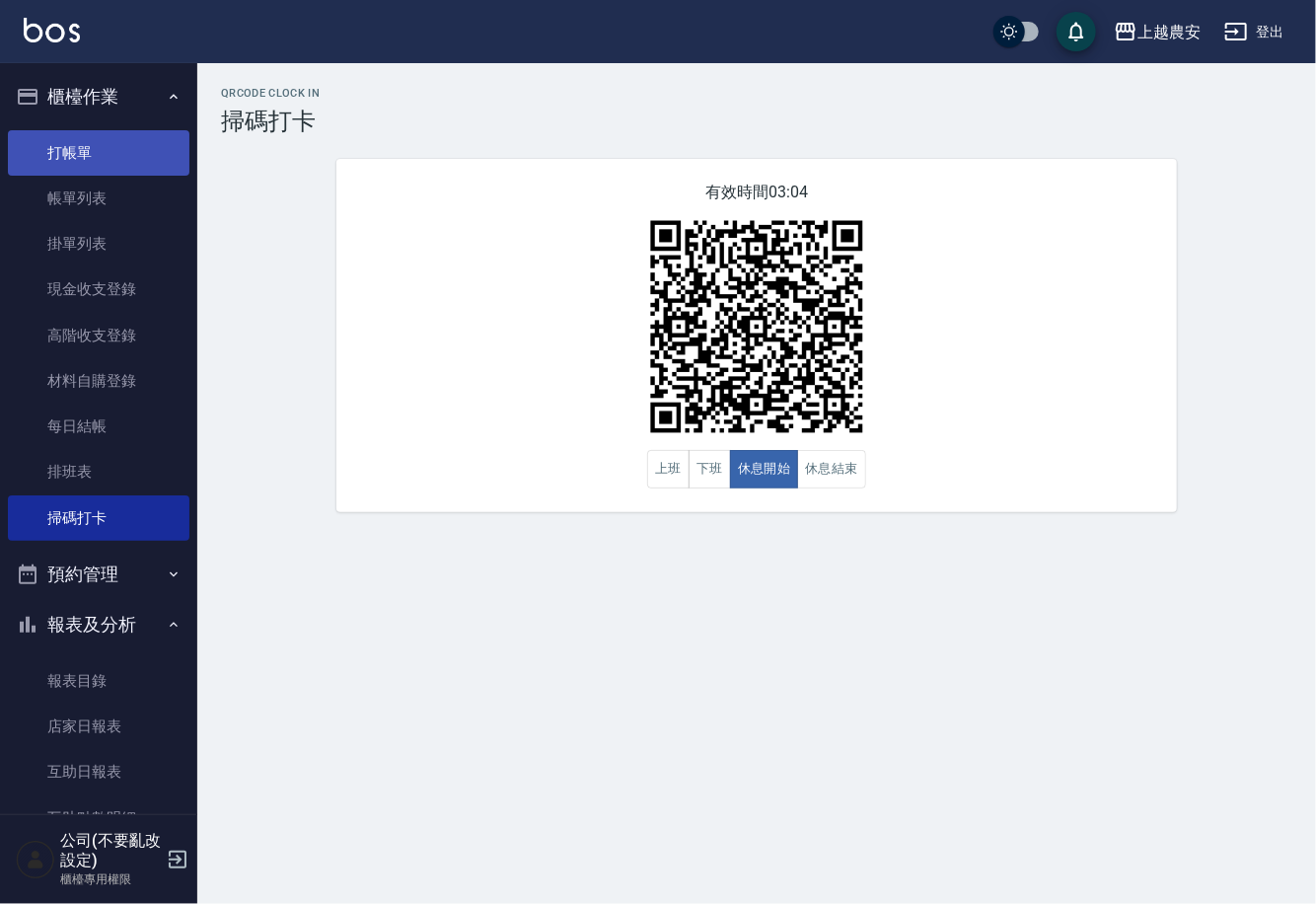 click on "打帳單" at bounding box center [99, 153] 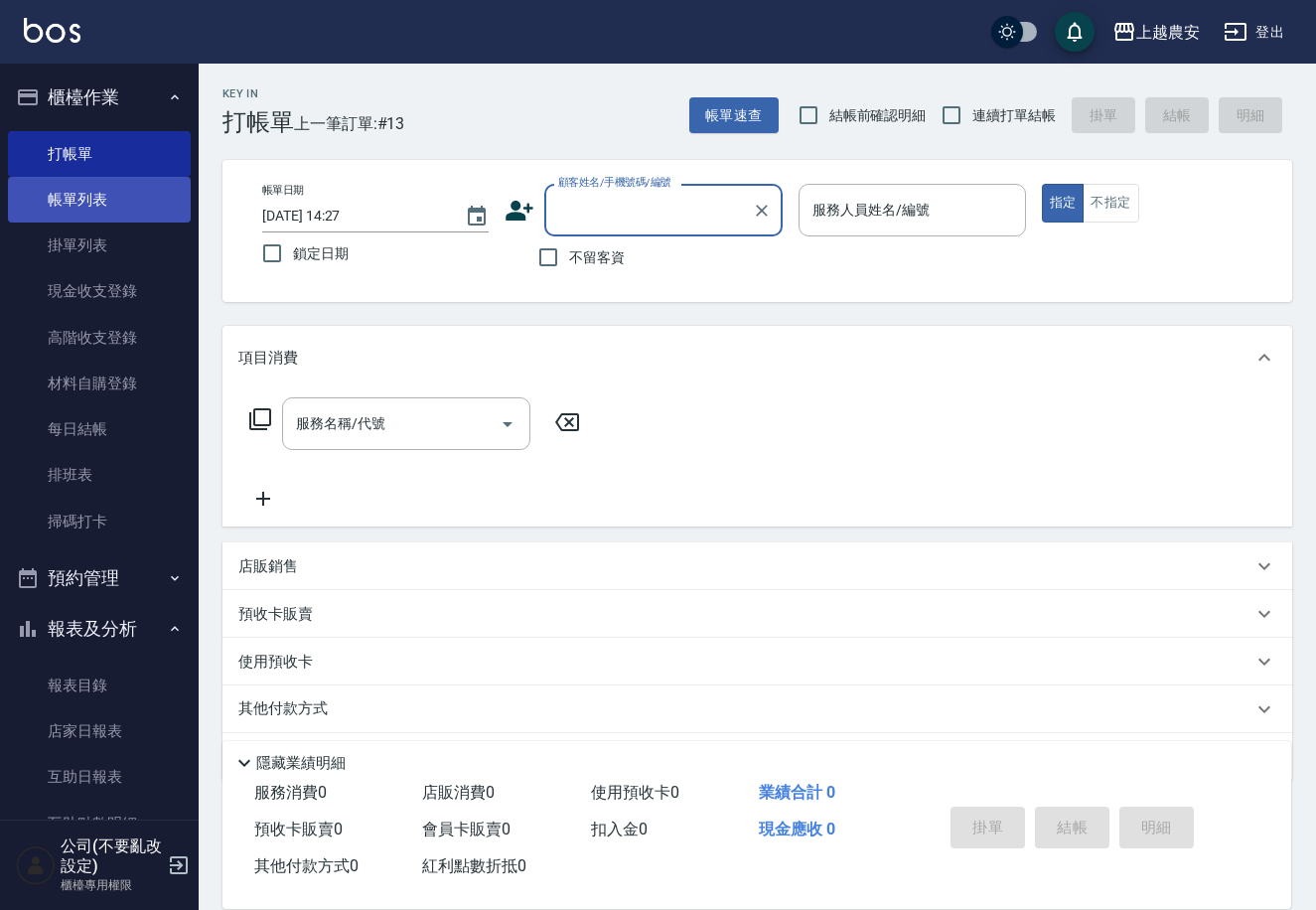 click on "帳單列表" at bounding box center [99, 200] 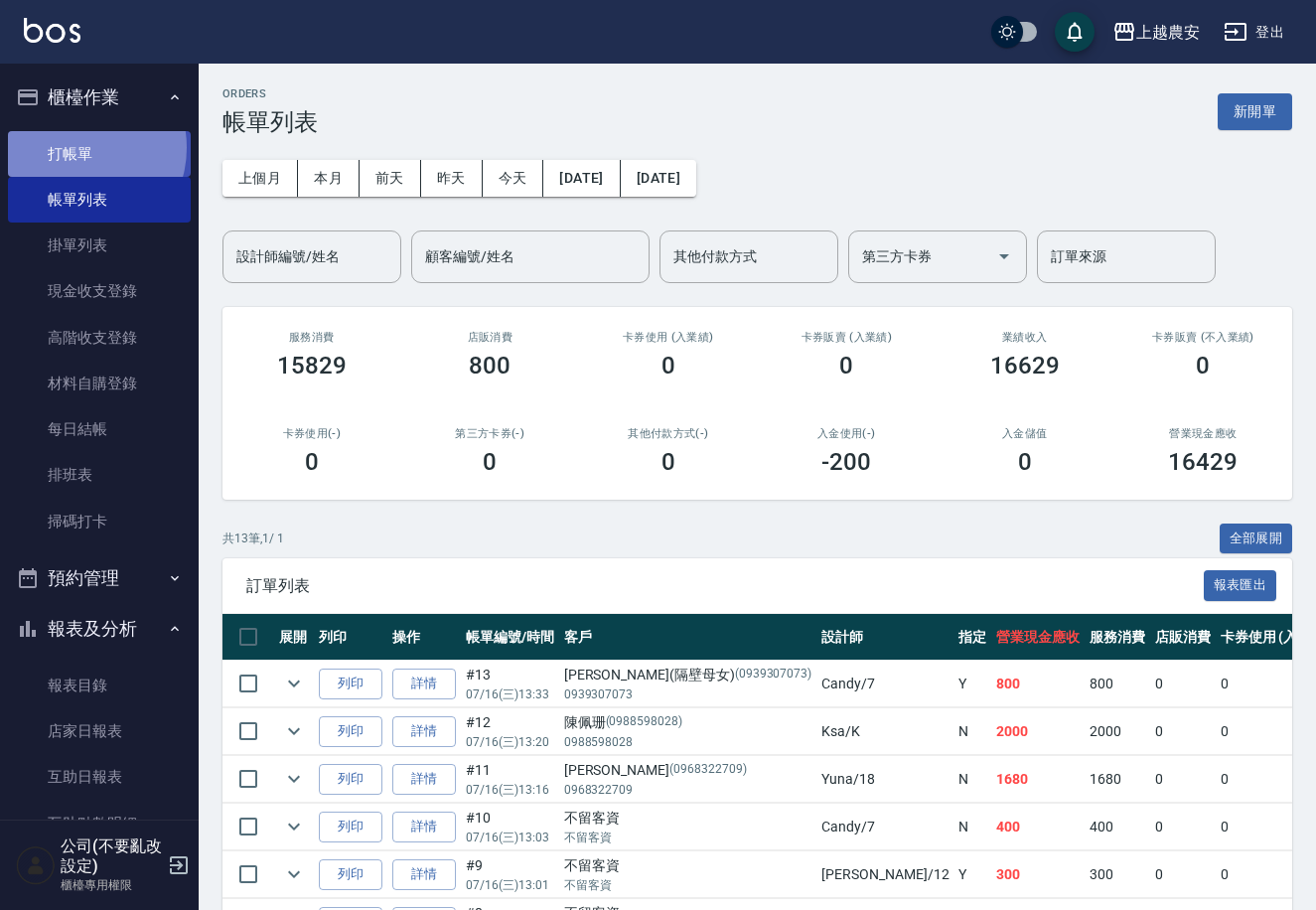 click on "打帳單" at bounding box center (99, 154) 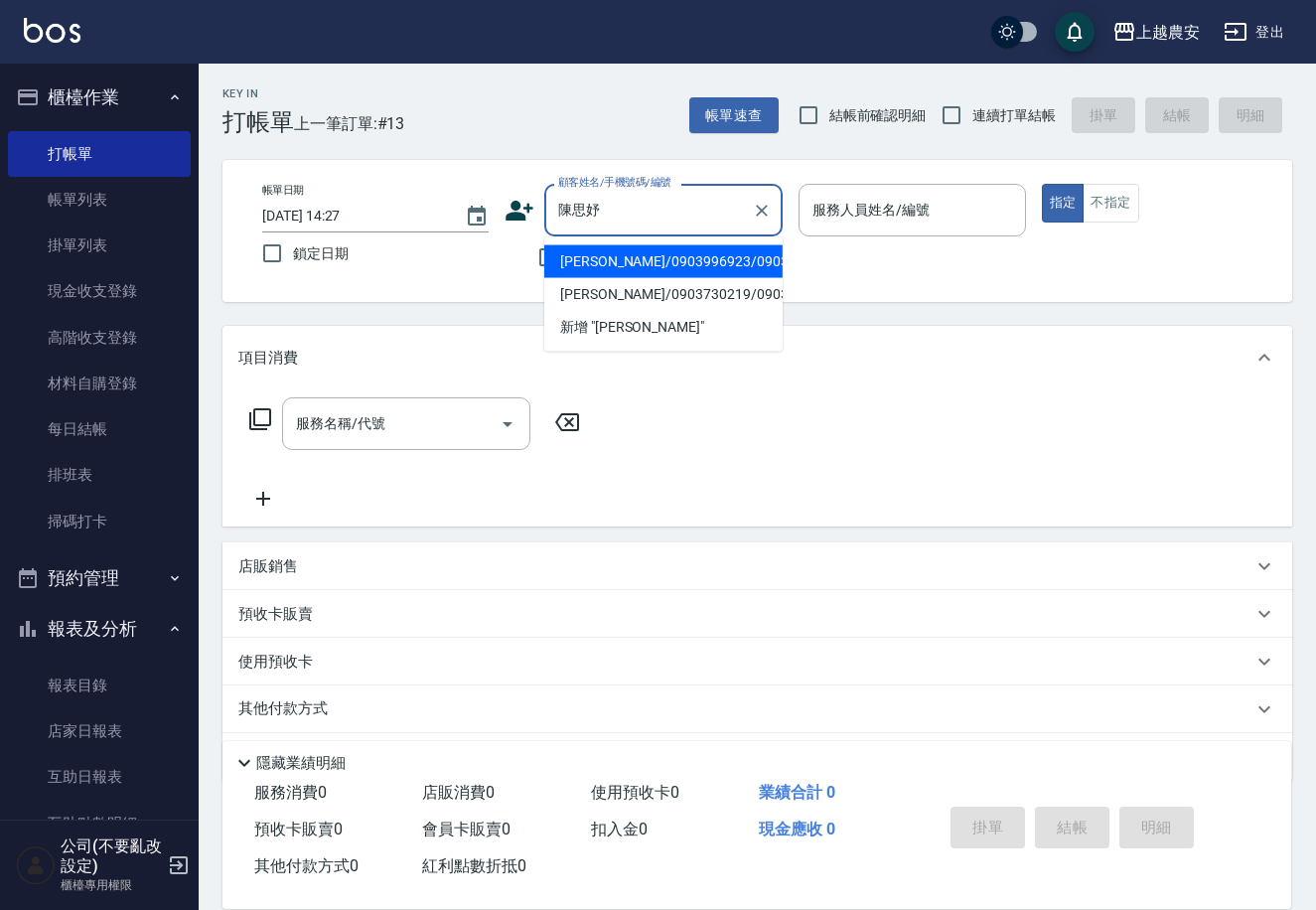 click on "[PERSON_NAME]/0903996923/0903996923" at bounding box center [663, 261] 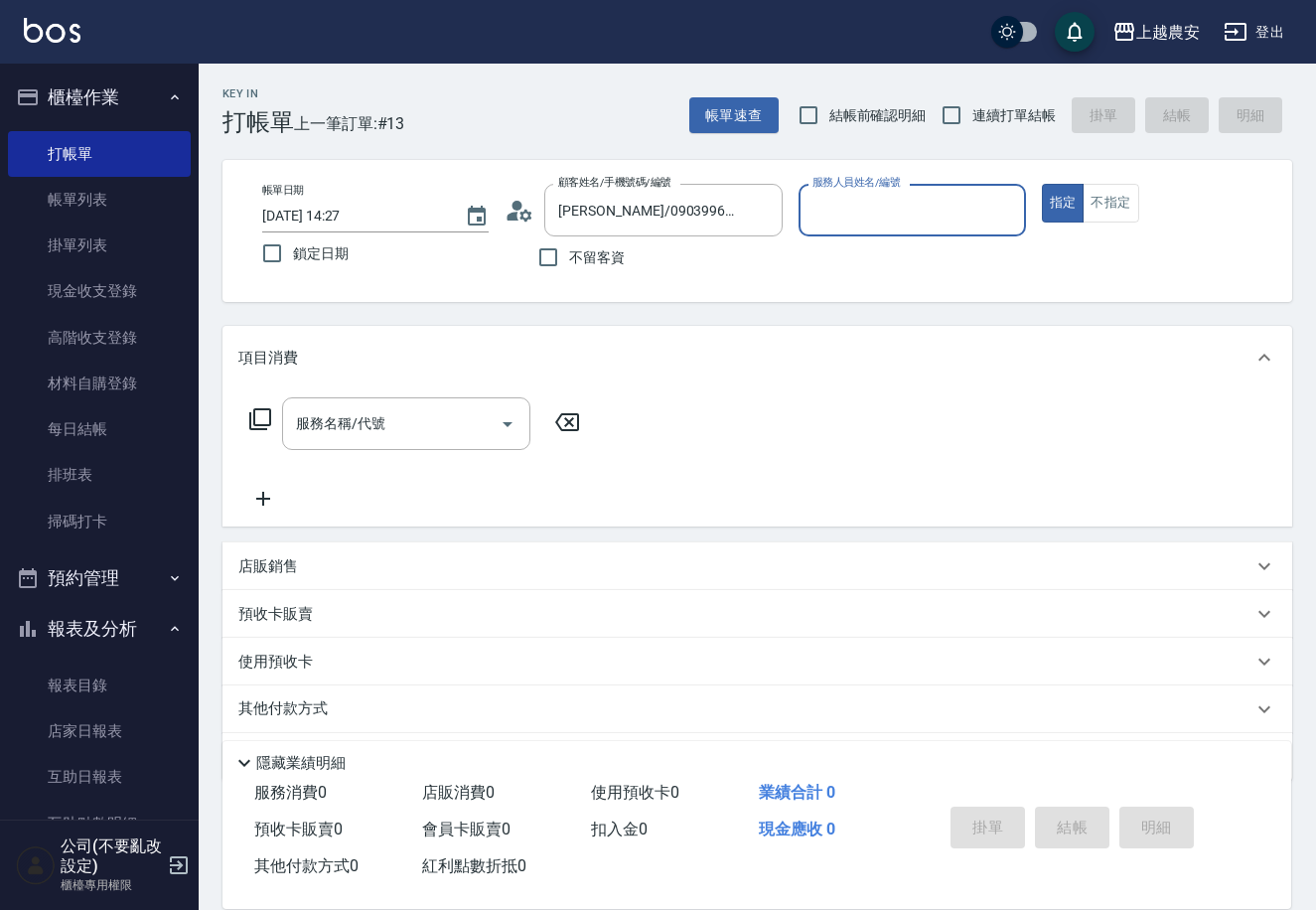type on "Yuna-18" 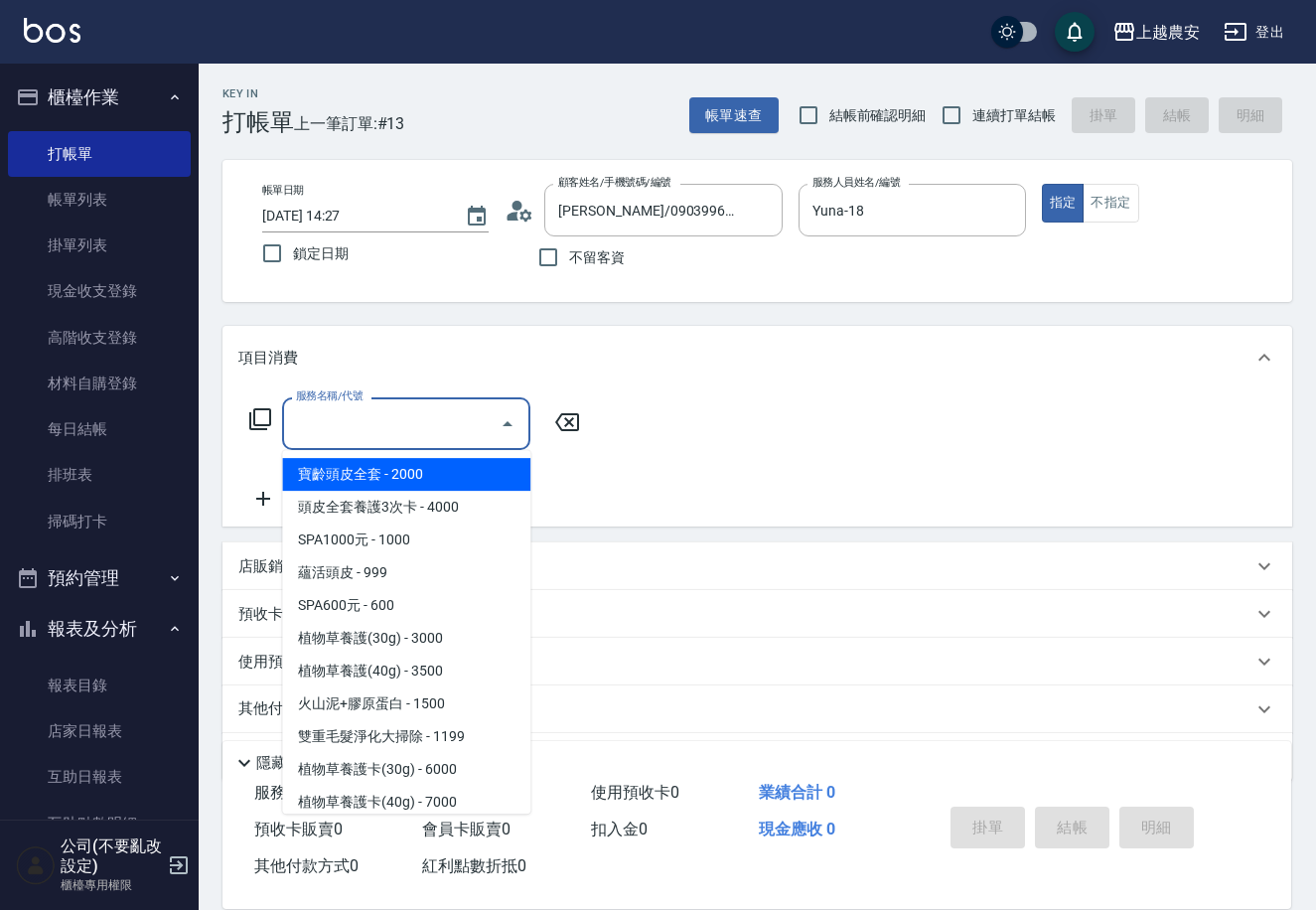click on "服務名稱/代號" at bounding box center (391, 423) 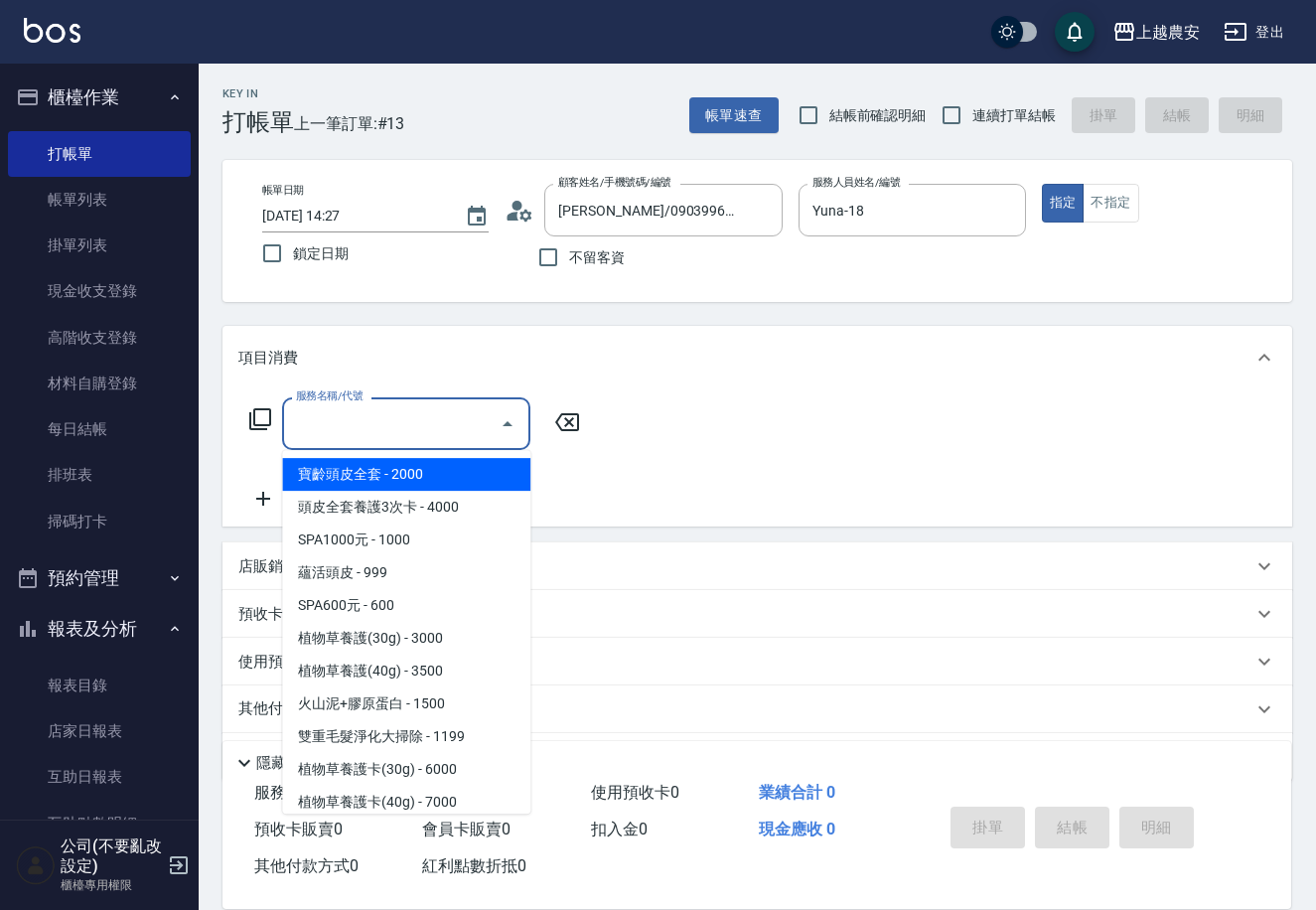 click 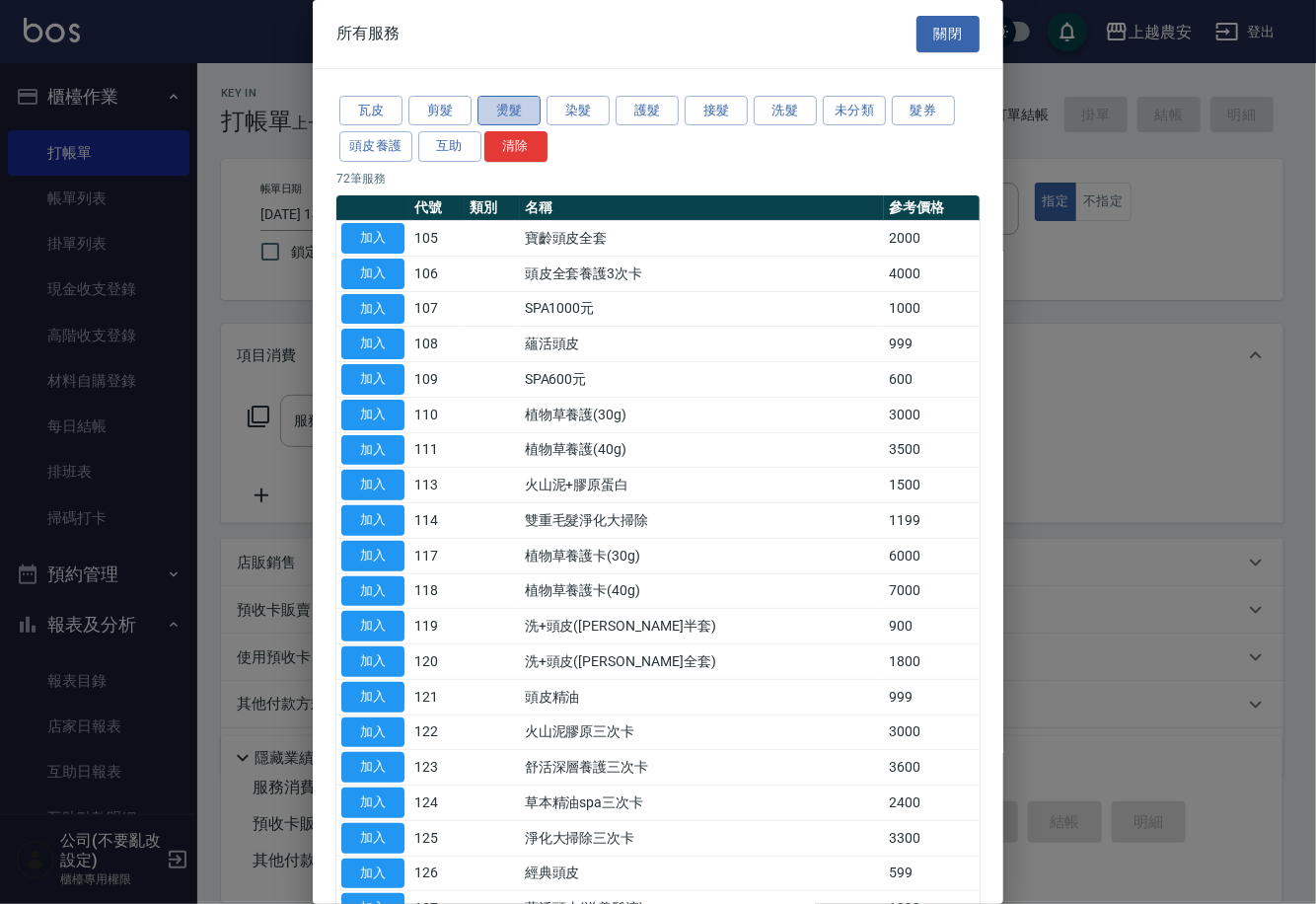 click on "燙髮" at bounding box center (509, 111) 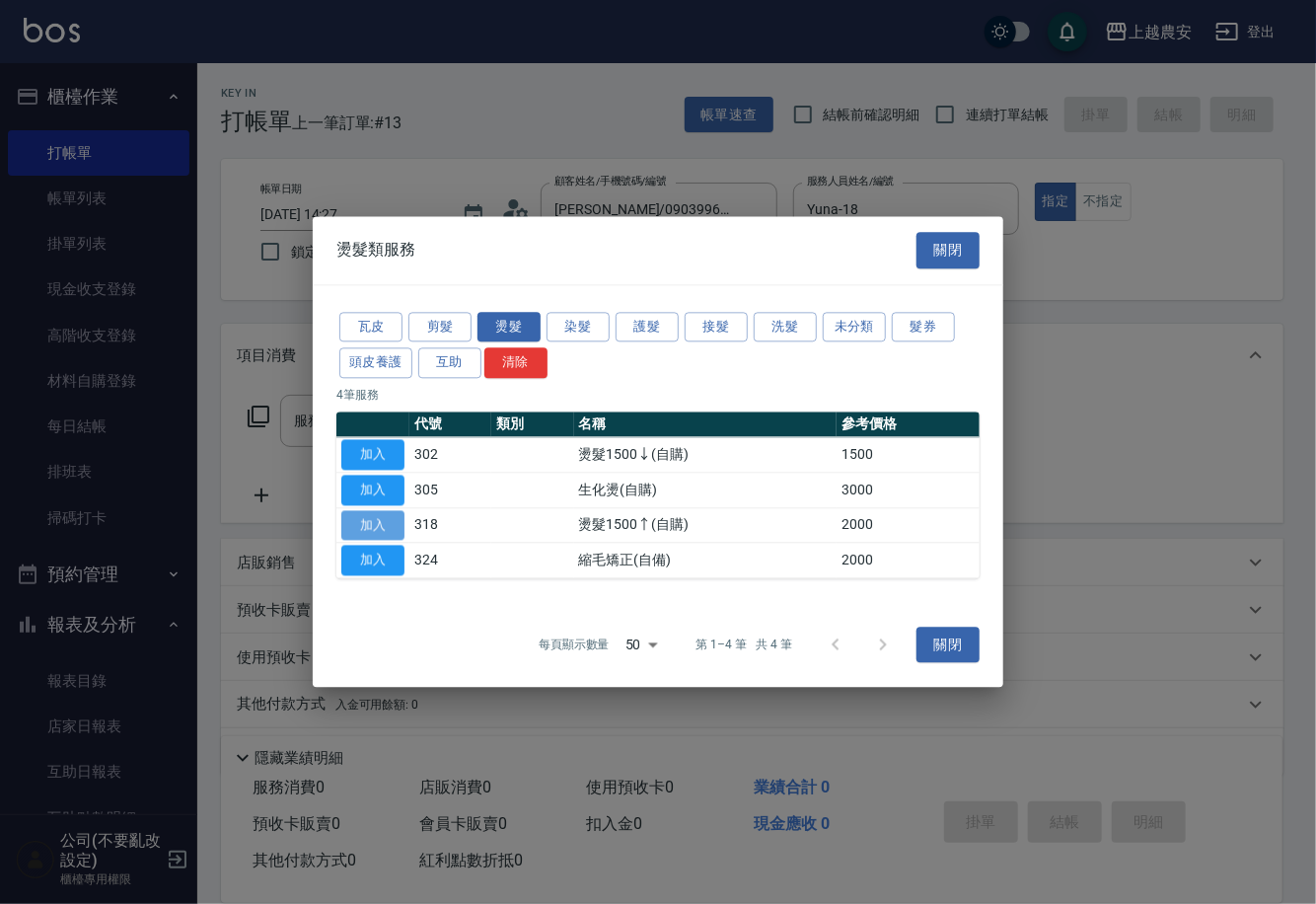 click on "加入" at bounding box center [373, 525] 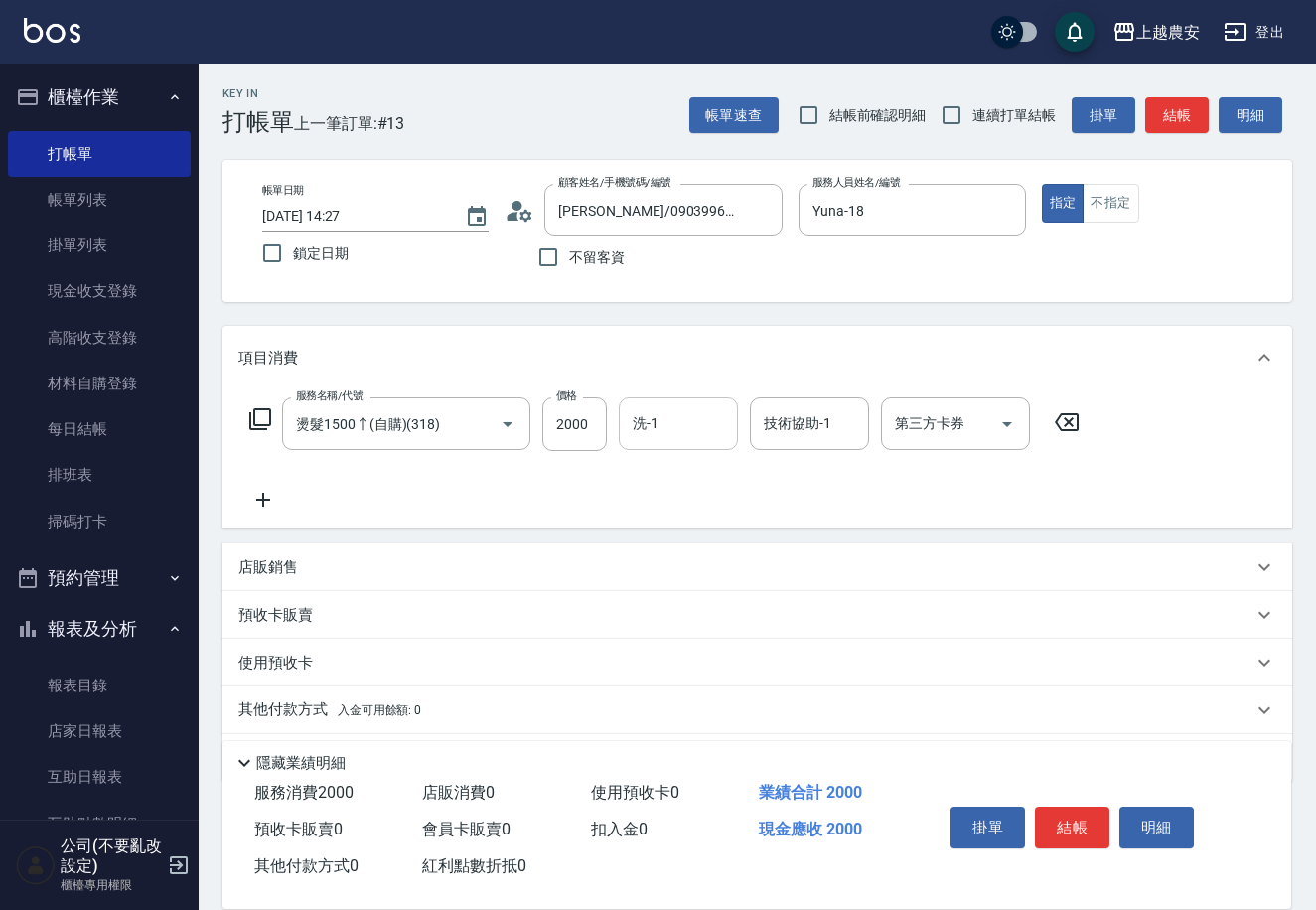 click on "洗-1" at bounding box center (678, 423) 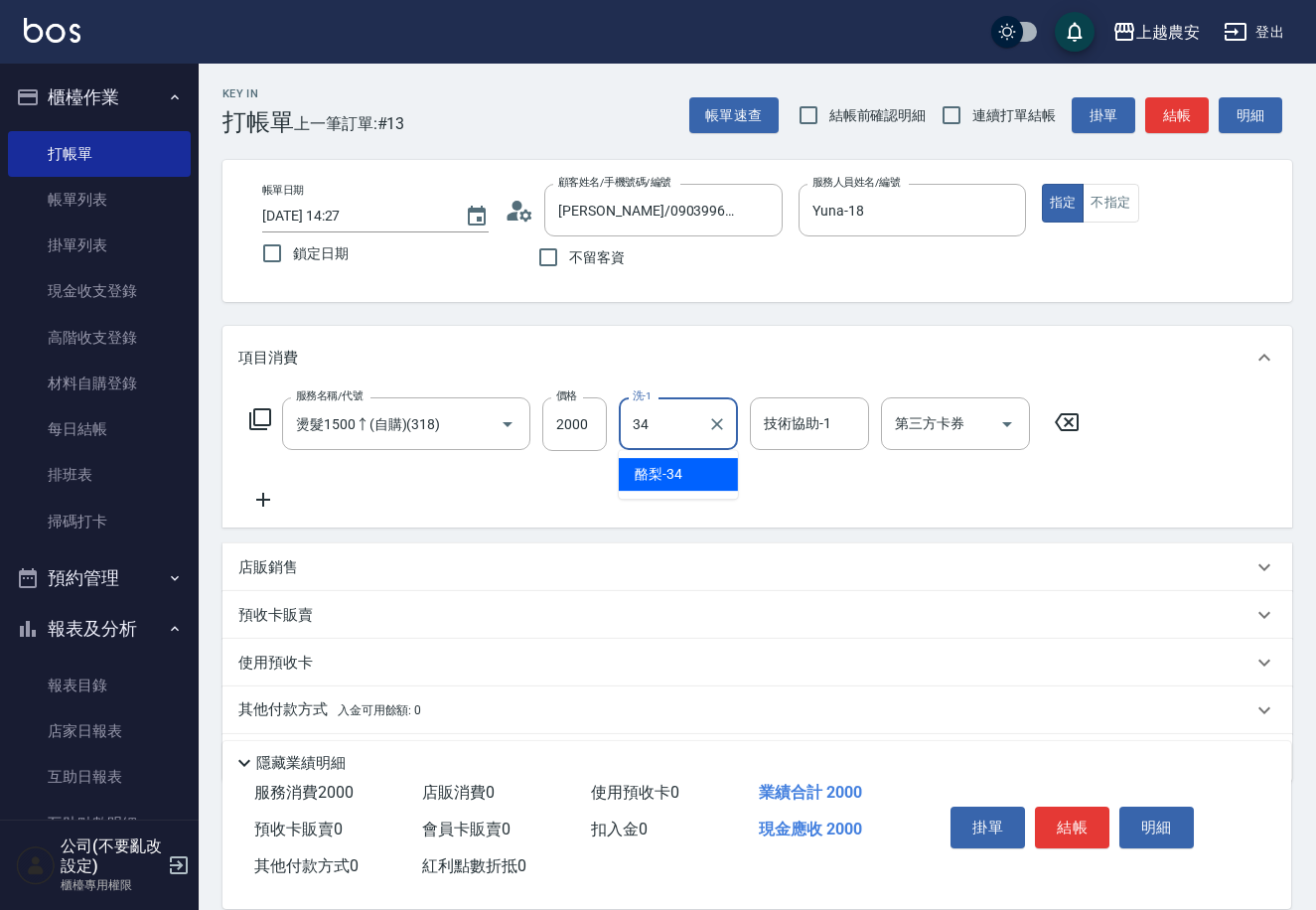 type on "酪梨-34" 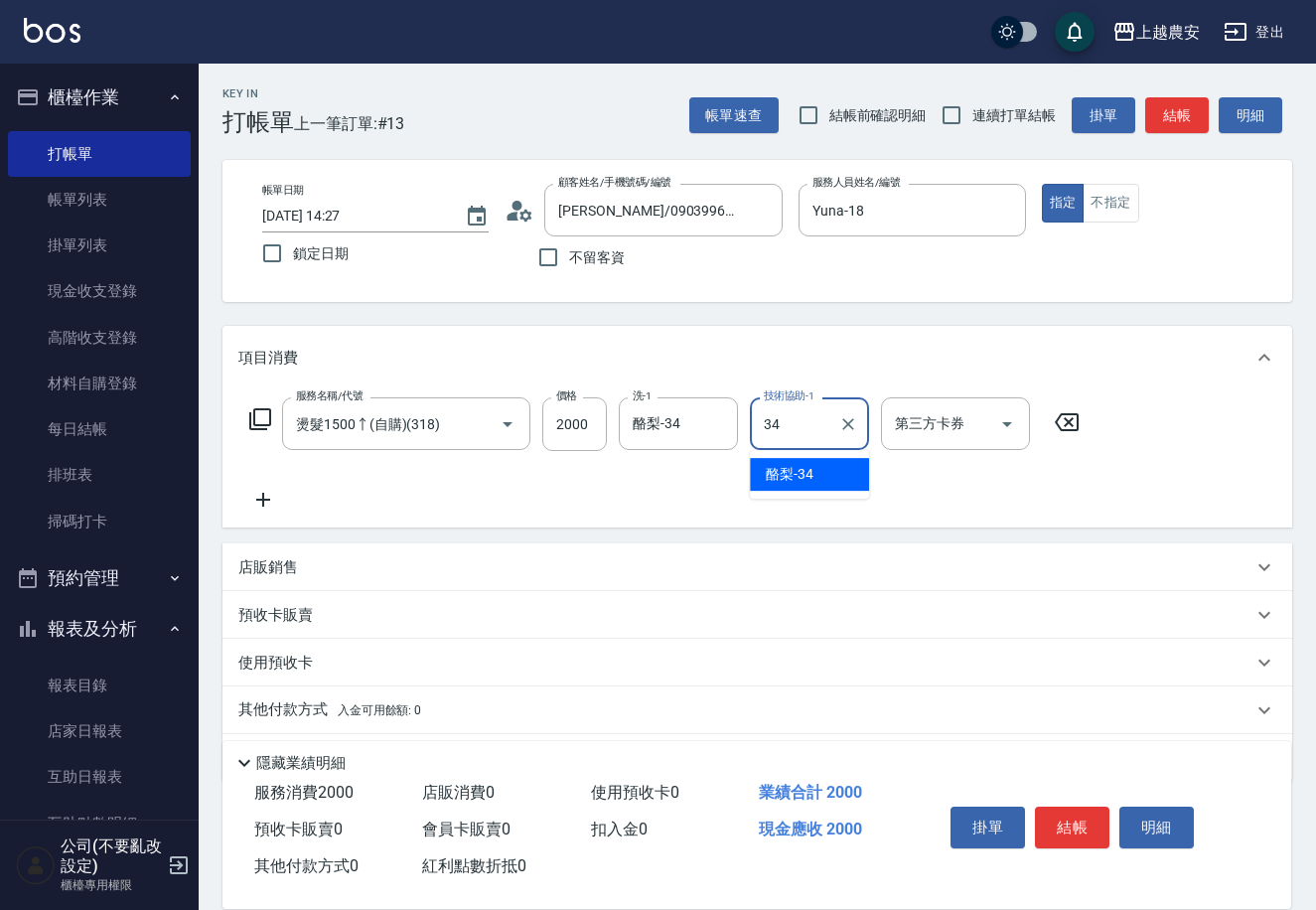 type on "34" 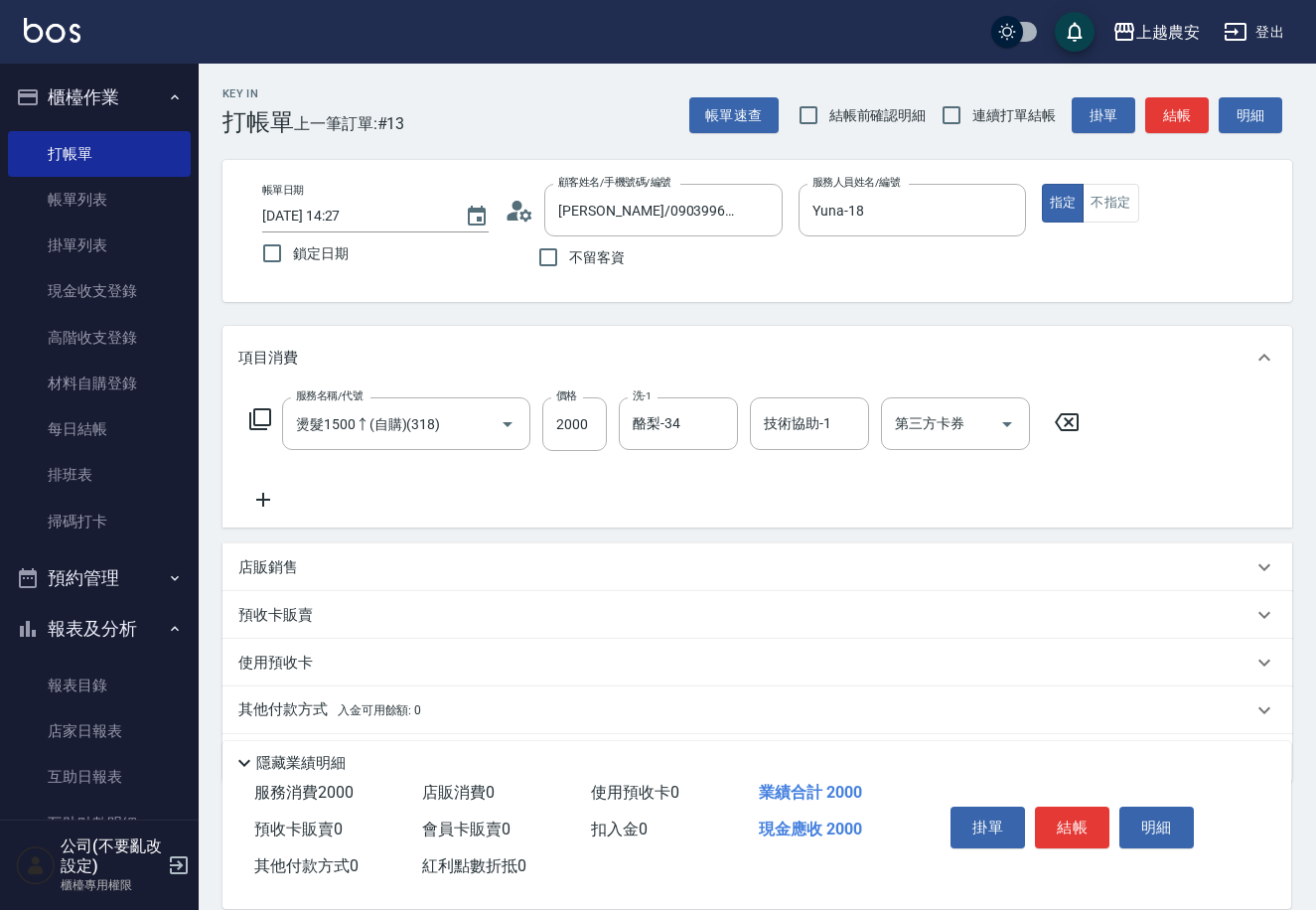click 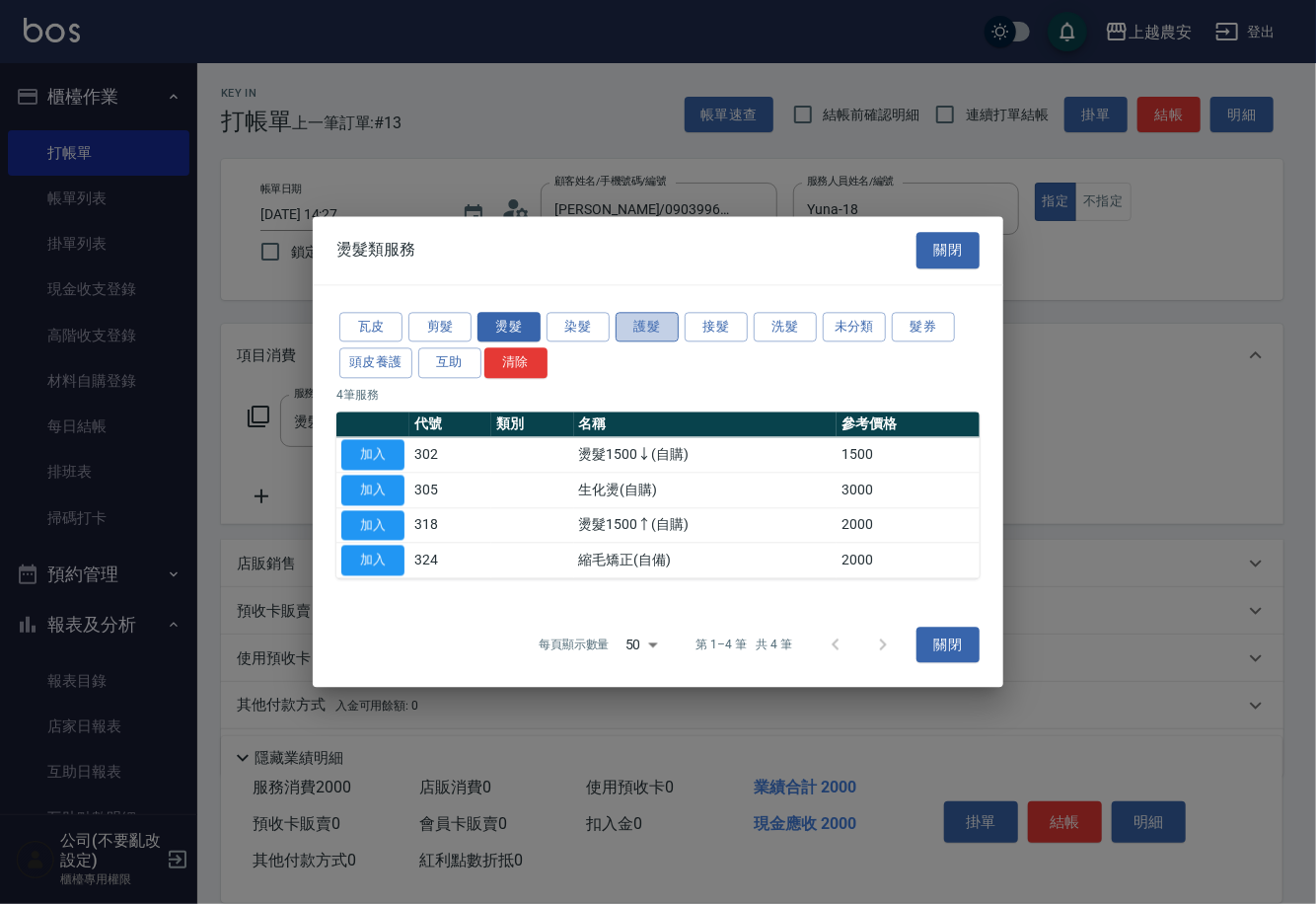 click on "護髮" at bounding box center (647, 327) 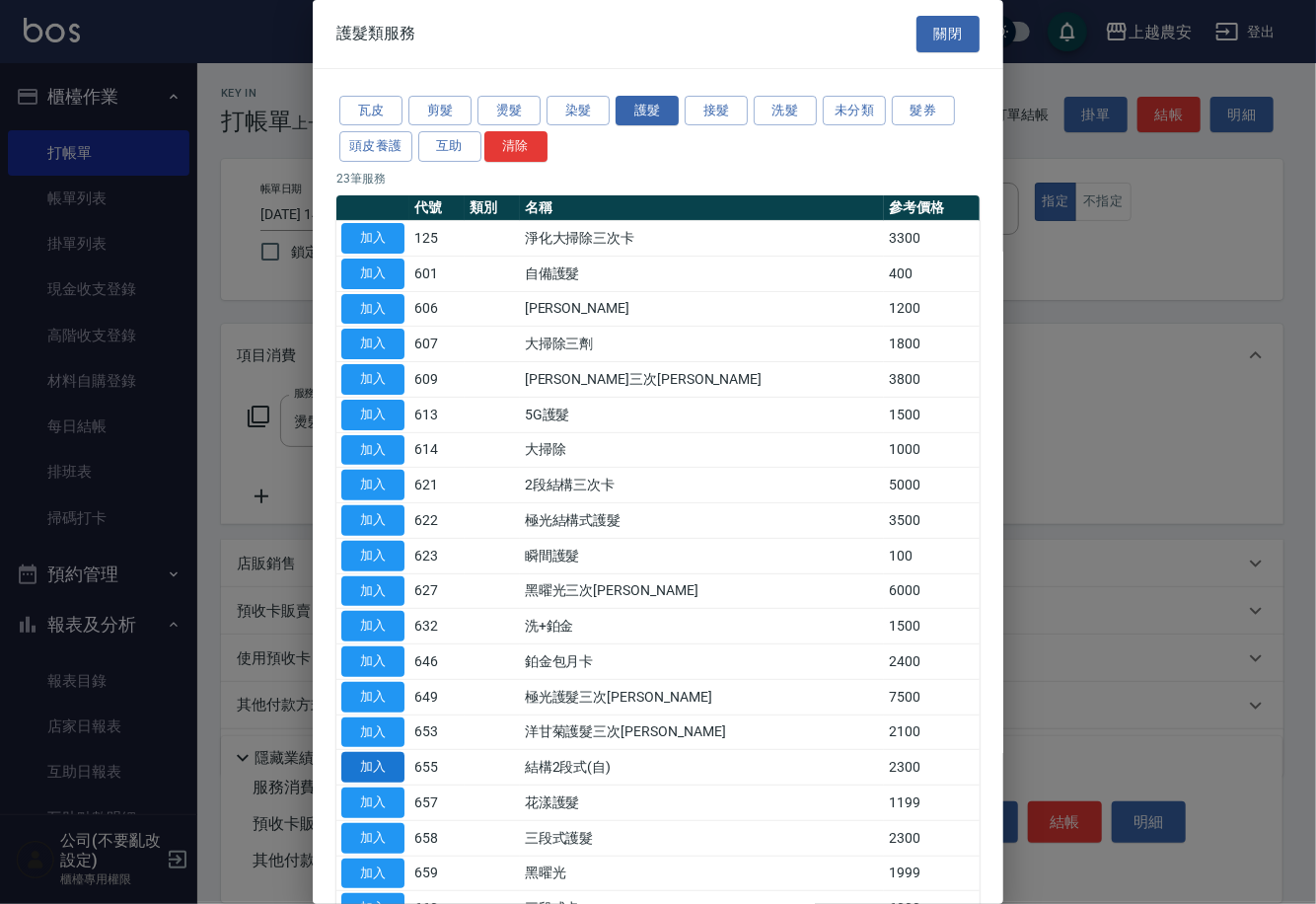 click on "加入" at bounding box center (373, 767) 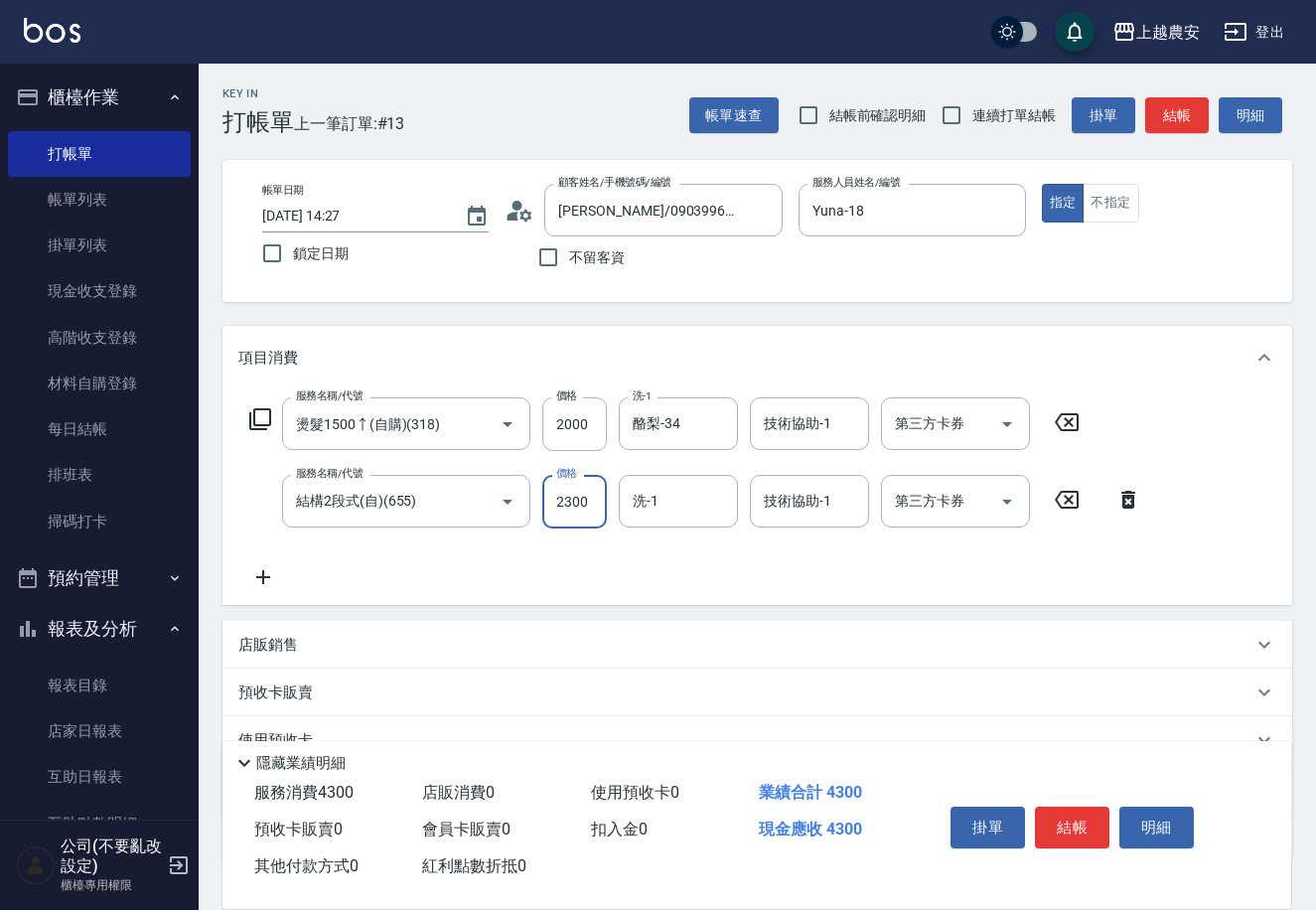 click on "2300" at bounding box center [574, 502] 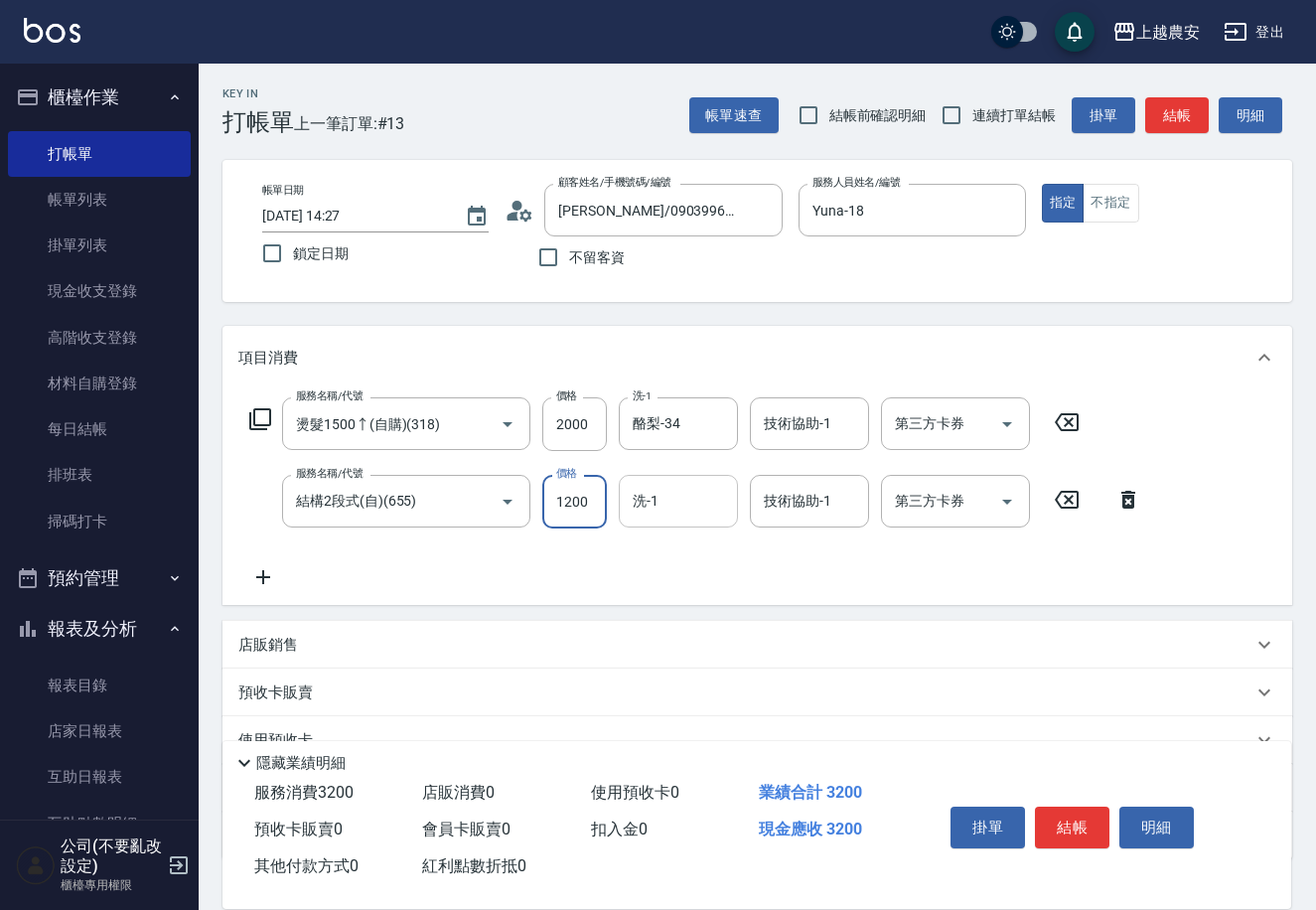 type on "1200" 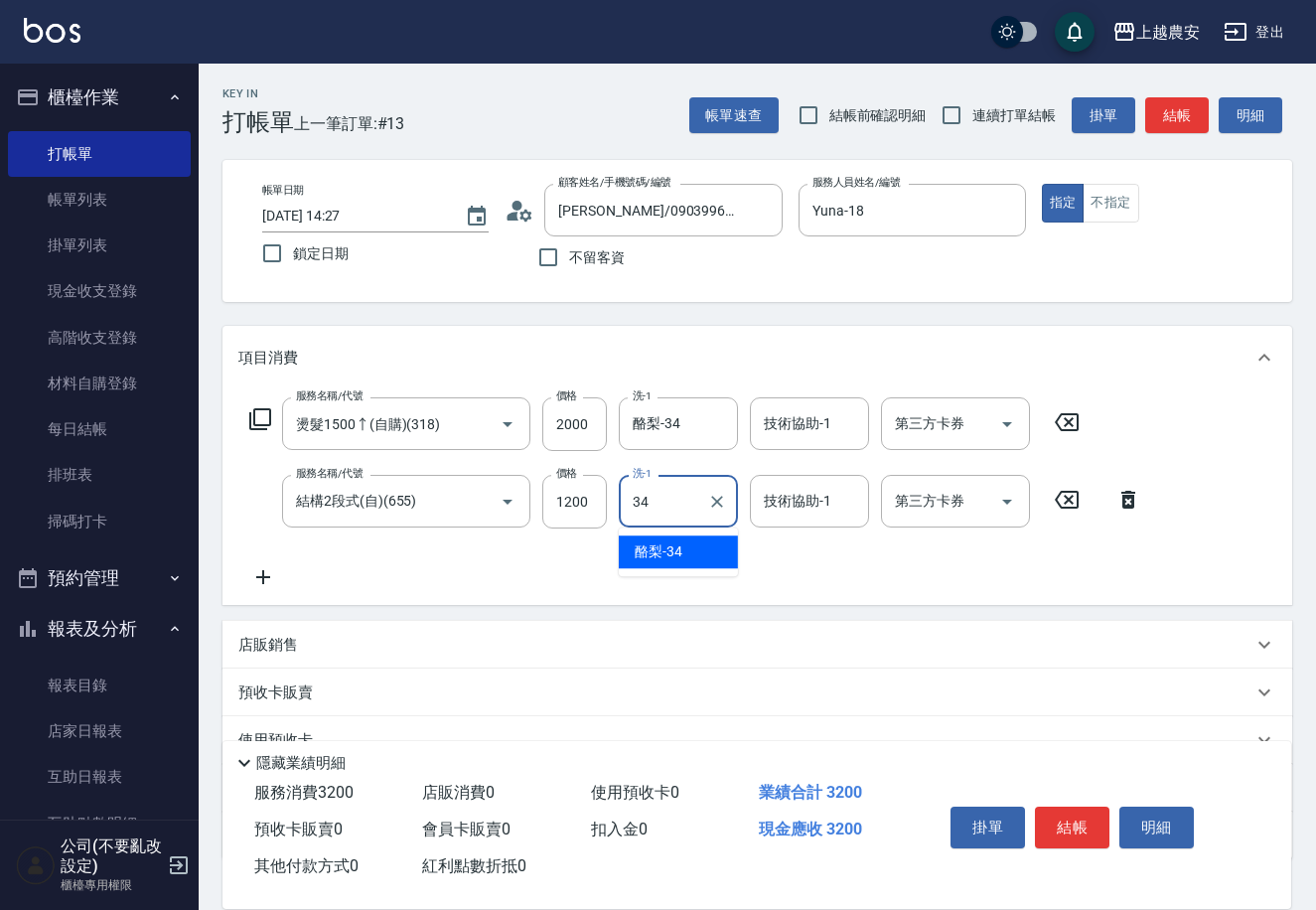 type on "34" 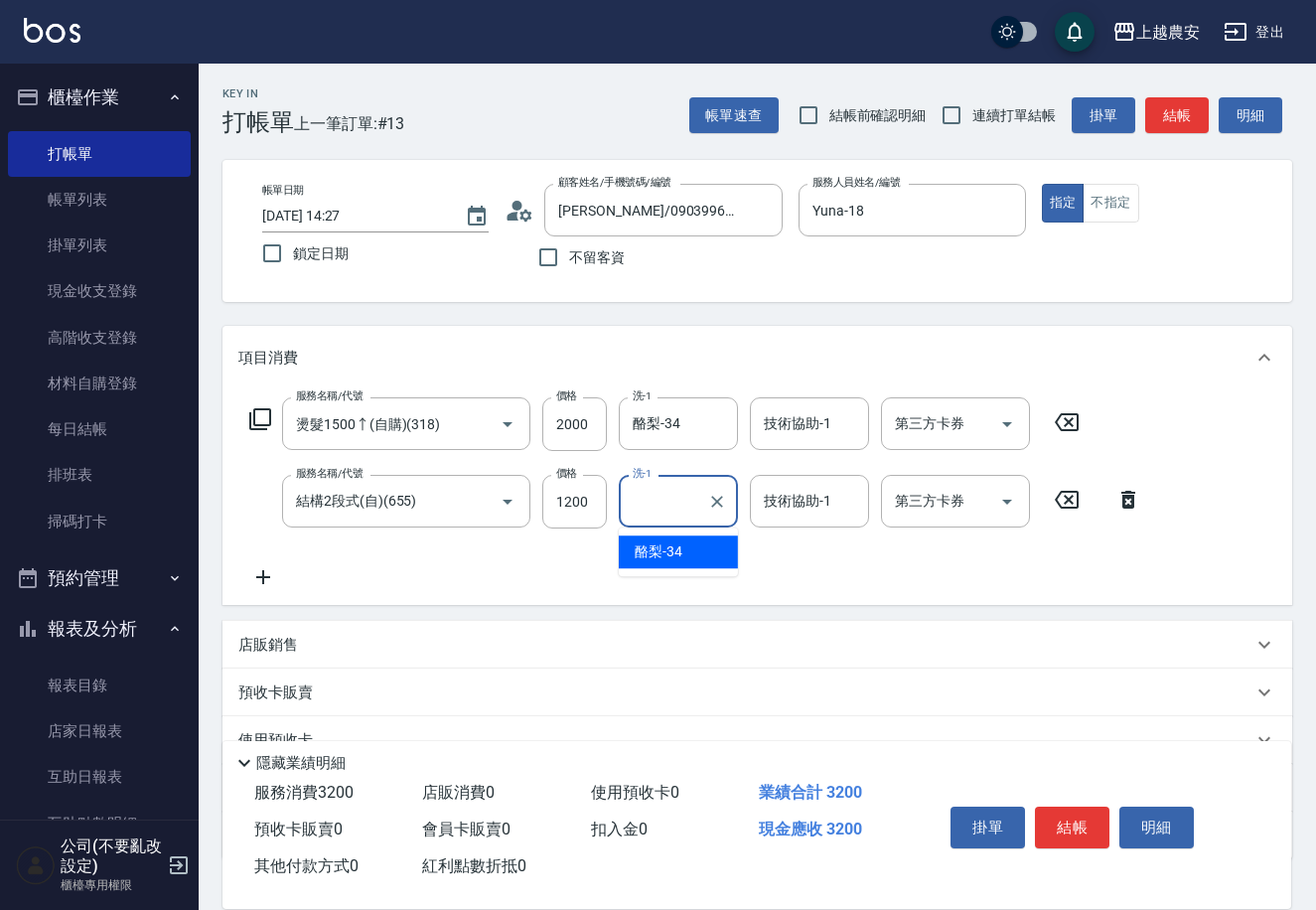 click on "服務名稱/代號 燙髮1500↑(自購)(318) 服務名稱/代號 價格 2000 價格 洗-1 酪梨-34 洗-1 技術協助-1 技術協助-1 第三方卡券 第三方卡券 服務名稱/代號 結構2段式(自)(655) 服務名稱/代號 價格 1200 價格 洗-1 洗-1 技術協助-1 技術協助-1 第三方卡券 第三方卡券" at bounding box center [695, 493] 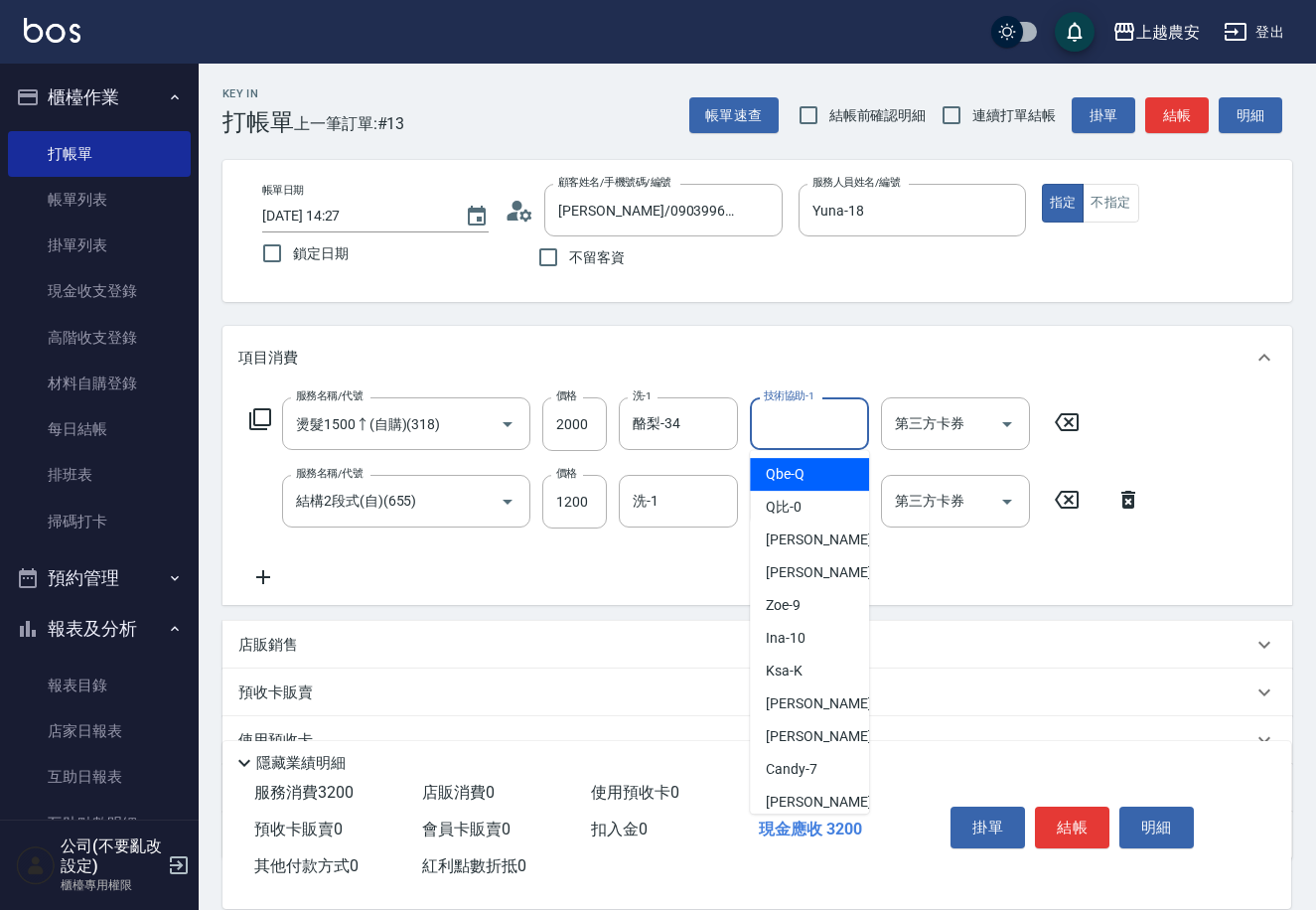 click on "技術協助-1" at bounding box center [809, 423] 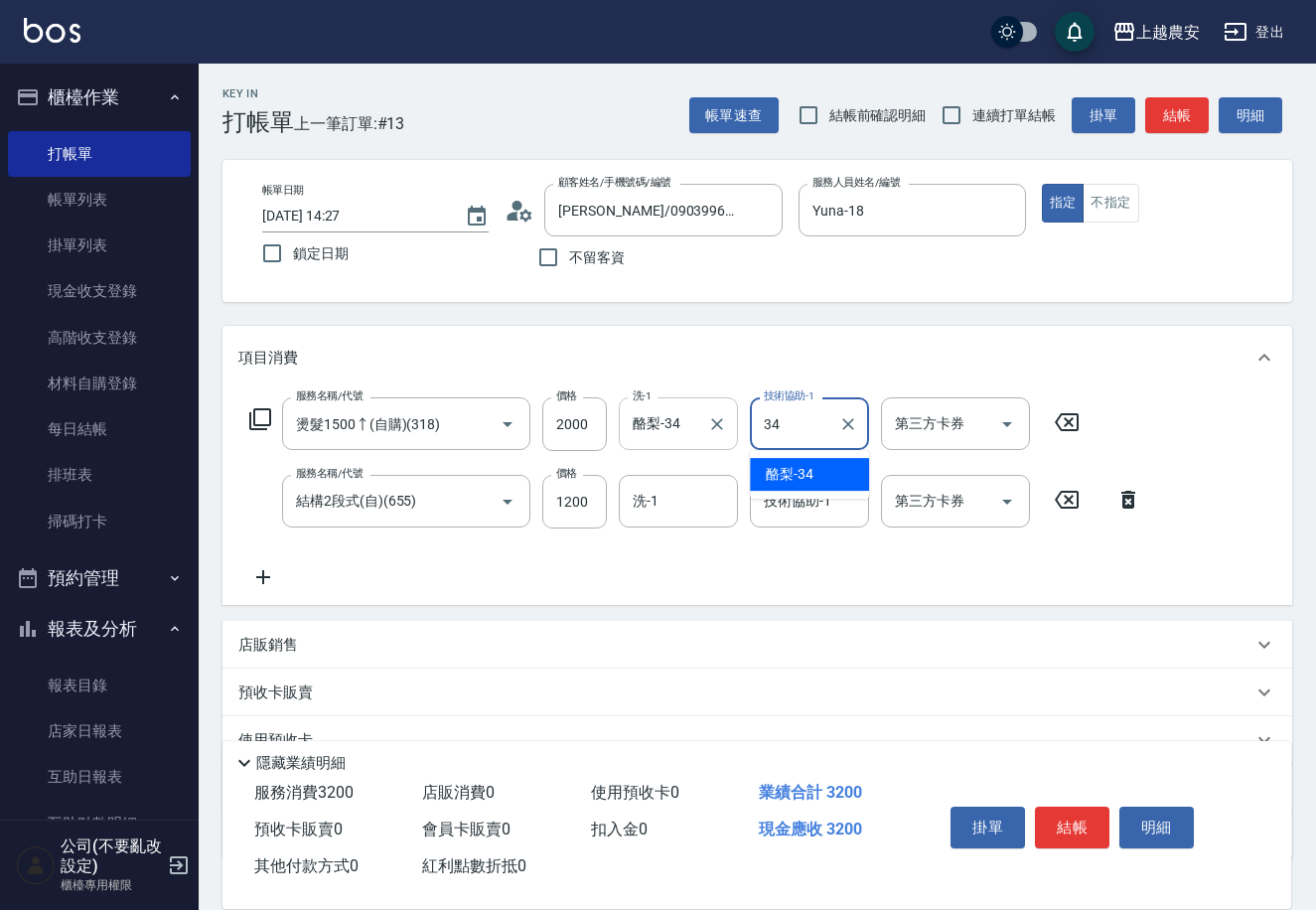 type on "34" 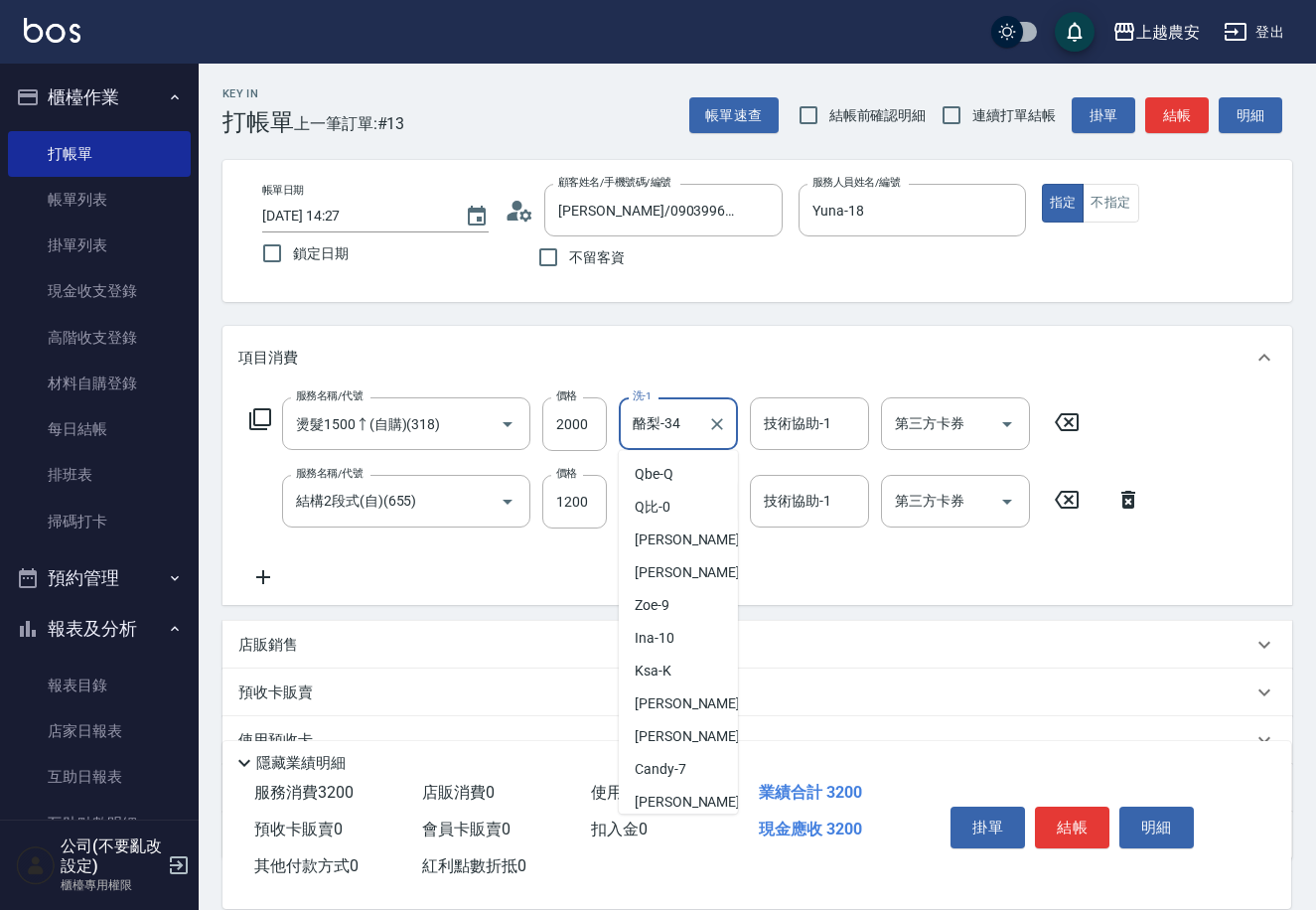 click on "酪梨-34" at bounding box center [663, 423] 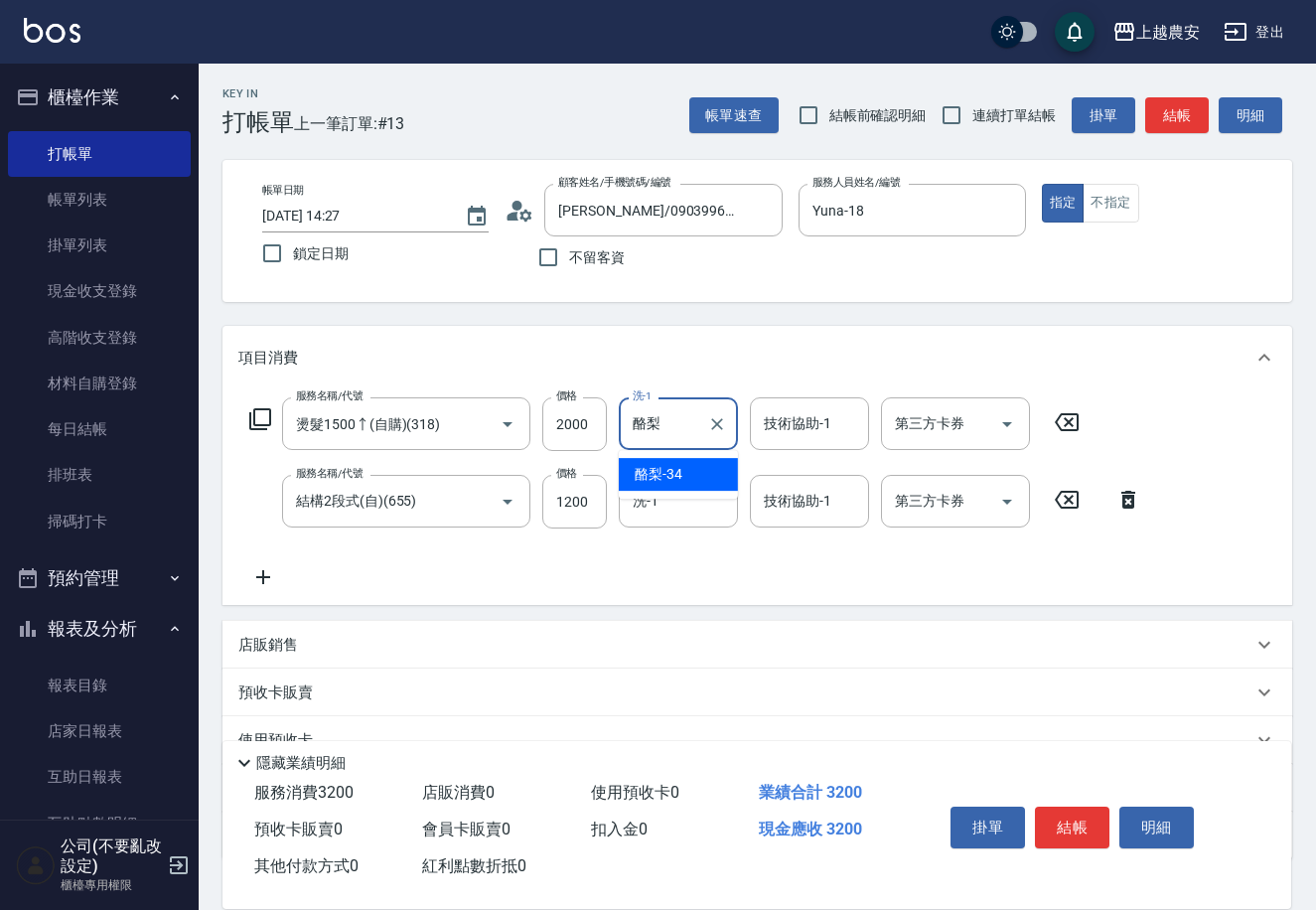 type on "酪" 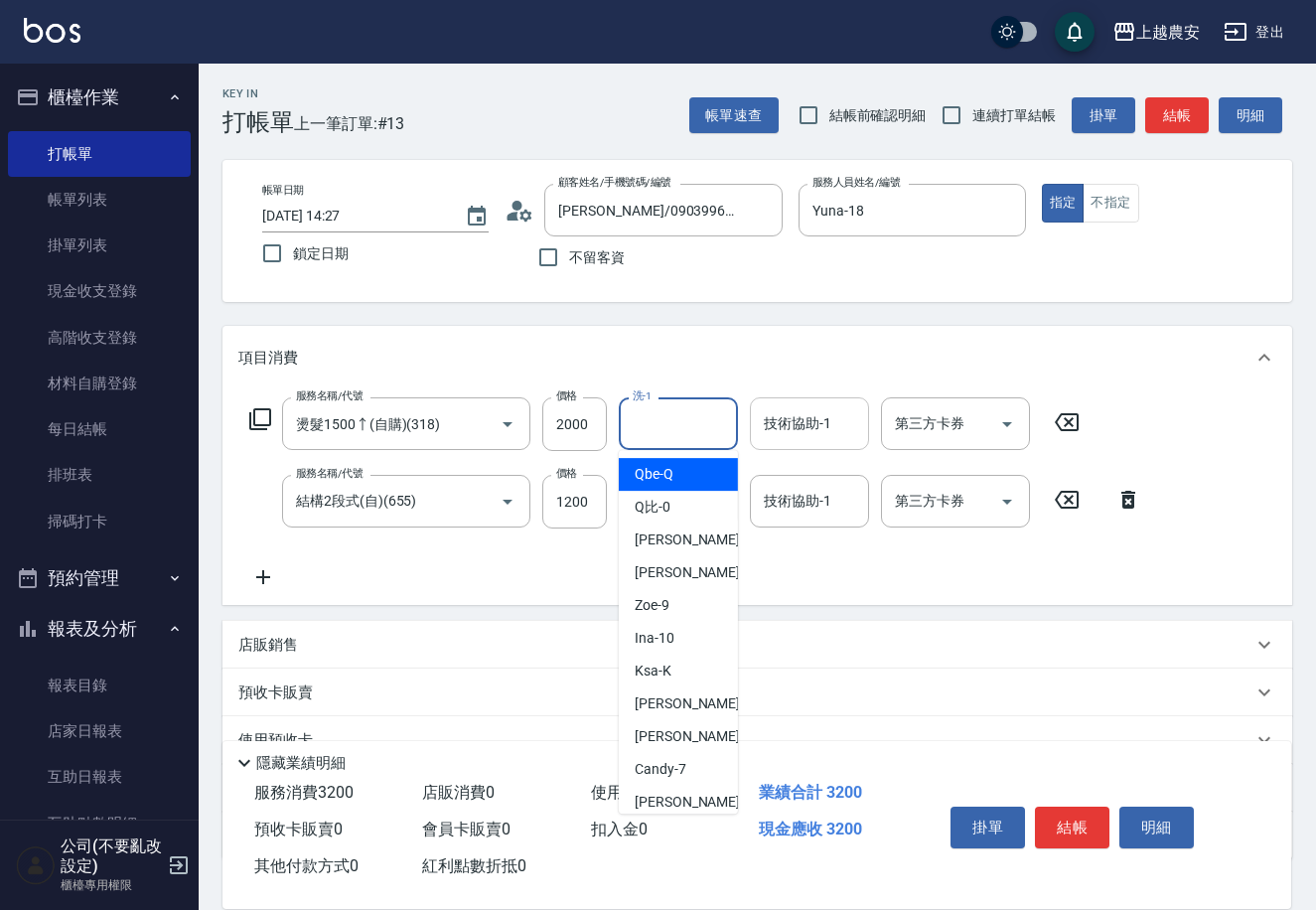 type 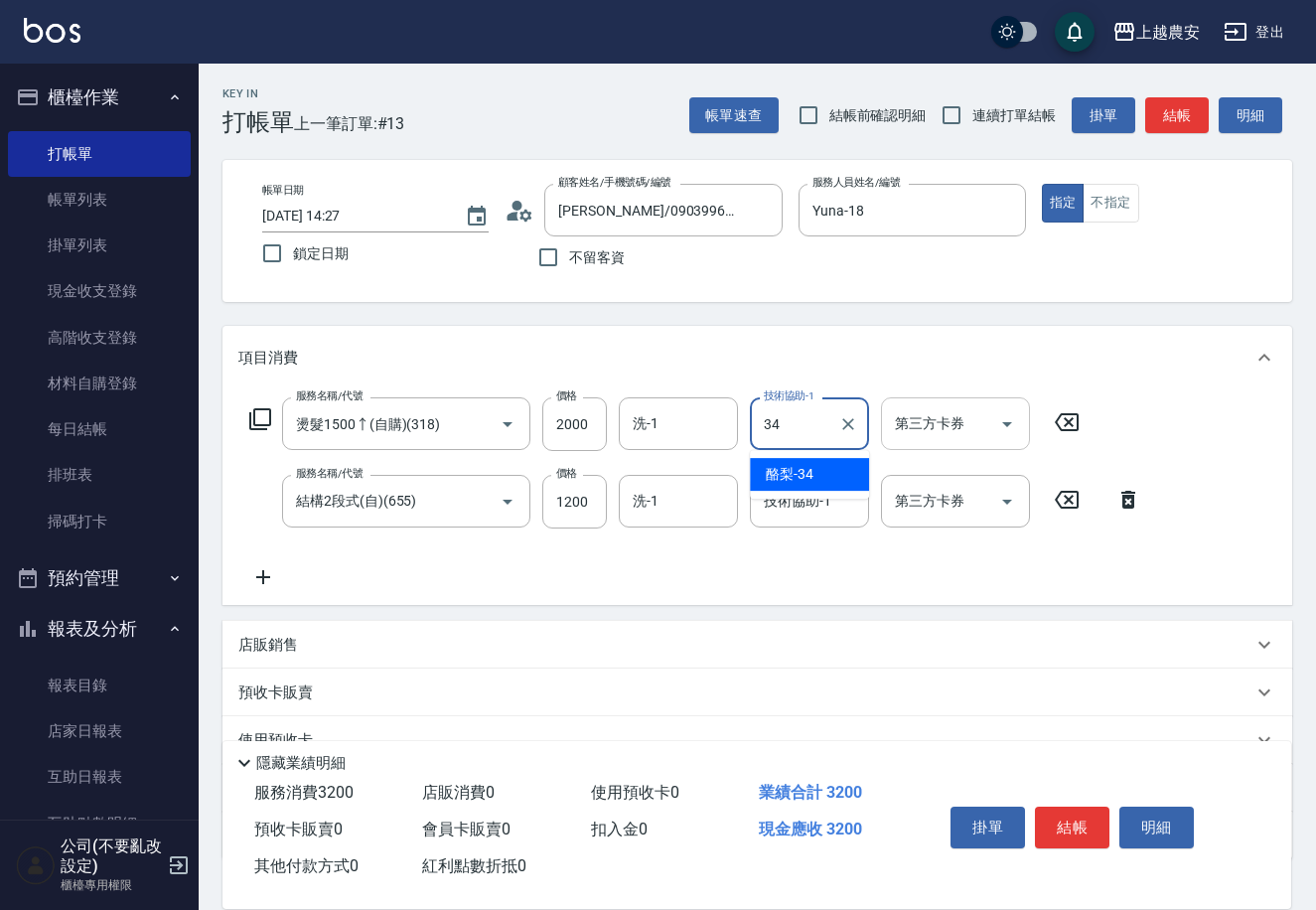 type on "酪梨-34" 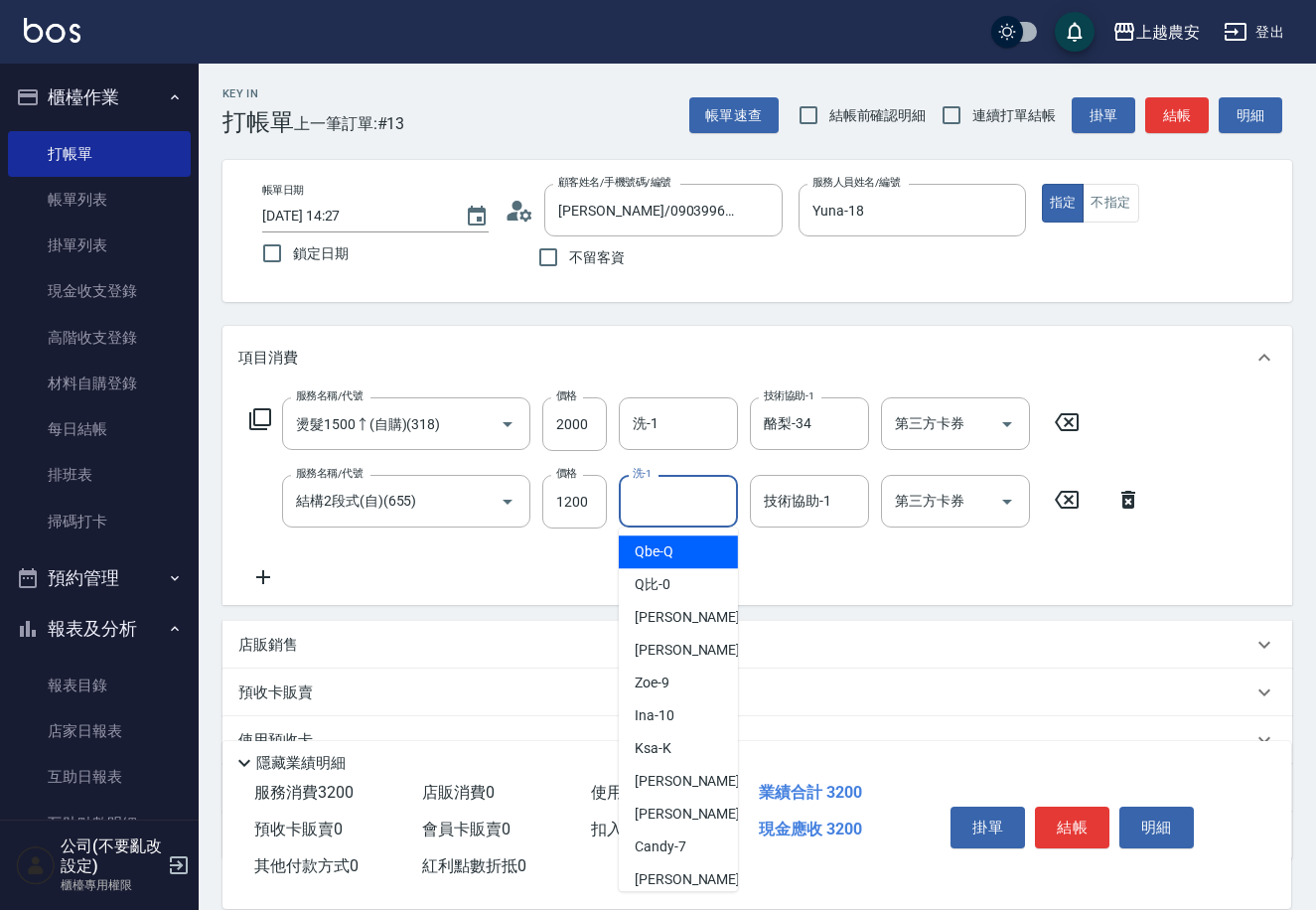 click on "洗-1" at bounding box center [678, 501] 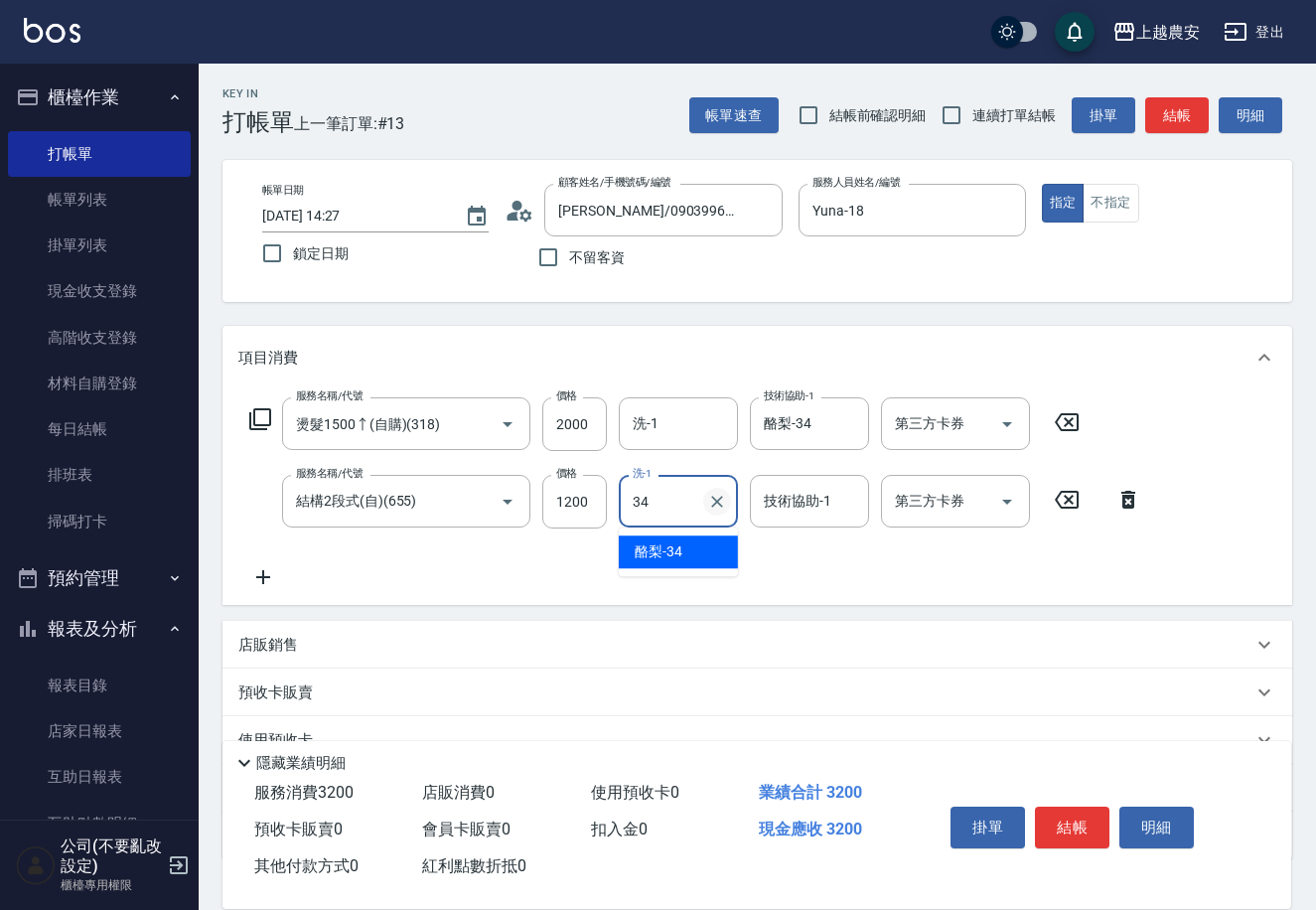 type on "酪梨-34" 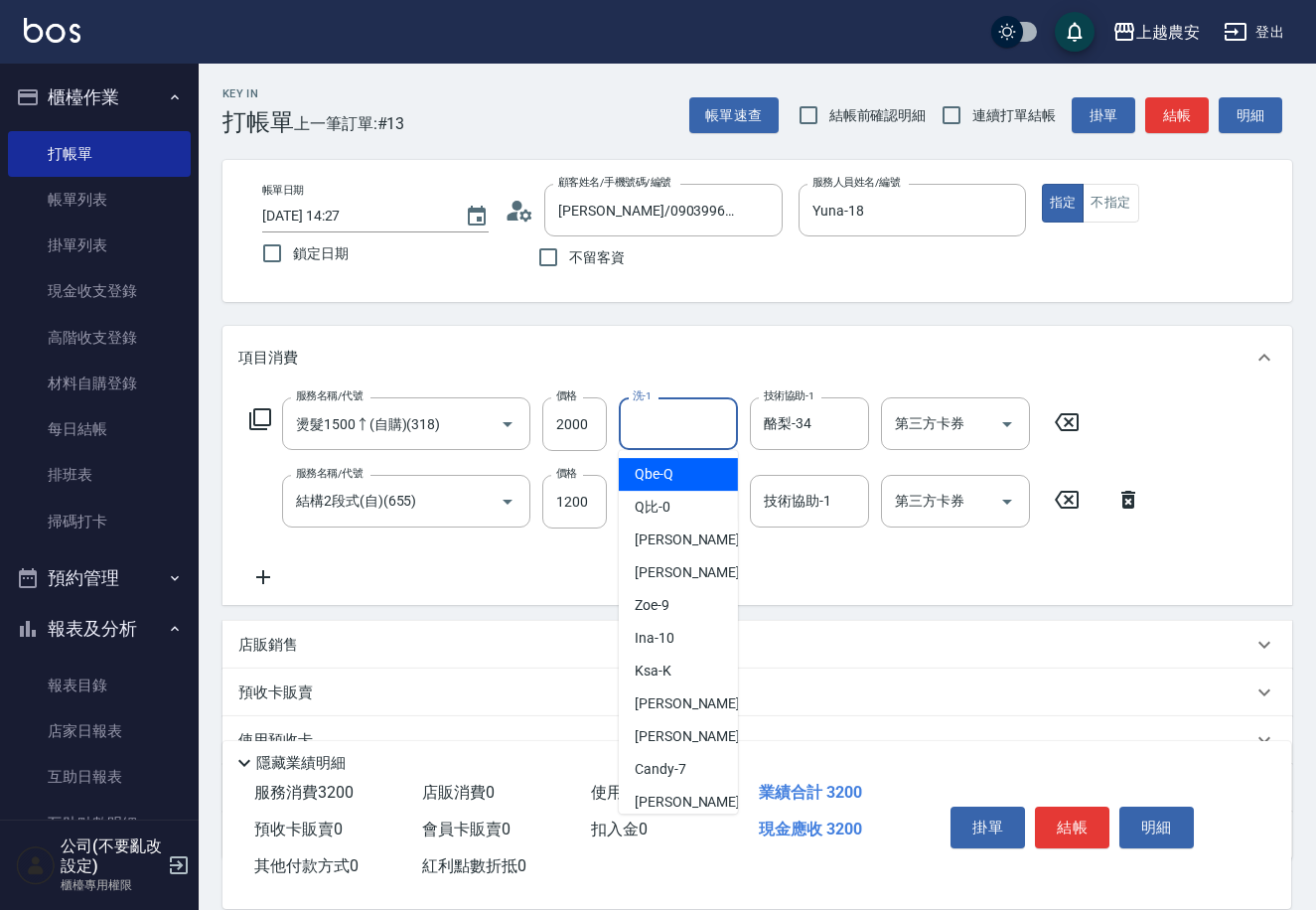 click on "洗-1" at bounding box center (678, 423) 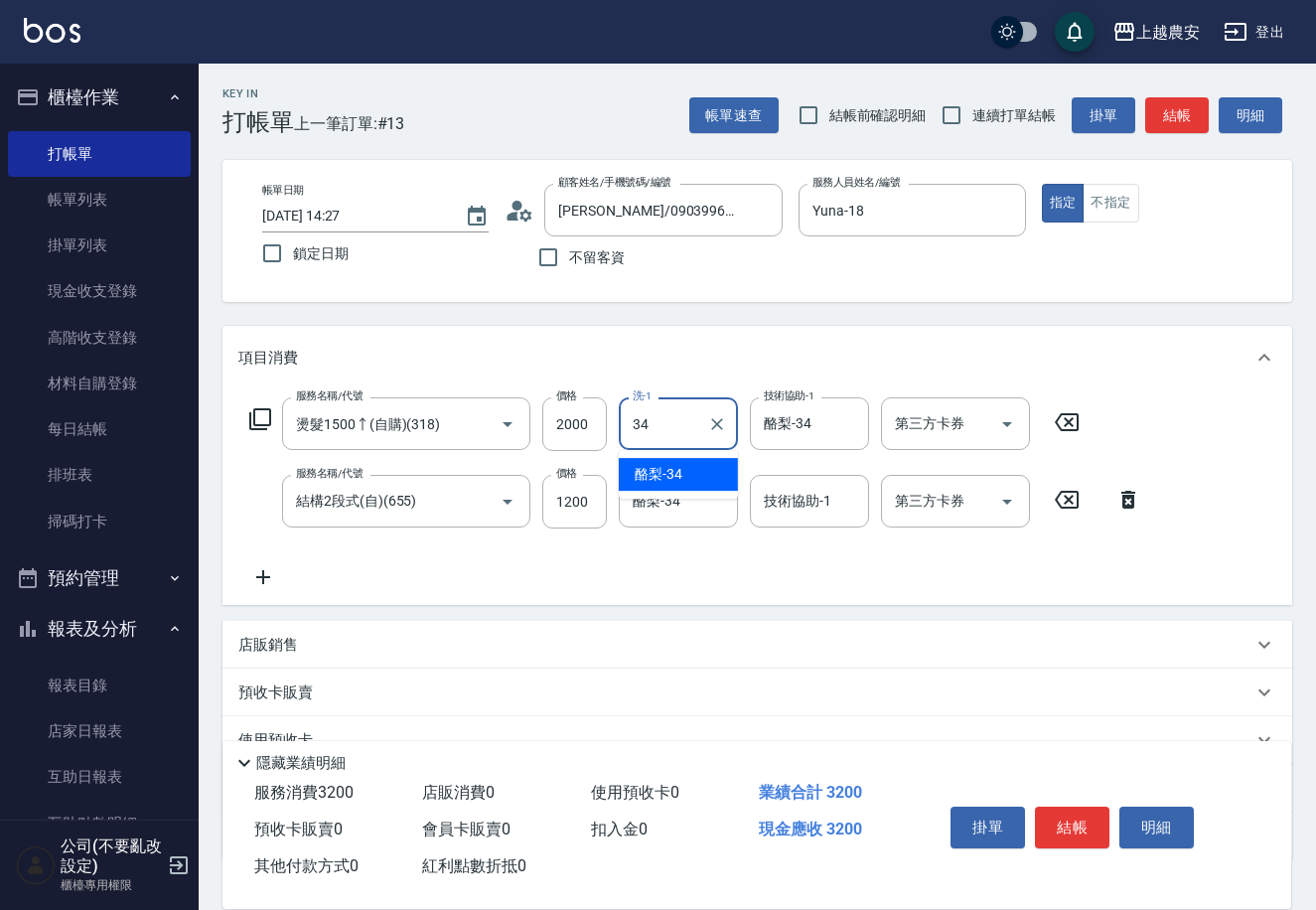 type on "酪梨-34" 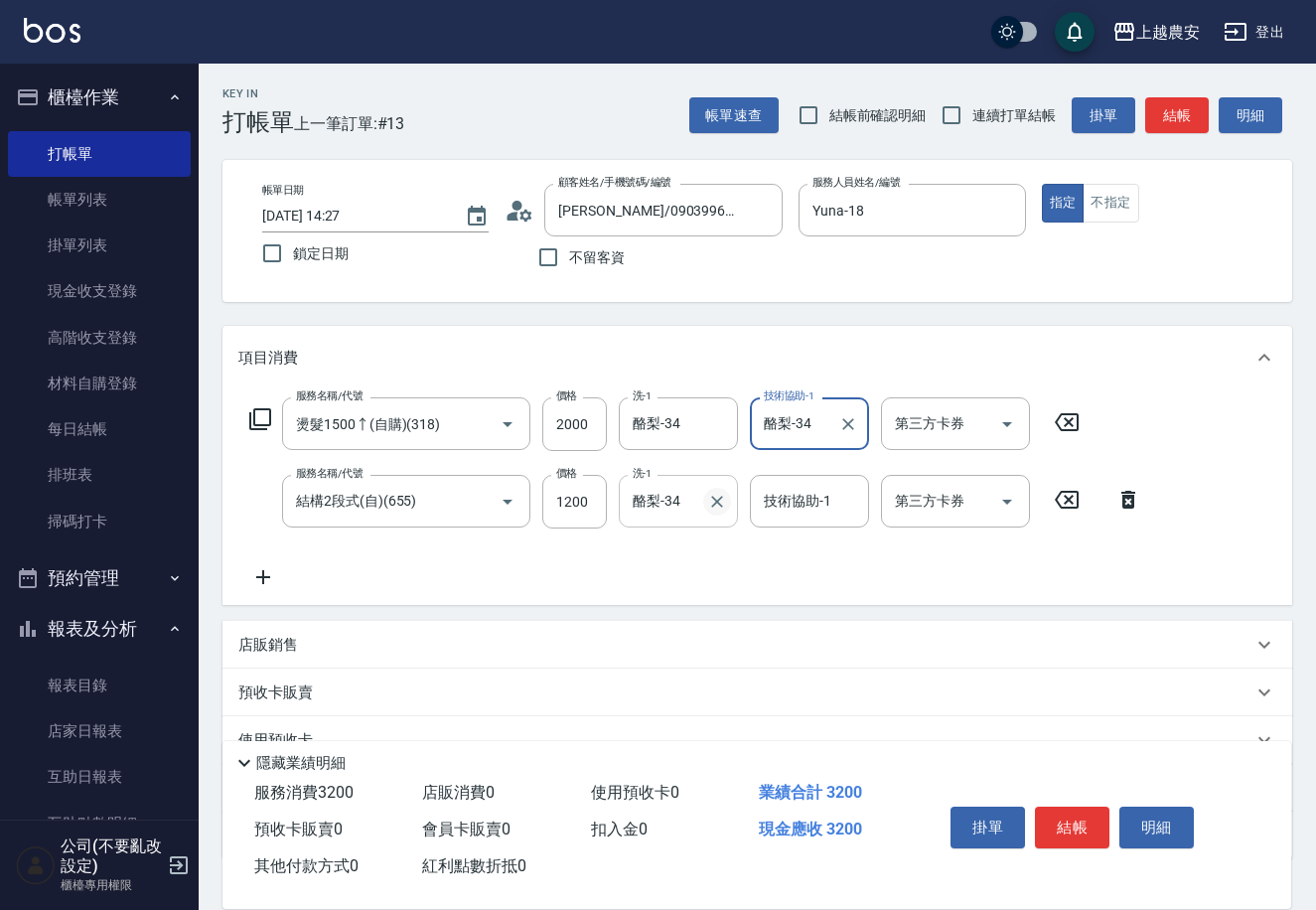 click 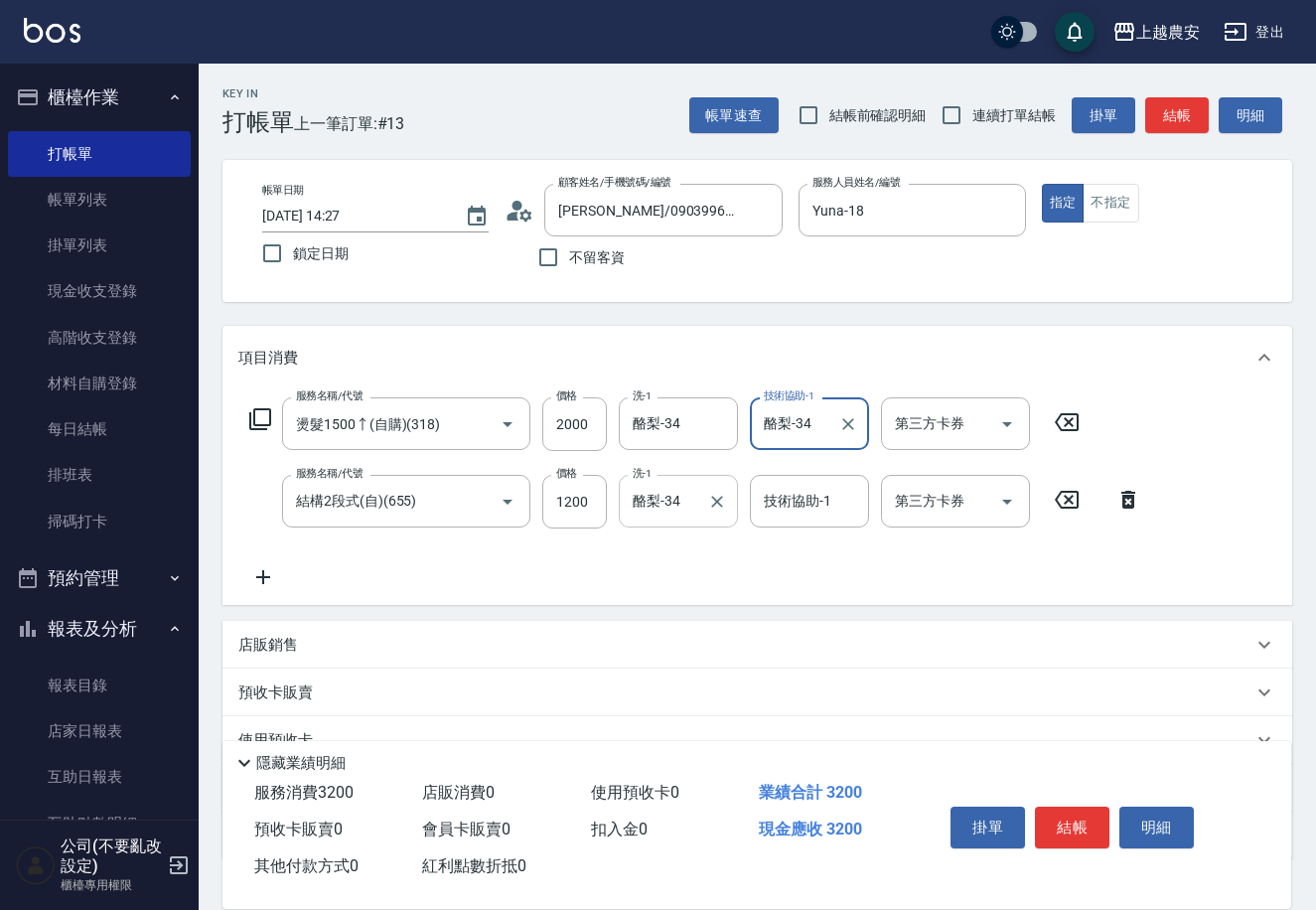 type 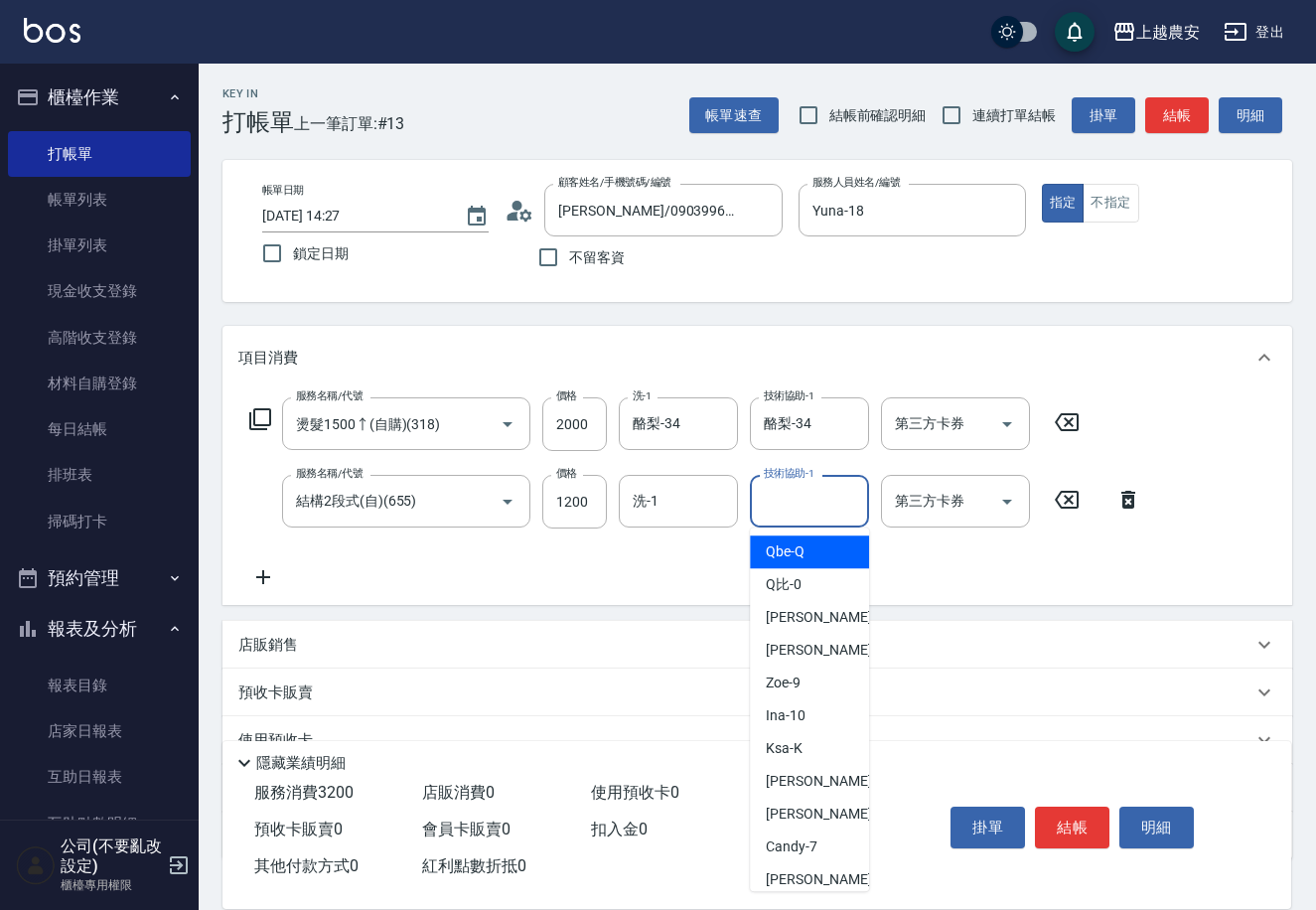 click on "技術協助-1" at bounding box center (809, 501) 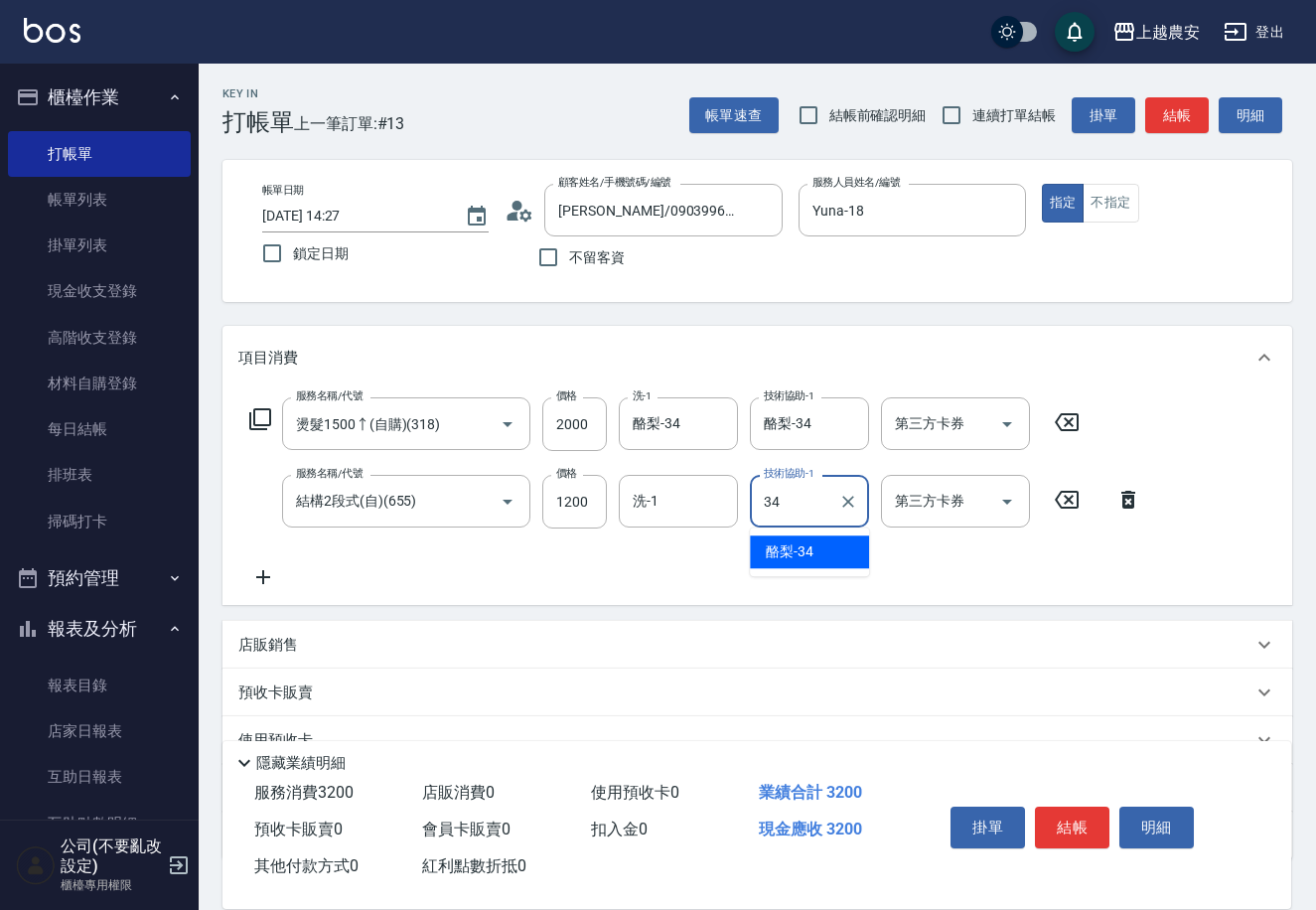 type on "酪梨-34" 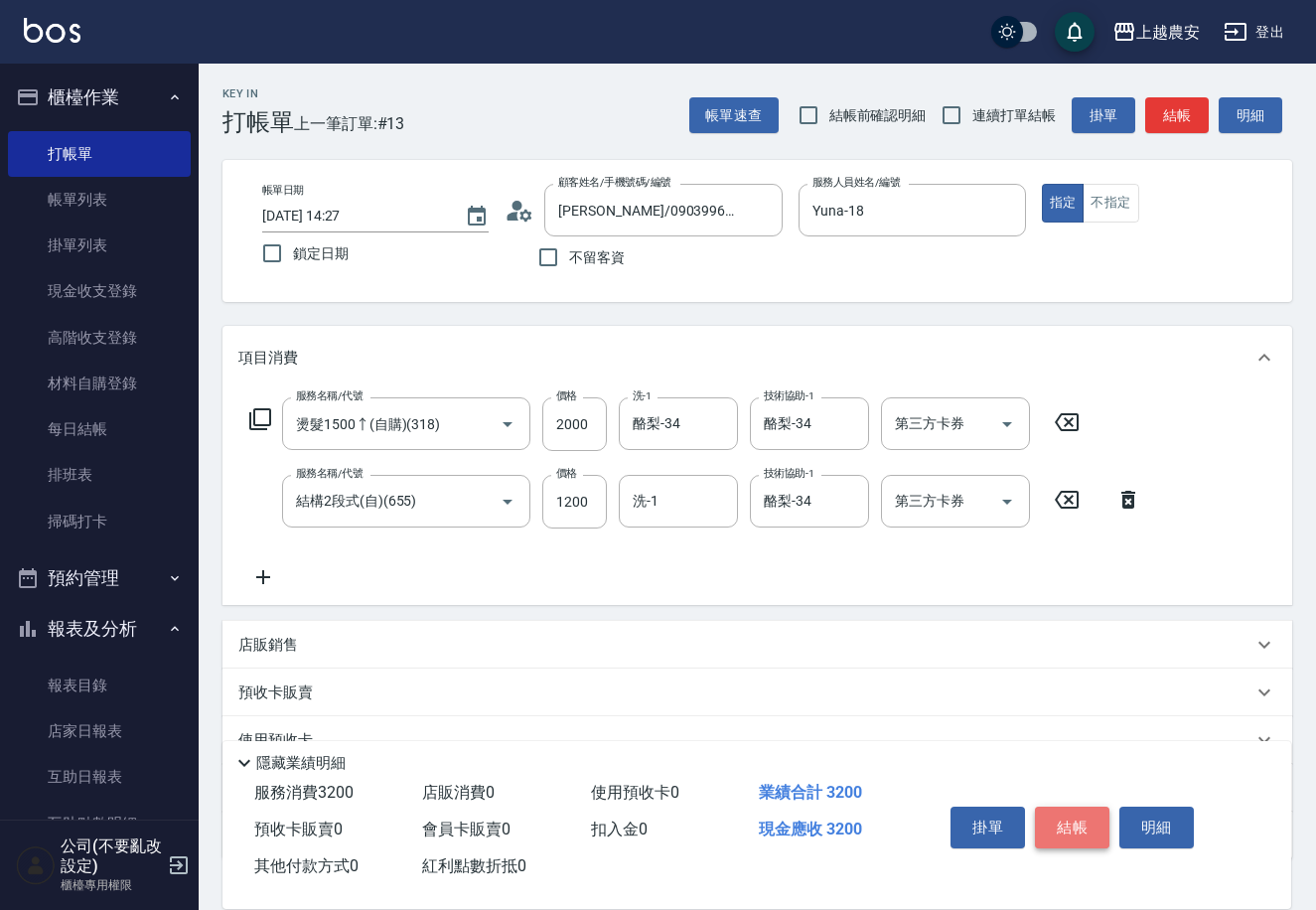 click on "結帳" at bounding box center [1072, 828] 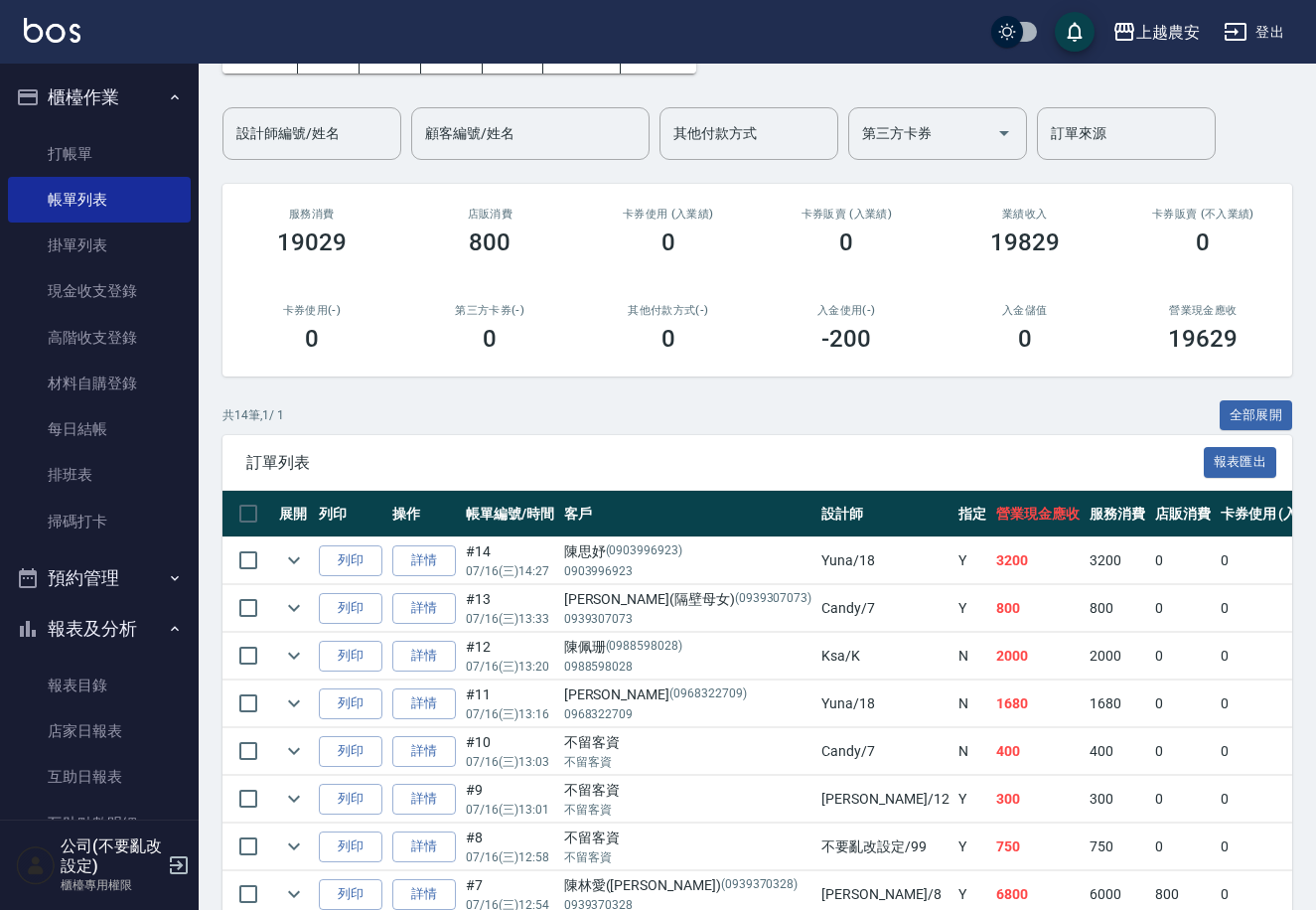 scroll, scrollTop: 0, scrollLeft: 0, axis: both 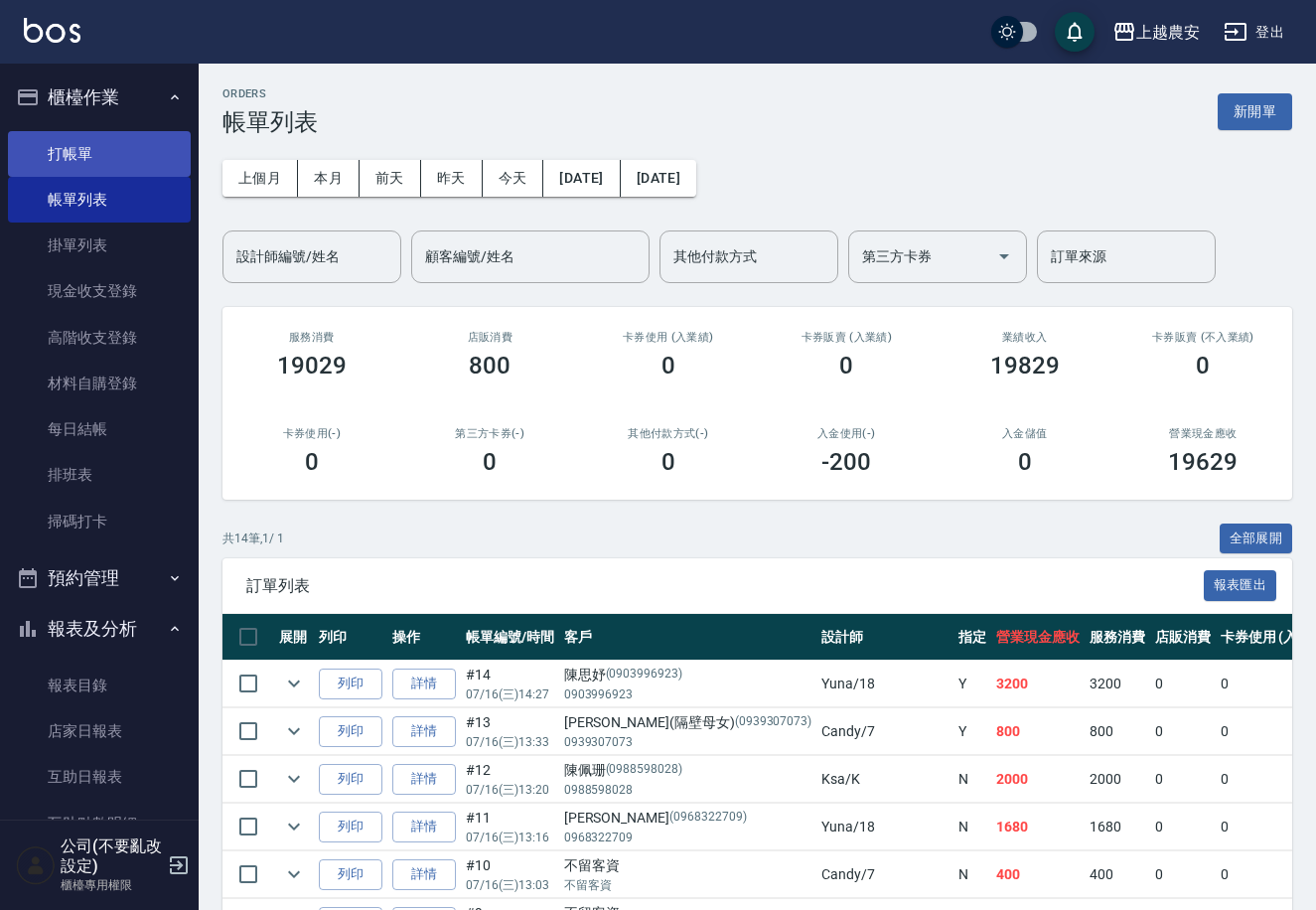 click on "打帳單" at bounding box center (99, 154) 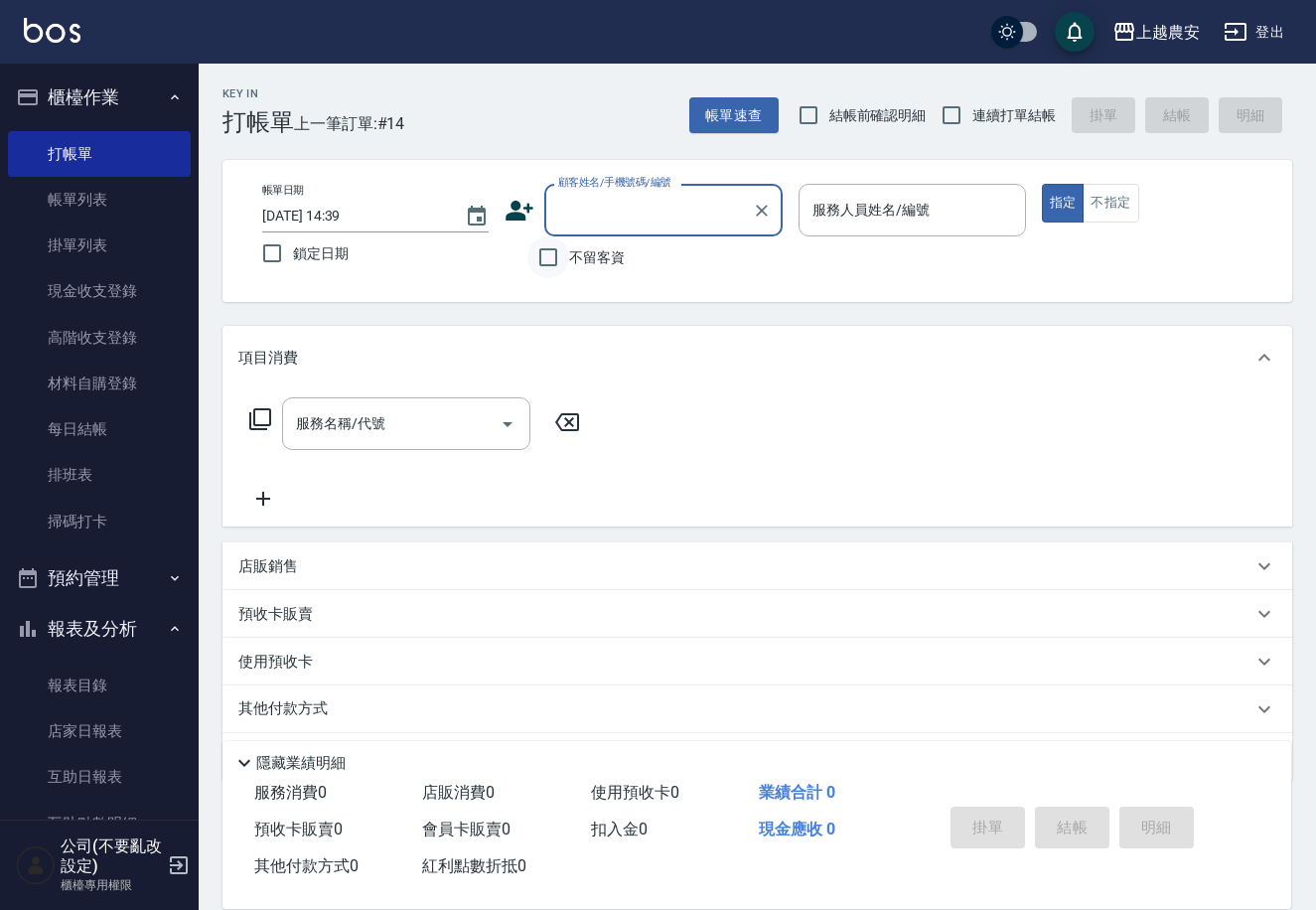 click on "不留客資" at bounding box center (548, 257) 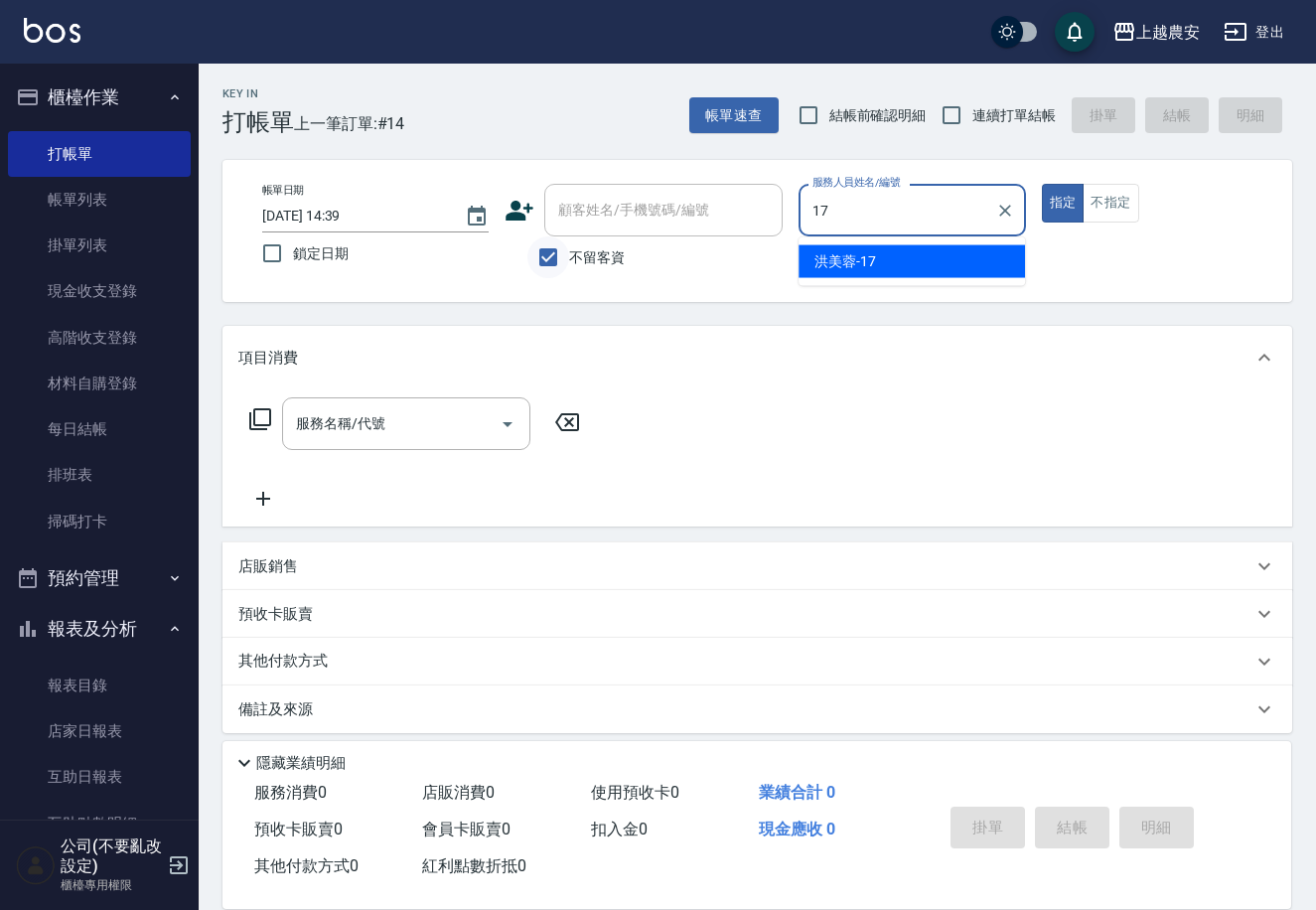 type on "[PERSON_NAME]-17" 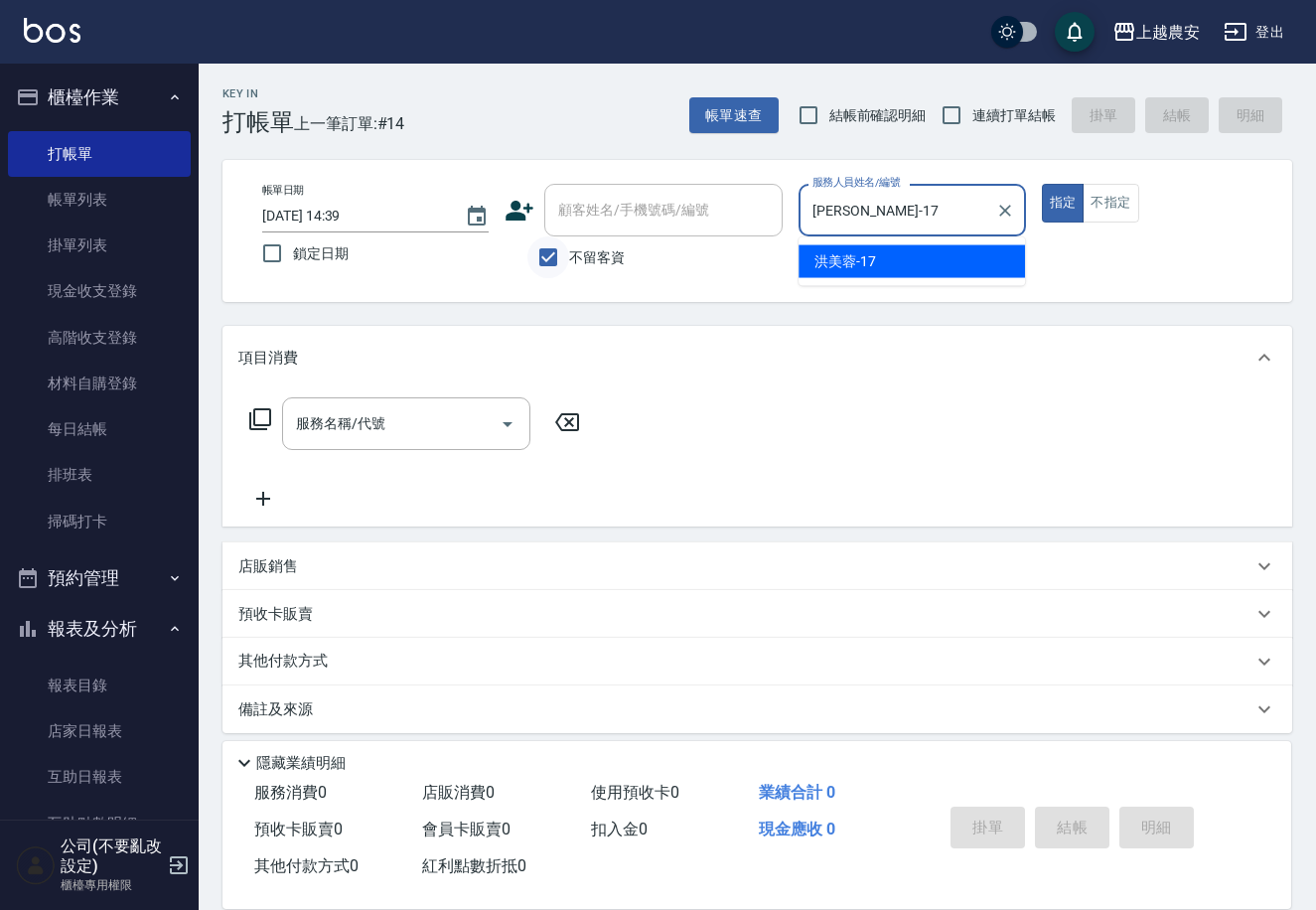 type on "true" 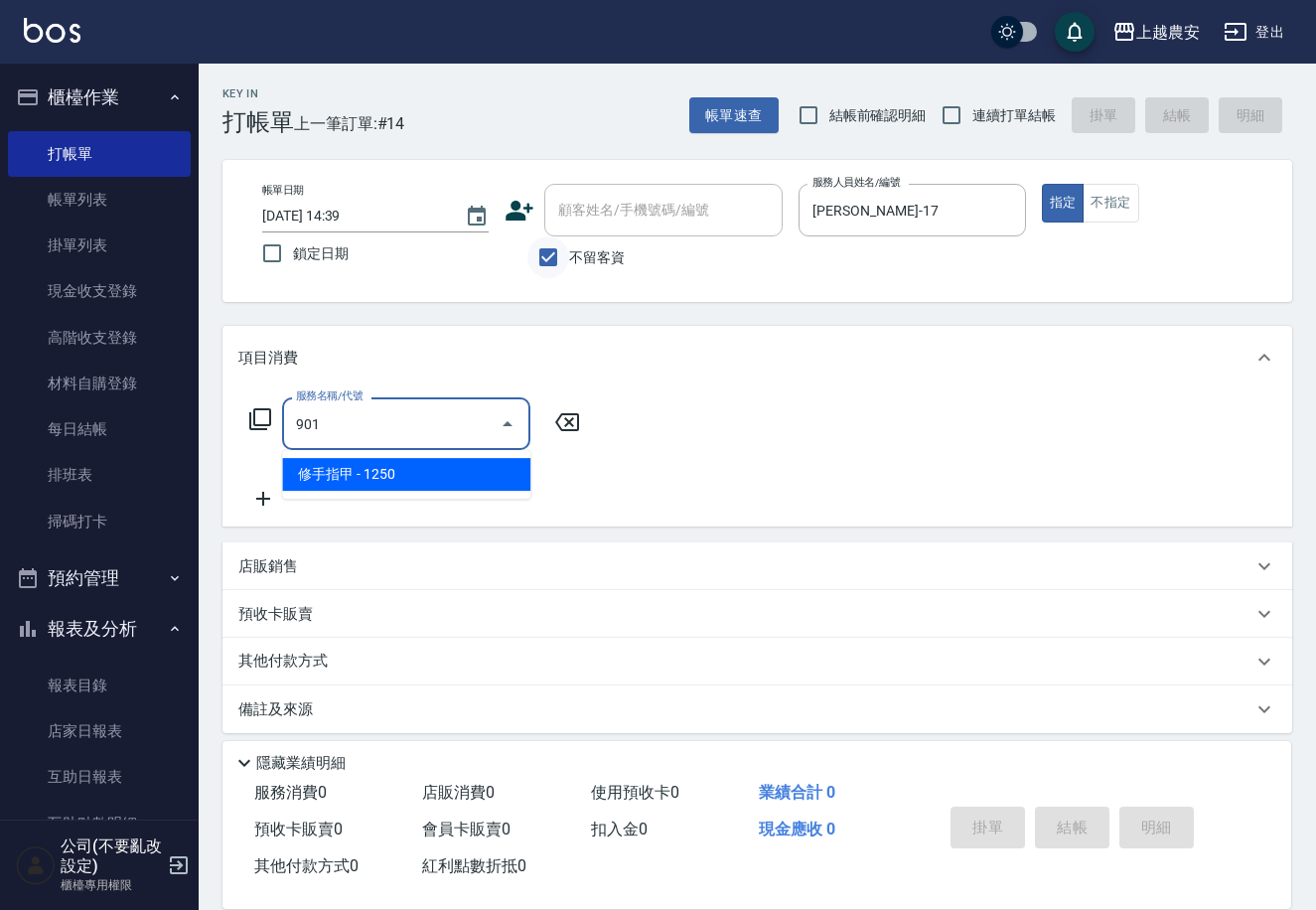 type on "修手指甲(901)" 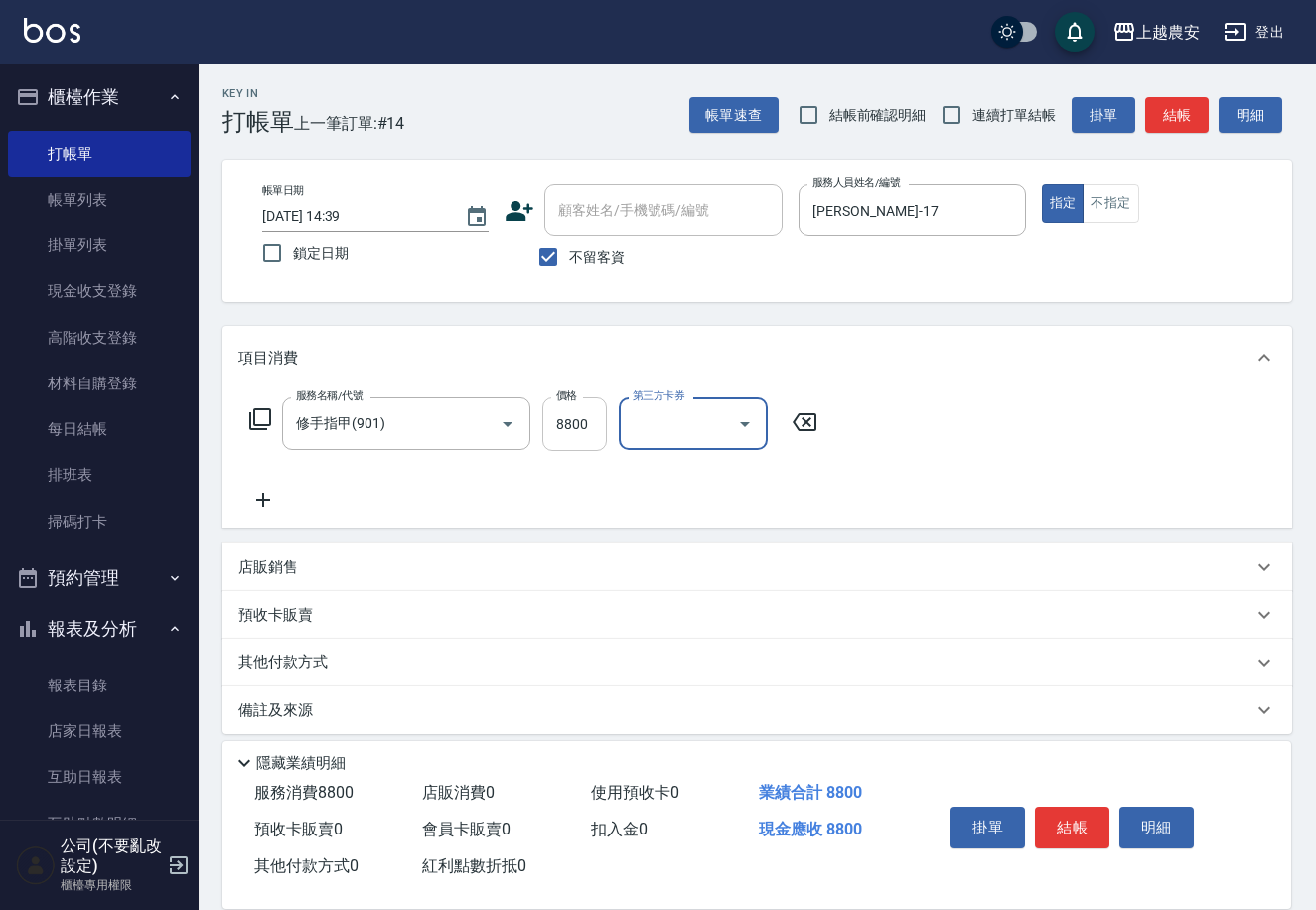 click on "8800" at bounding box center (574, 424) 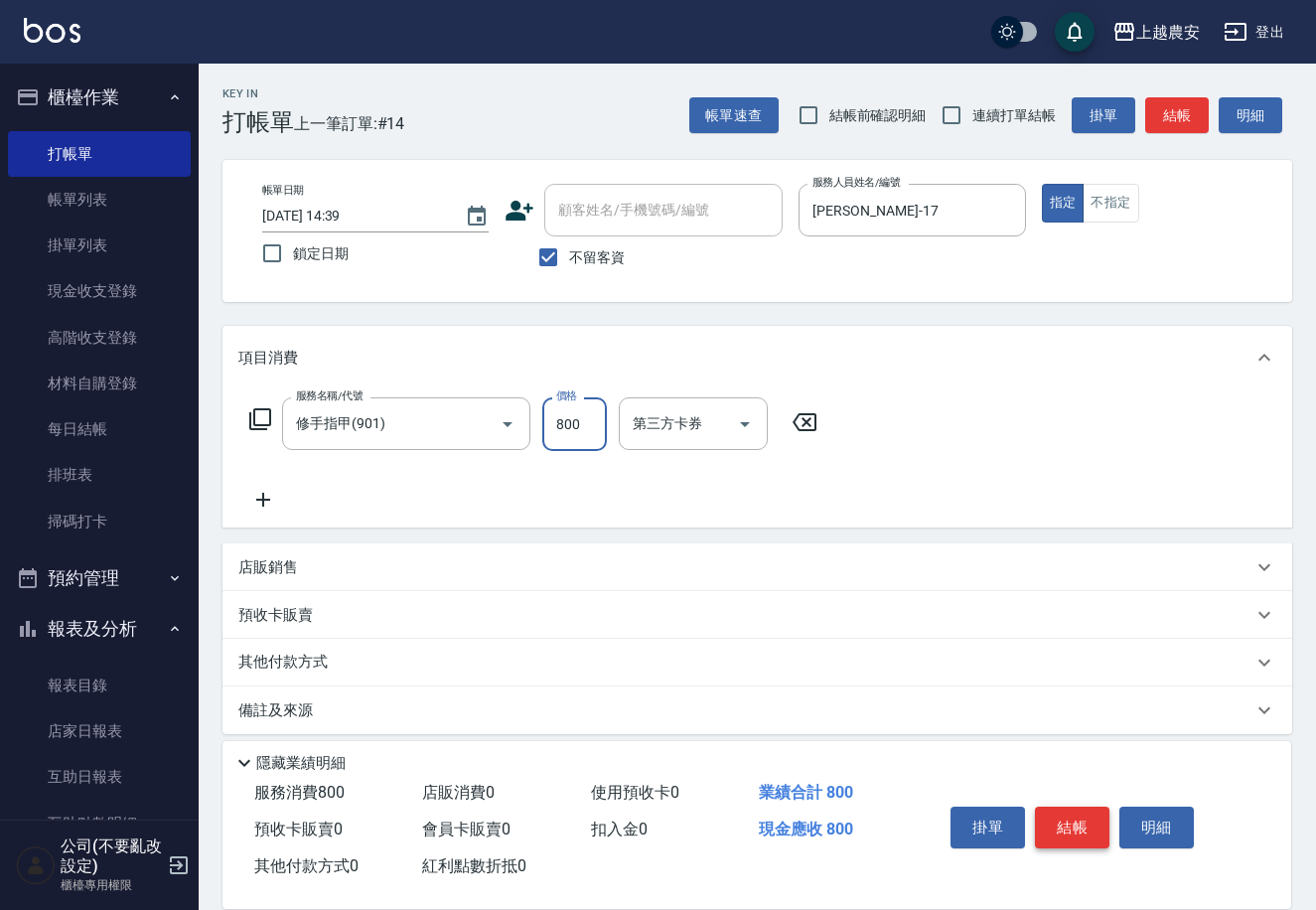 type on "800" 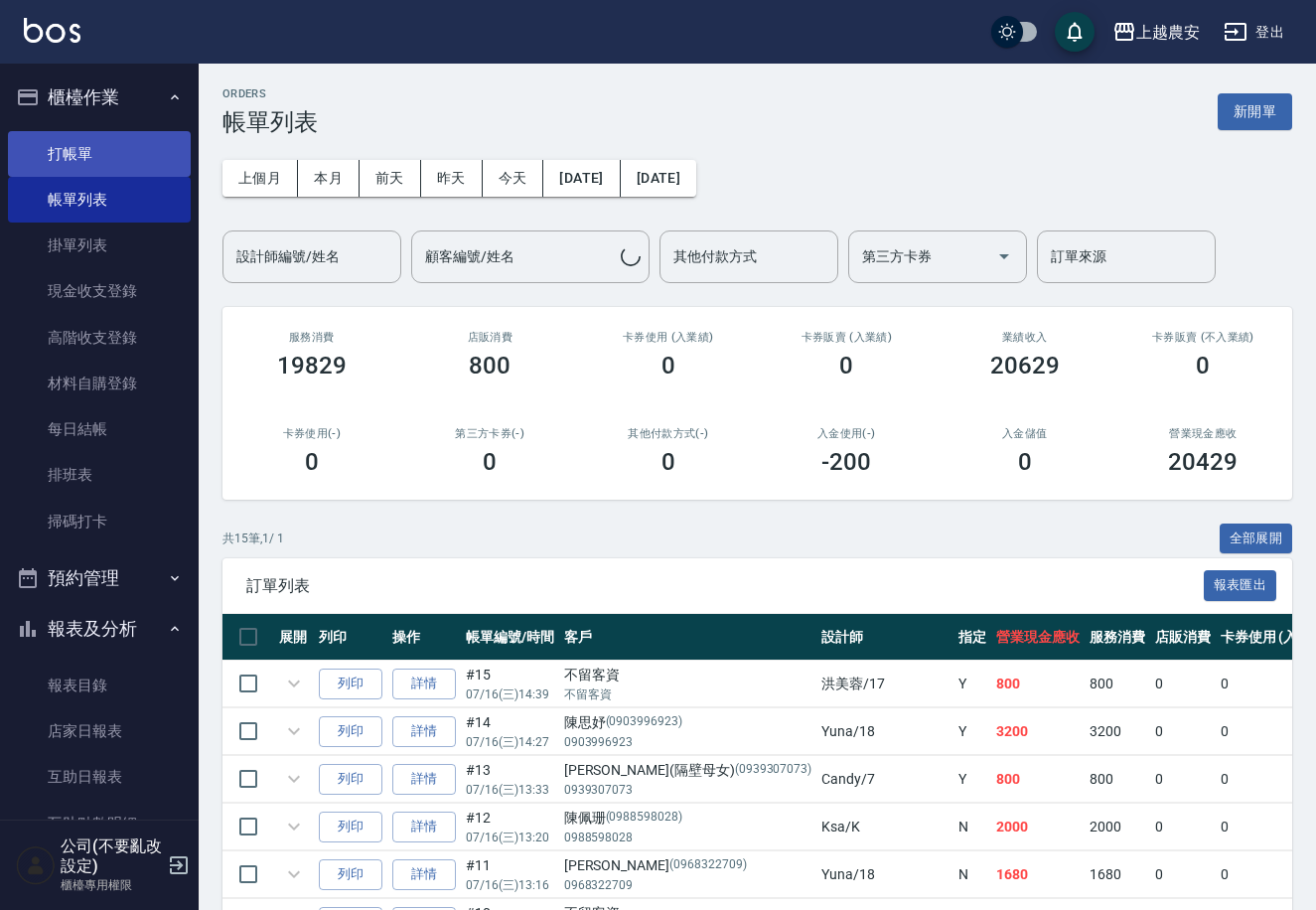 click on "打帳單" at bounding box center (99, 154) 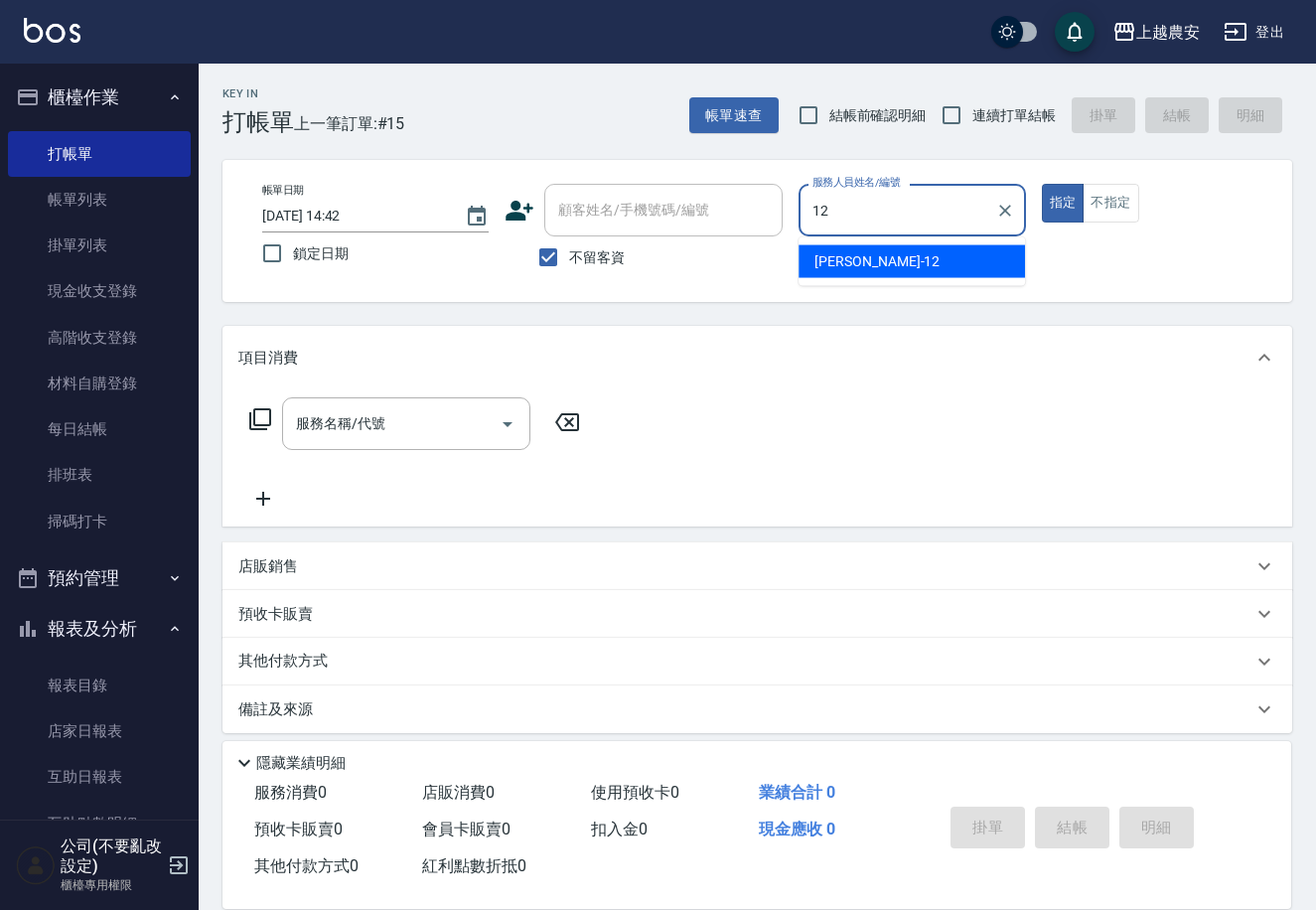 type on "[PERSON_NAME]-12" 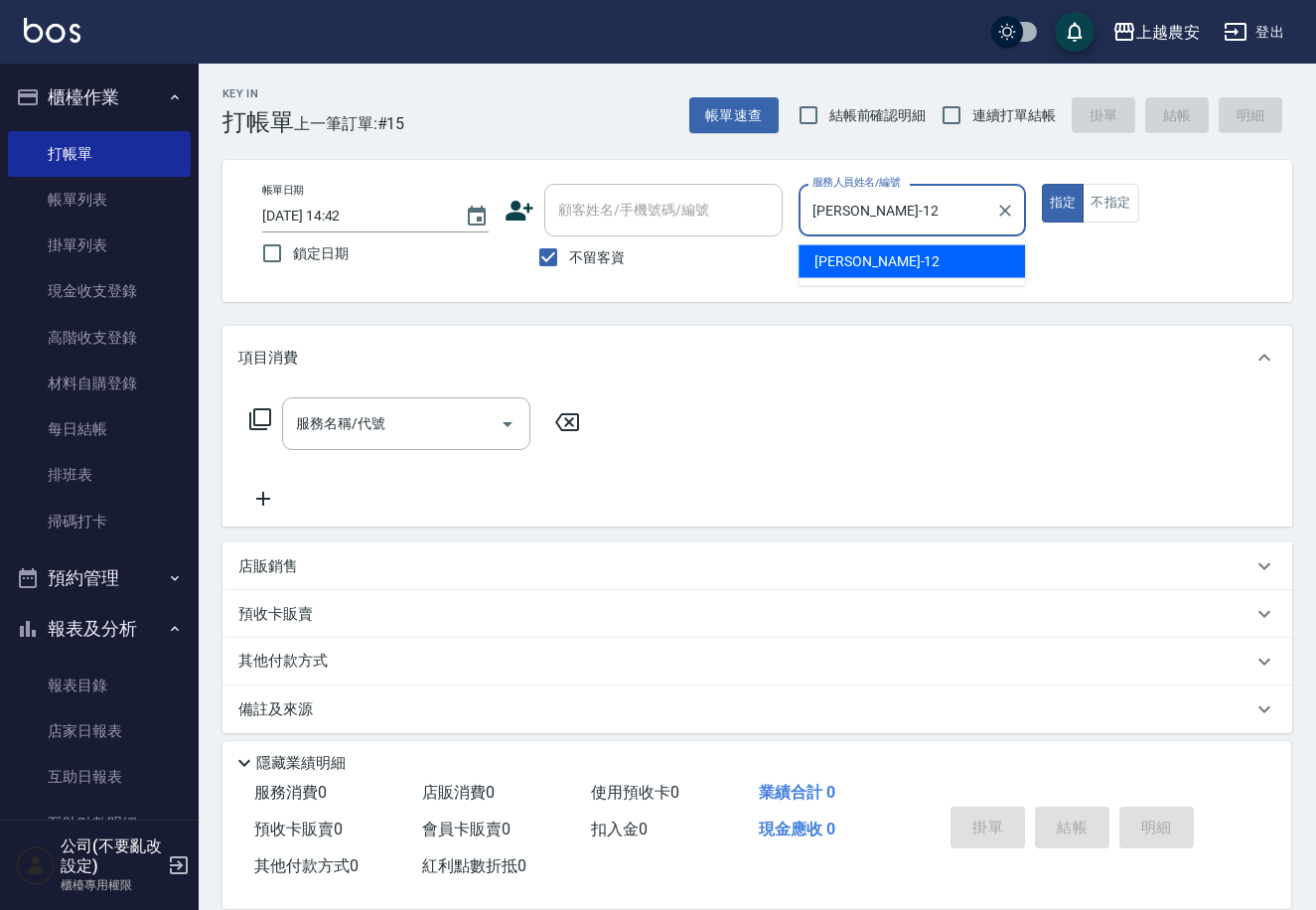 type on "true" 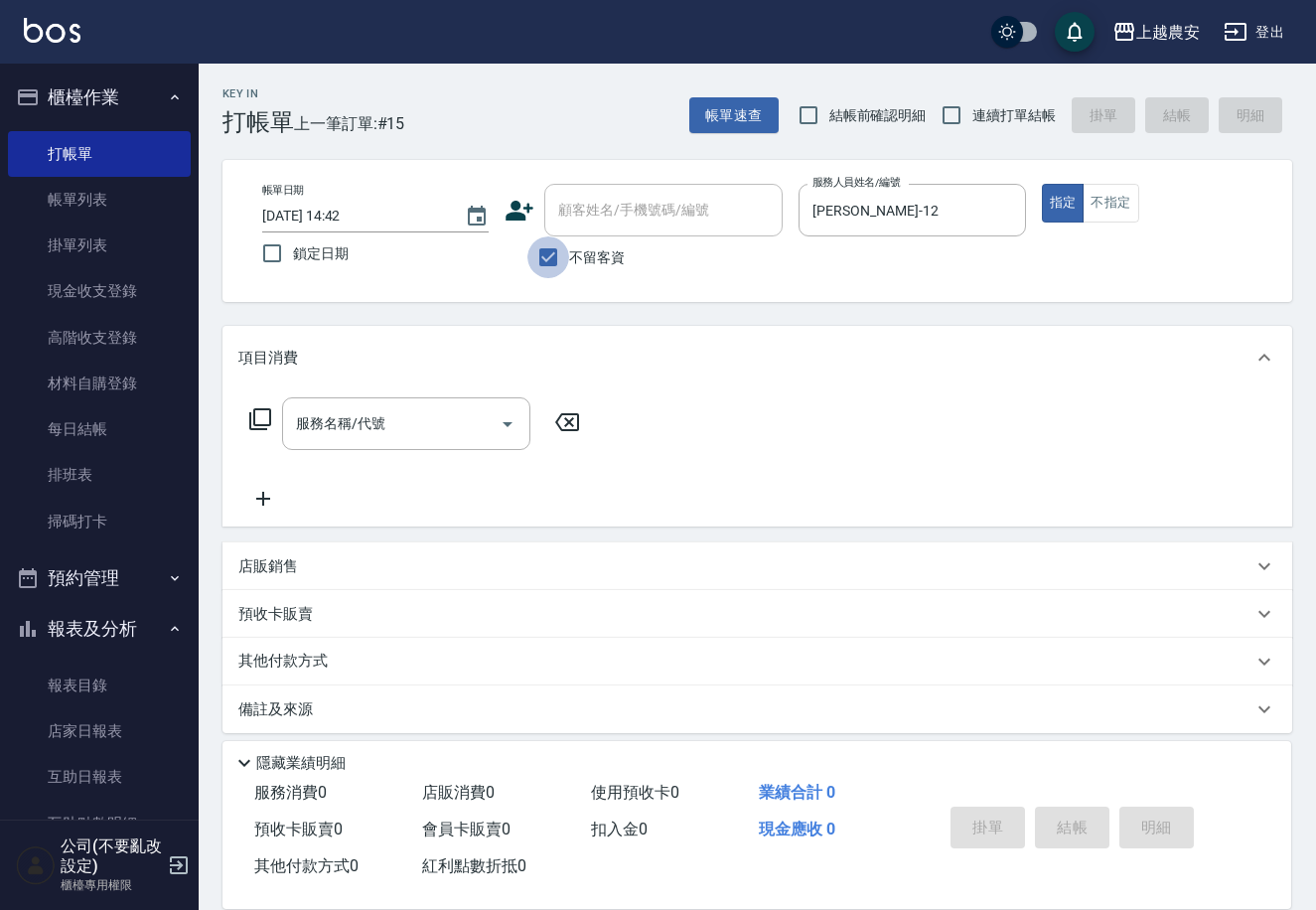 click on "不留客資" at bounding box center [548, 257] 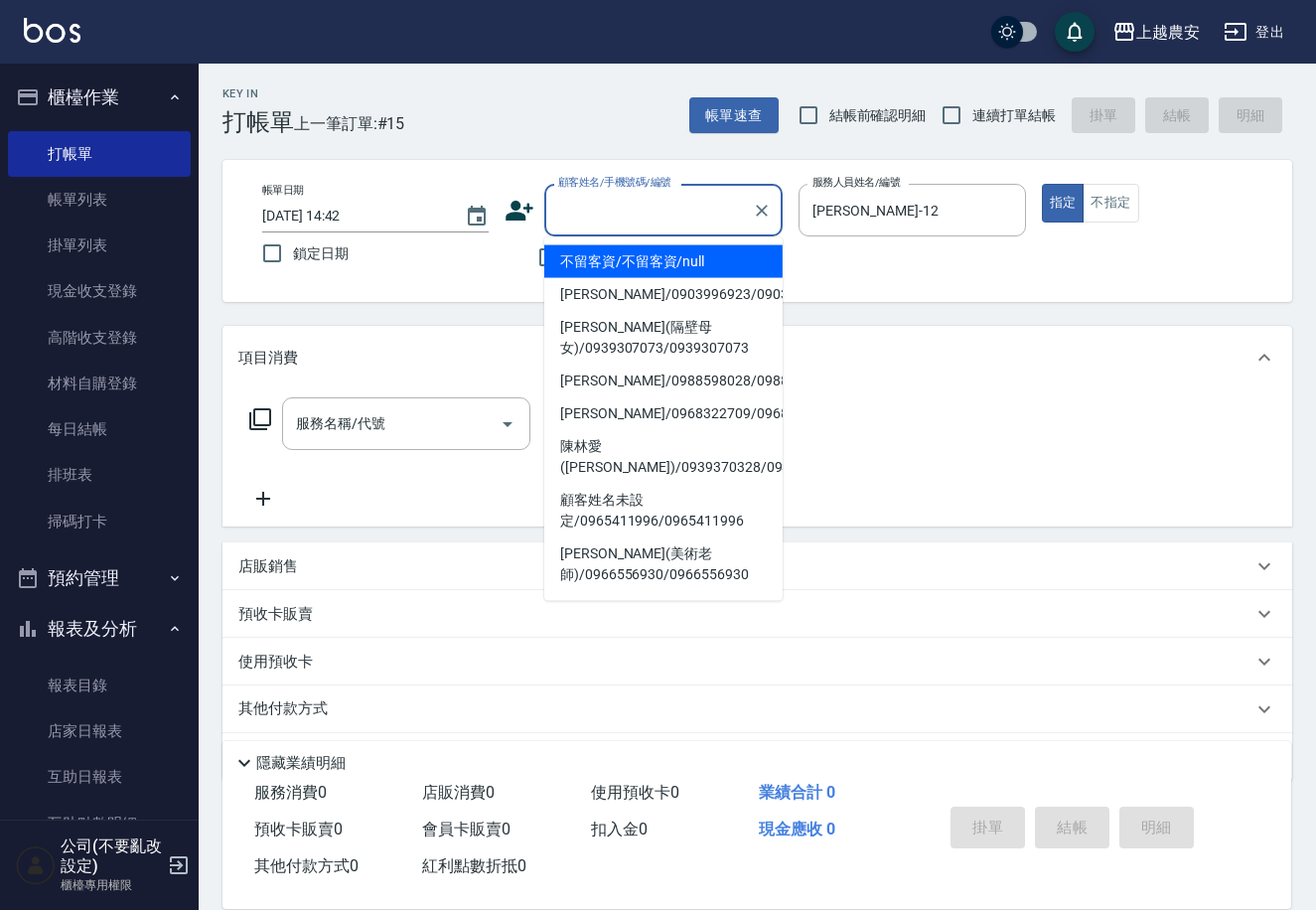 click on "顧客姓名/手機號碼/編號" at bounding box center (649, 210) 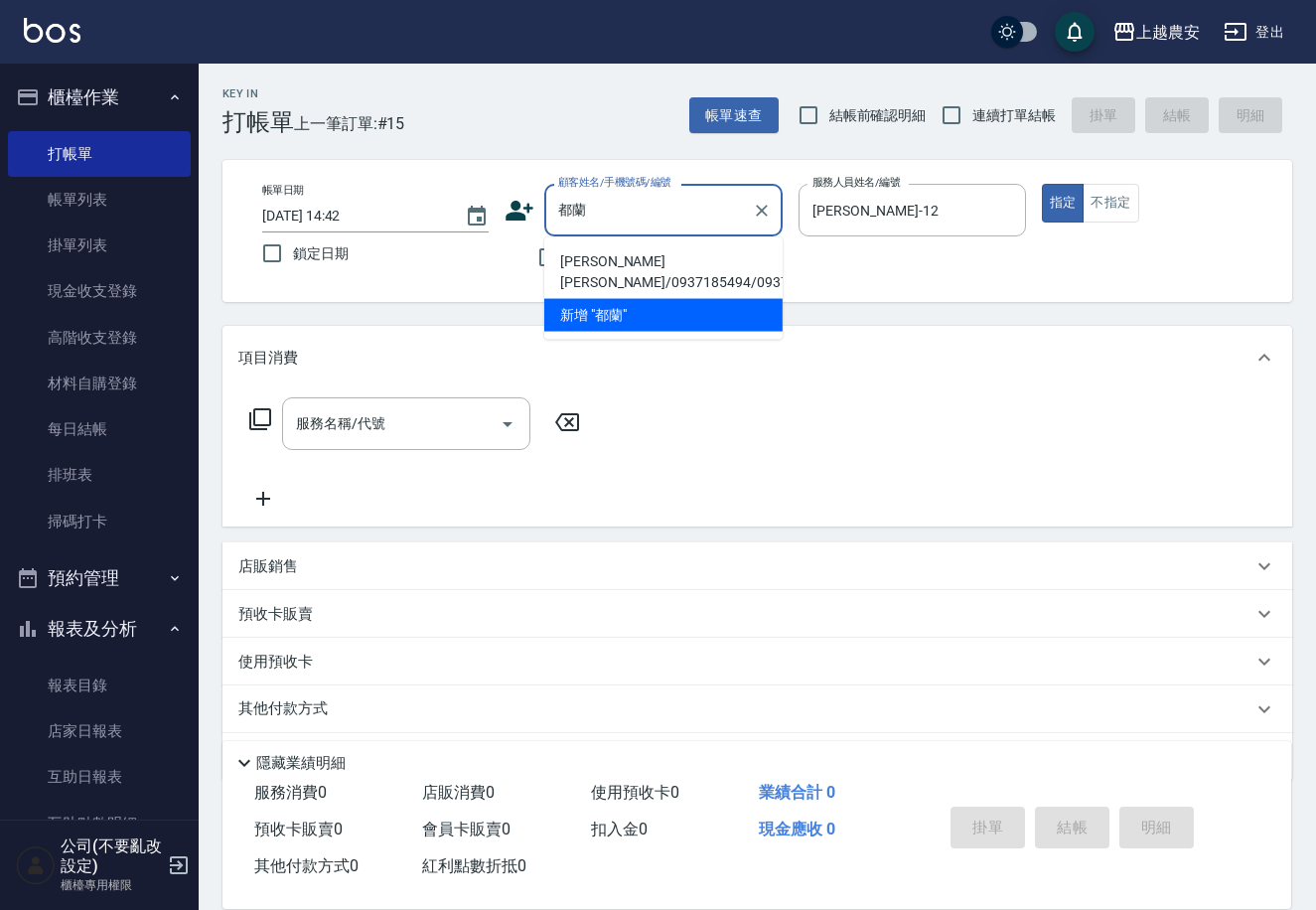click on "[PERSON_NAME][PERSON_NAME]/0937185494/0937185494" at bounding box center [663, 272] 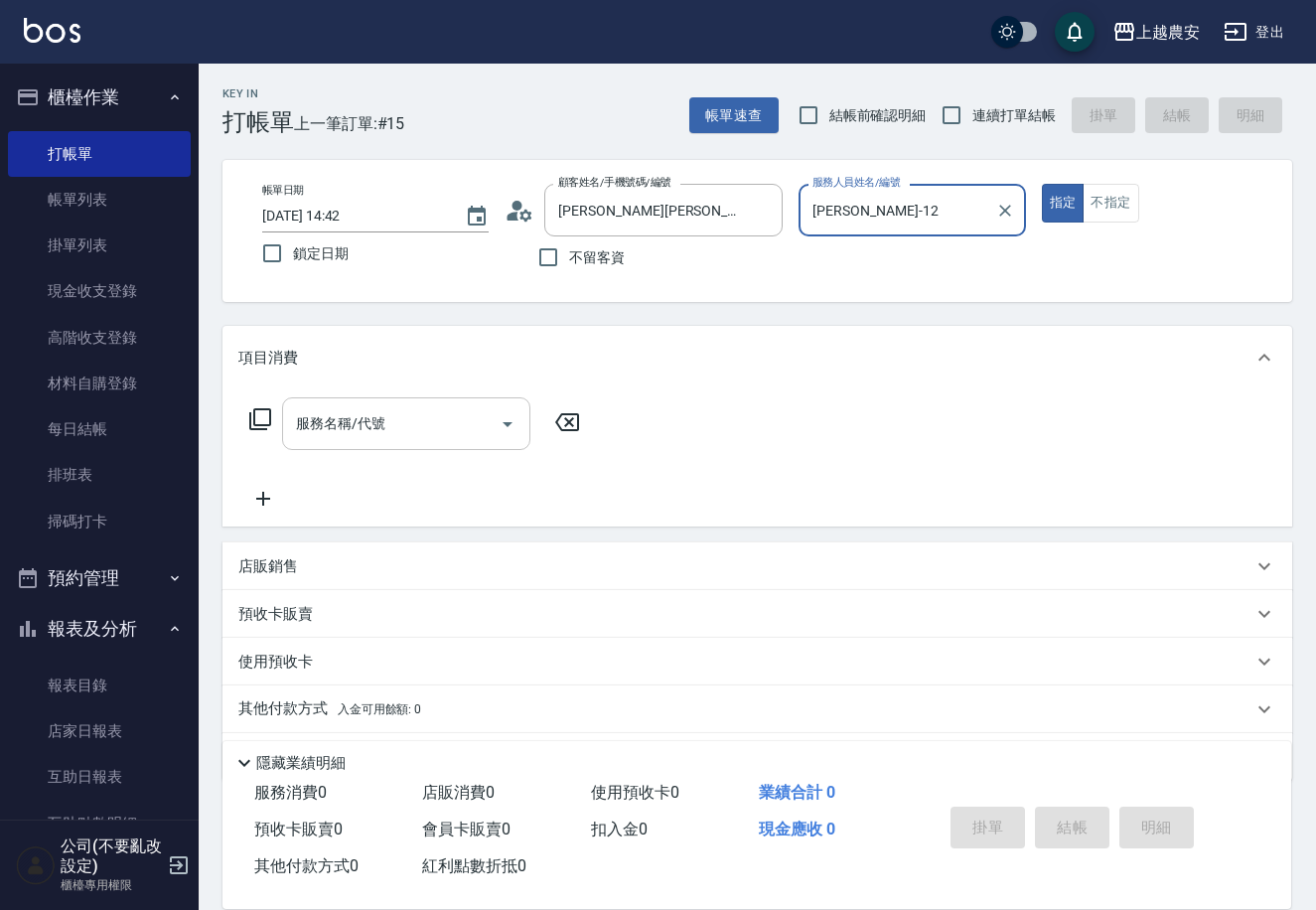 click on "服務名稱/代號" at bounding box center [391, 423] 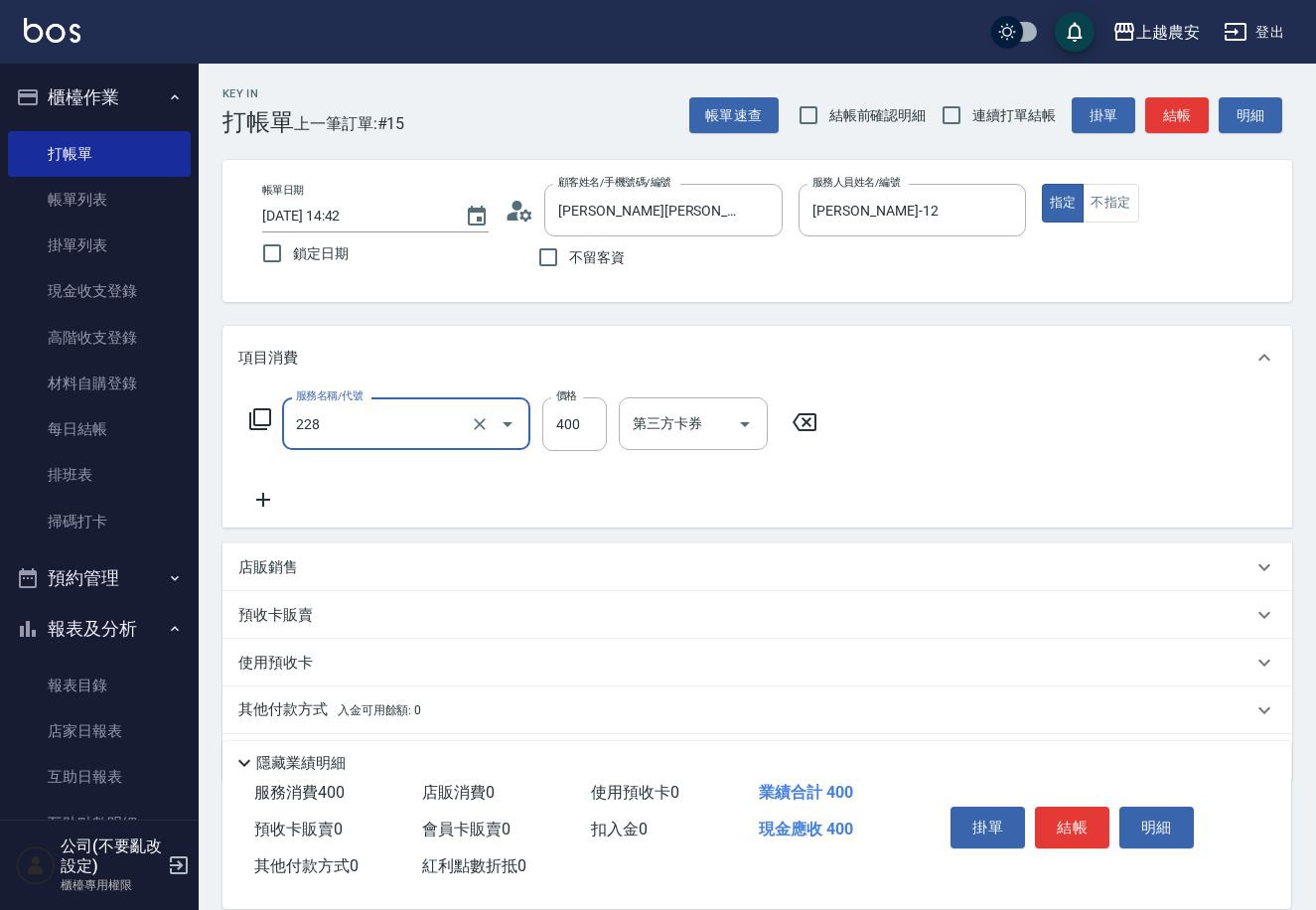 type on "洗髮(228)" 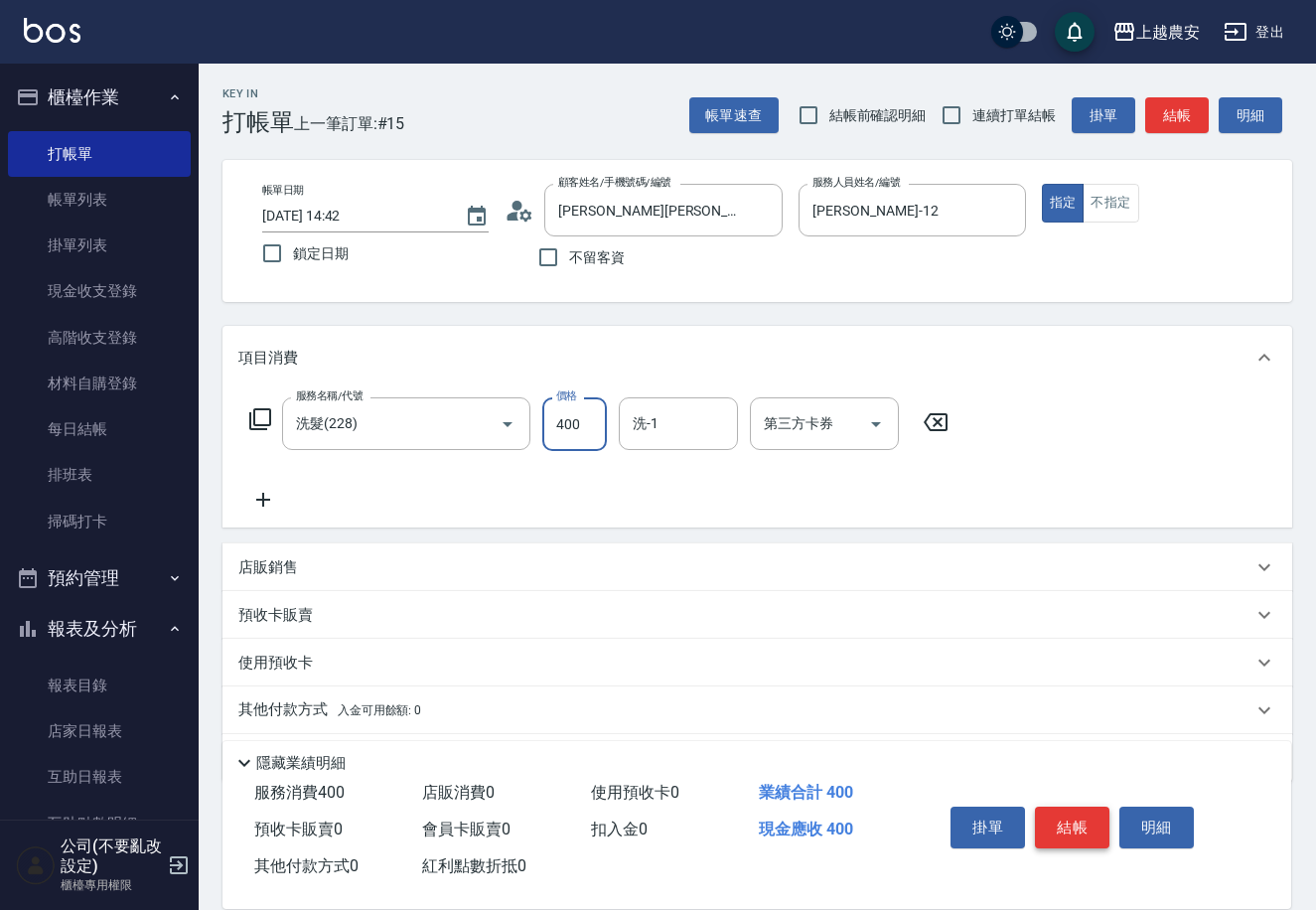 click on "結帳" at bounding box center [1072, 828] 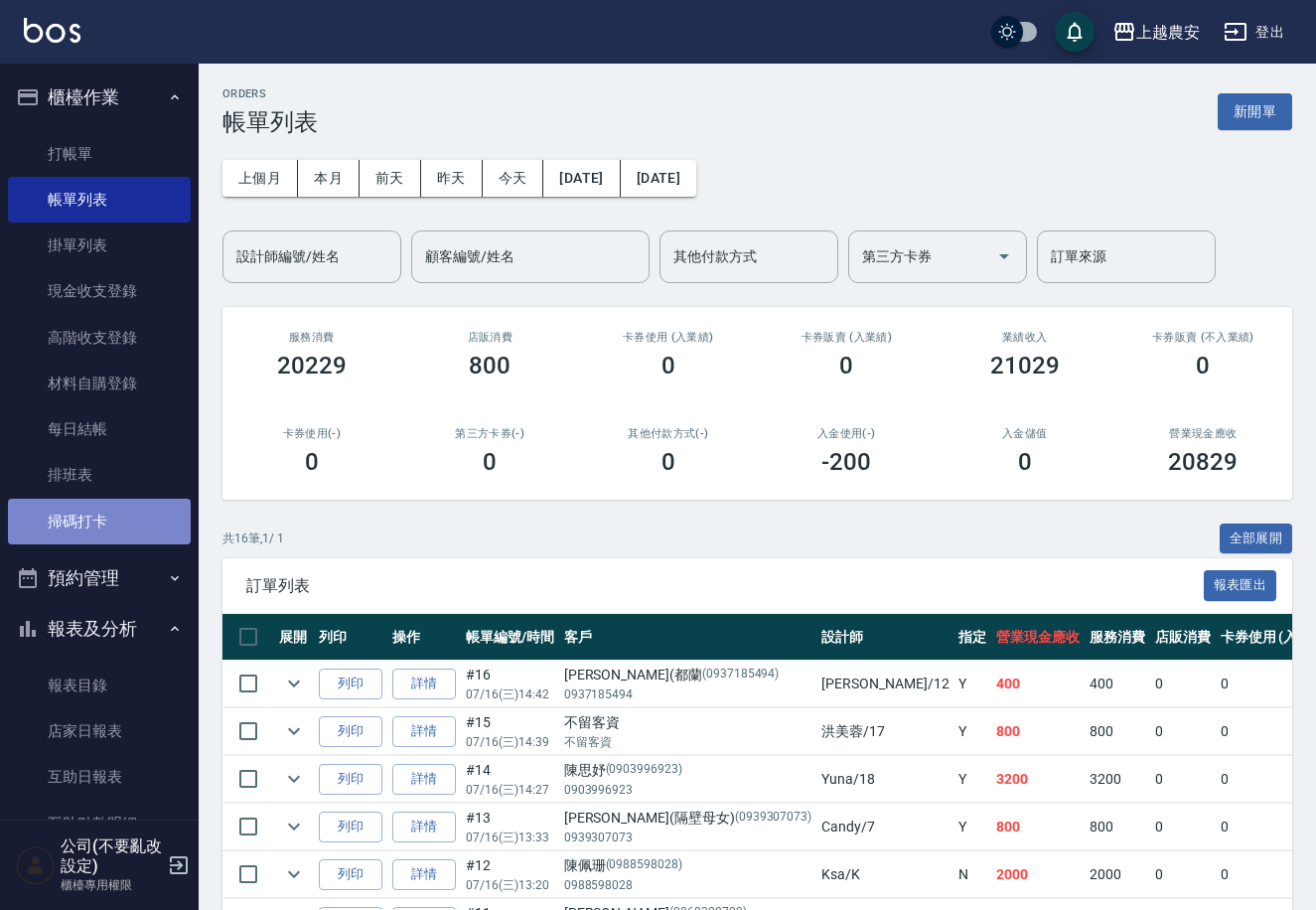 click on "掃碼打卡" at bounding box center (99, 522) 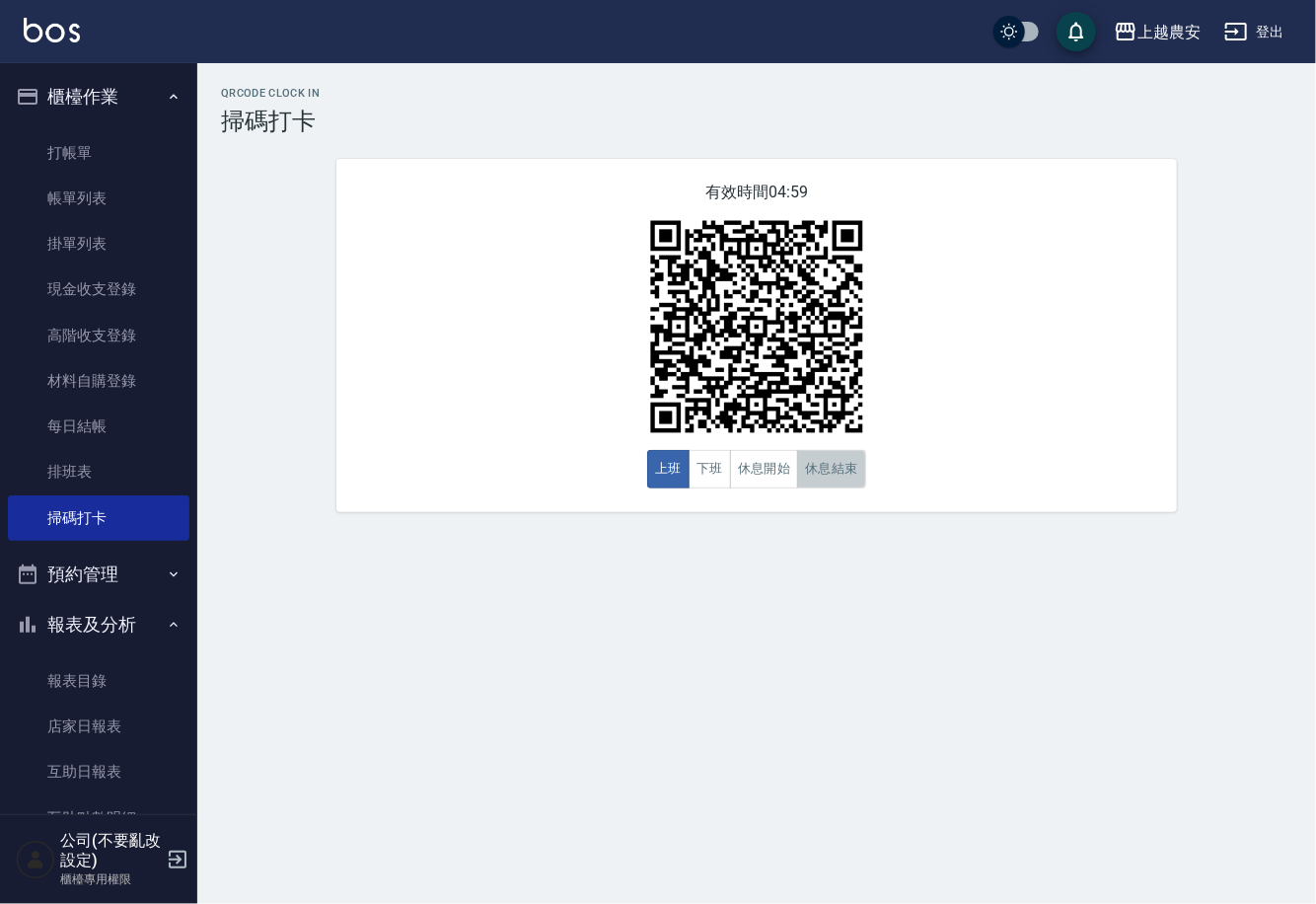 click on "休息結束" at bounding box center [832, 469] 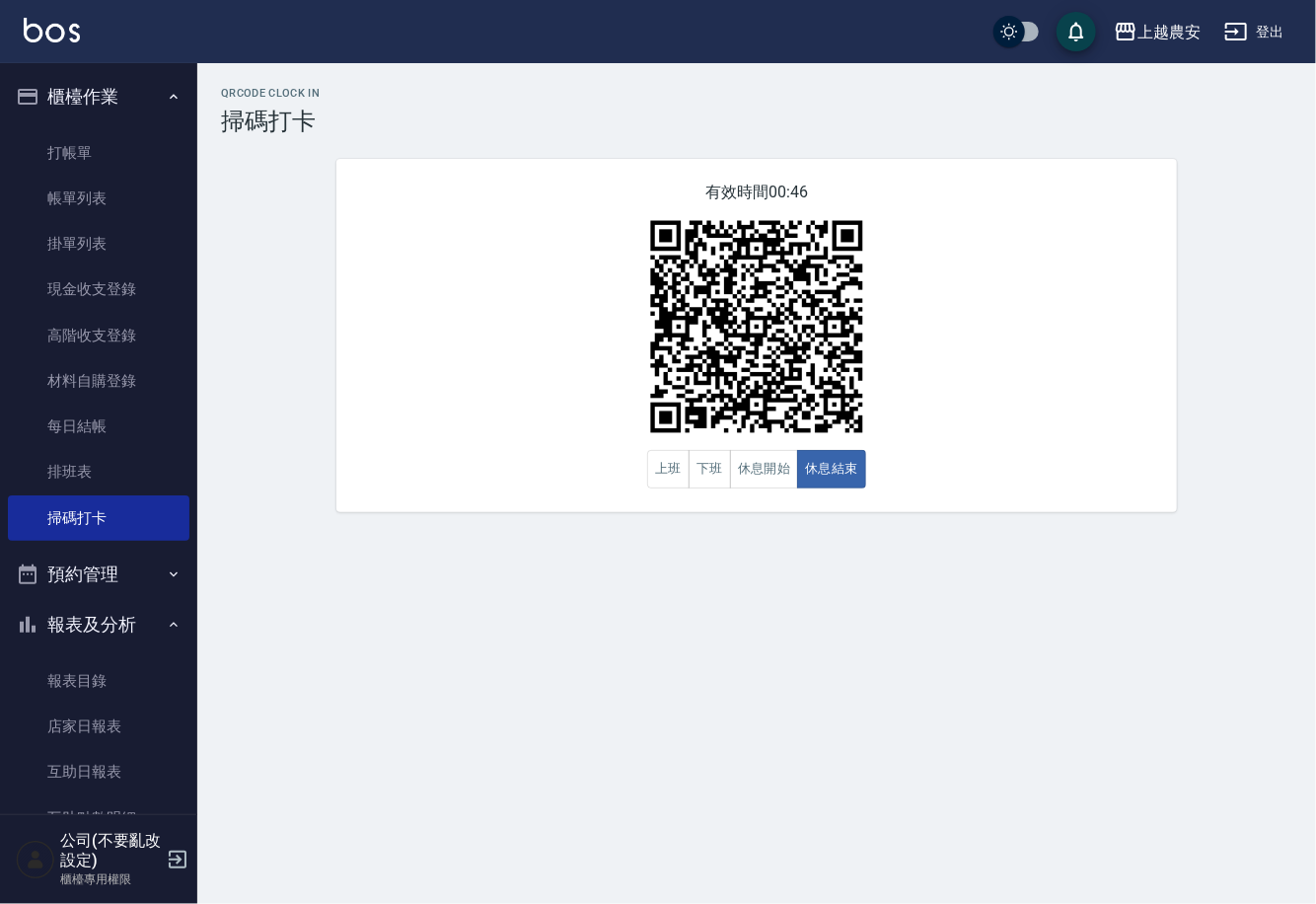 click on "打帳單 帳單列表 掛單列表 現金收支登錄 高階收支登錄 材料自購登錄 每日結帳 排班表 掃碼打卡" at bounding box center (99, 336) 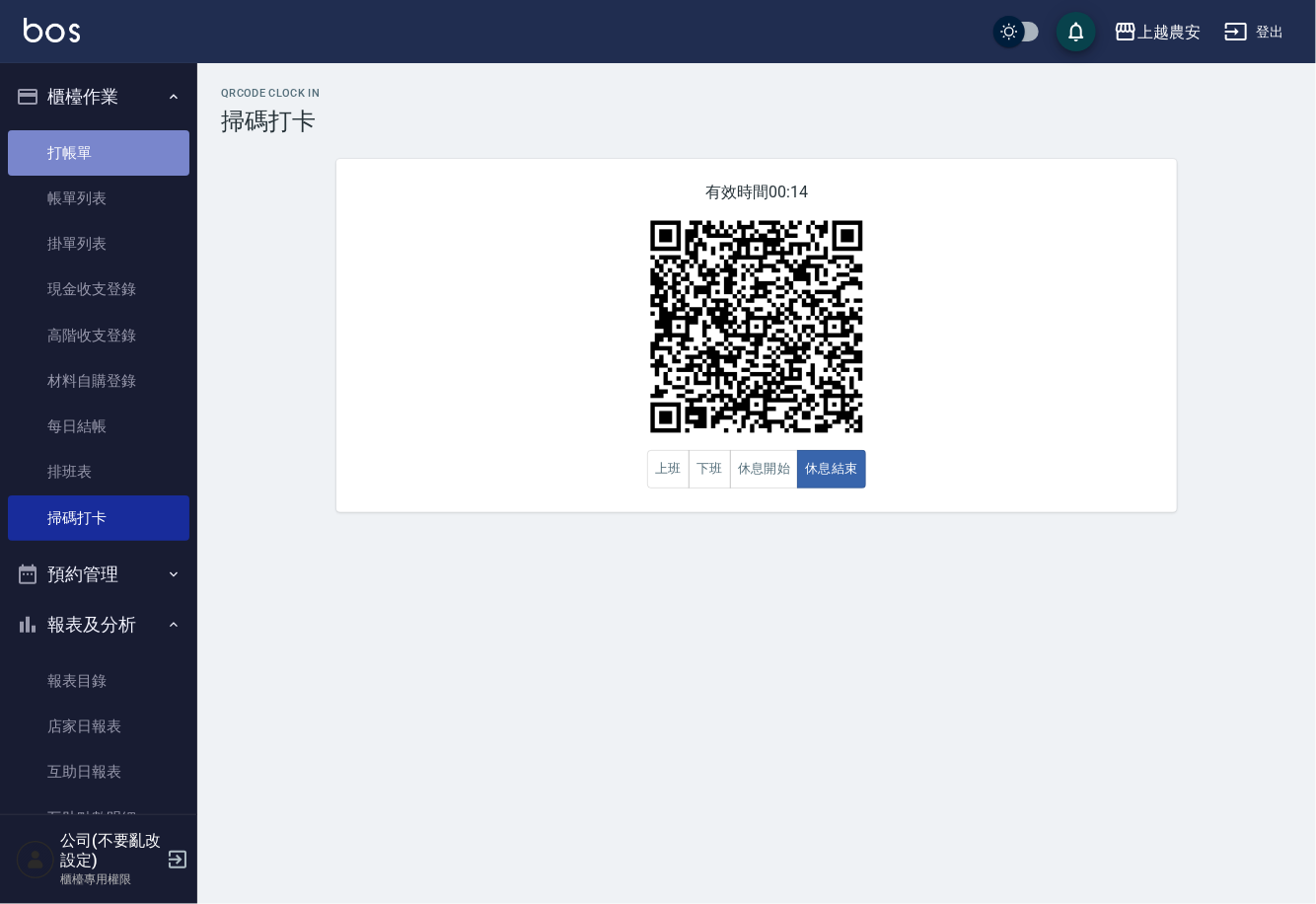 click on "打帳單" at bounding box center [99, 153] 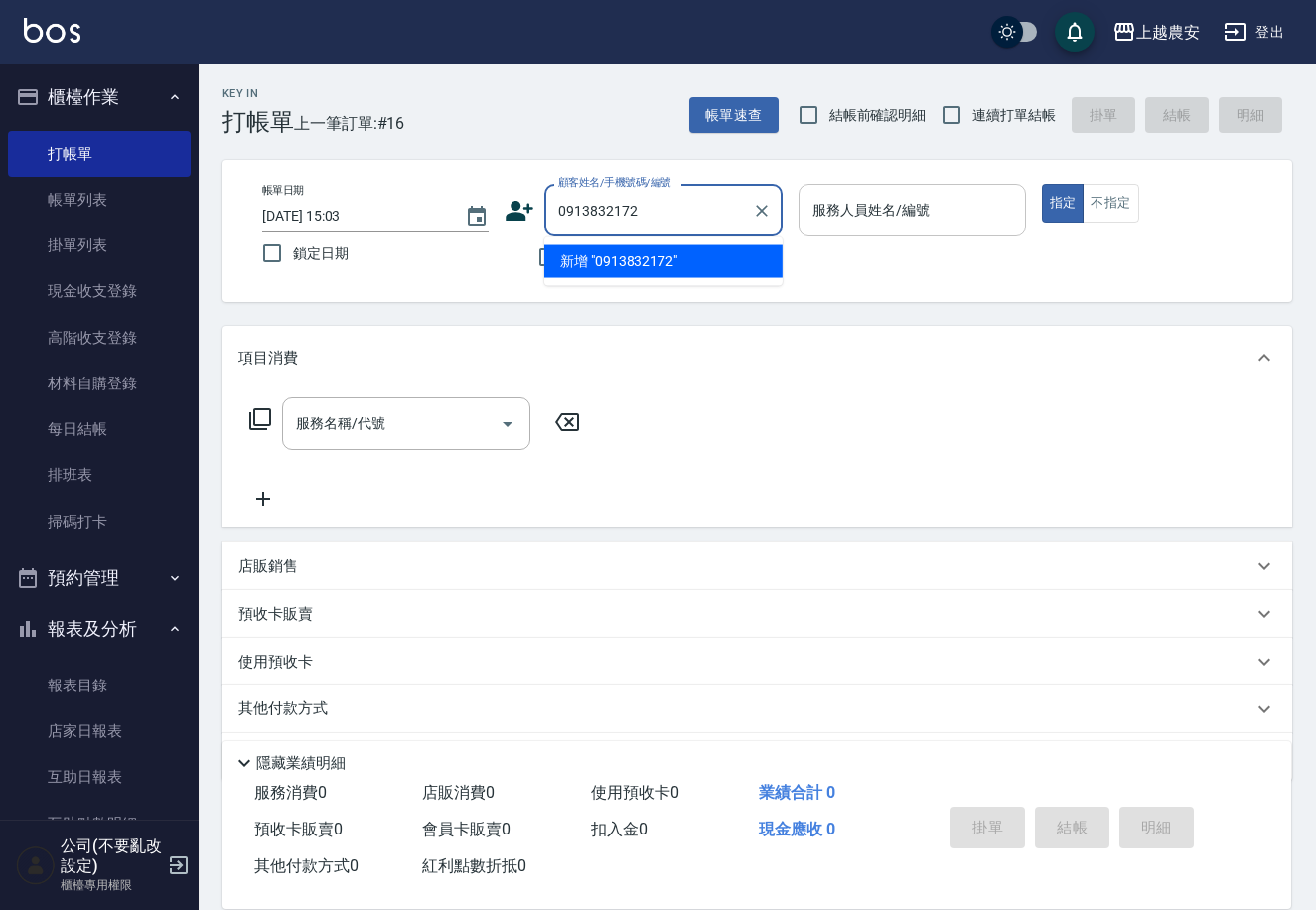 drag, startPoint x: 554, startPoint y: 211, endPoint x: 947, endPoint y: 191, distance: 393.509 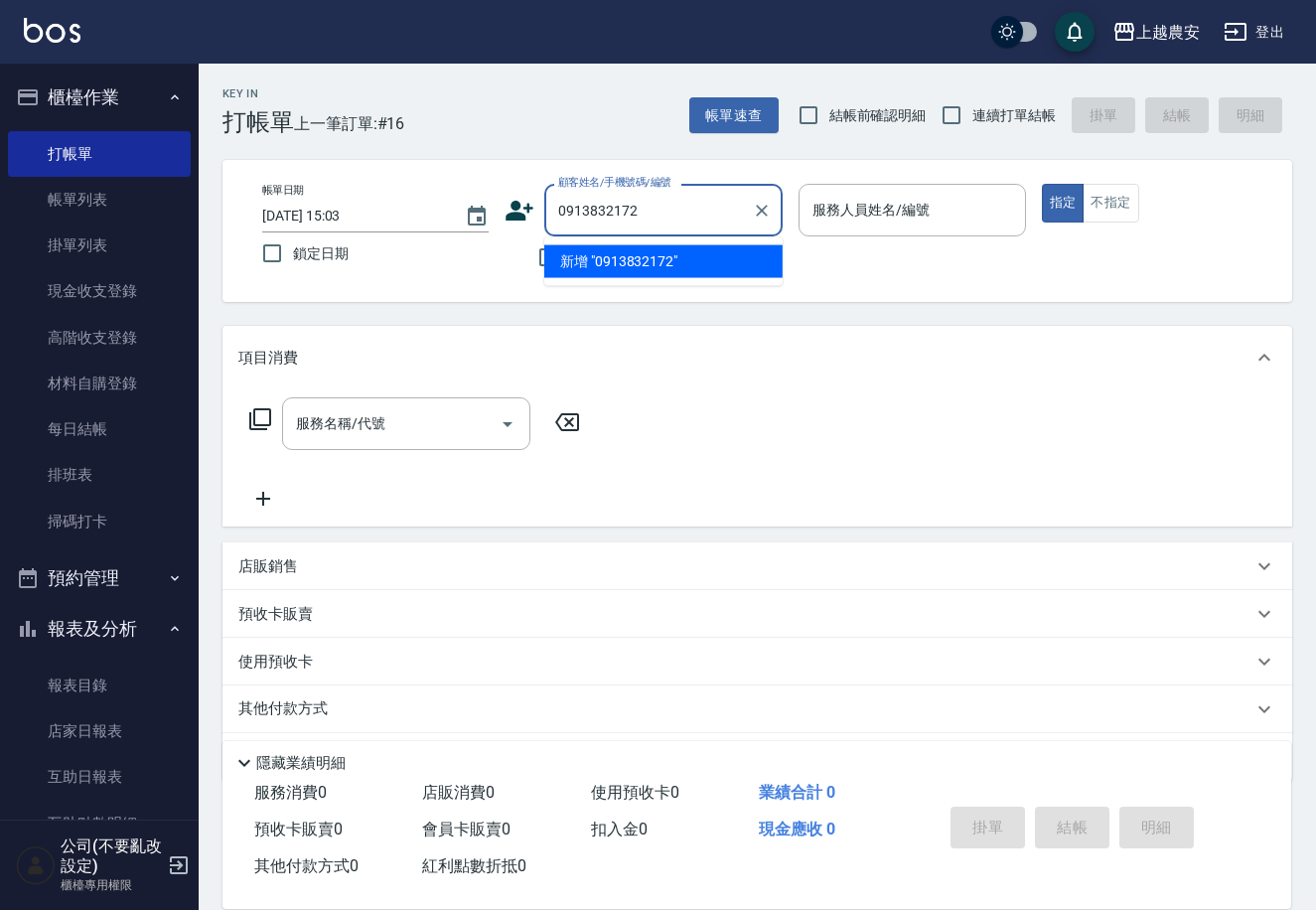 type on "0913832172" 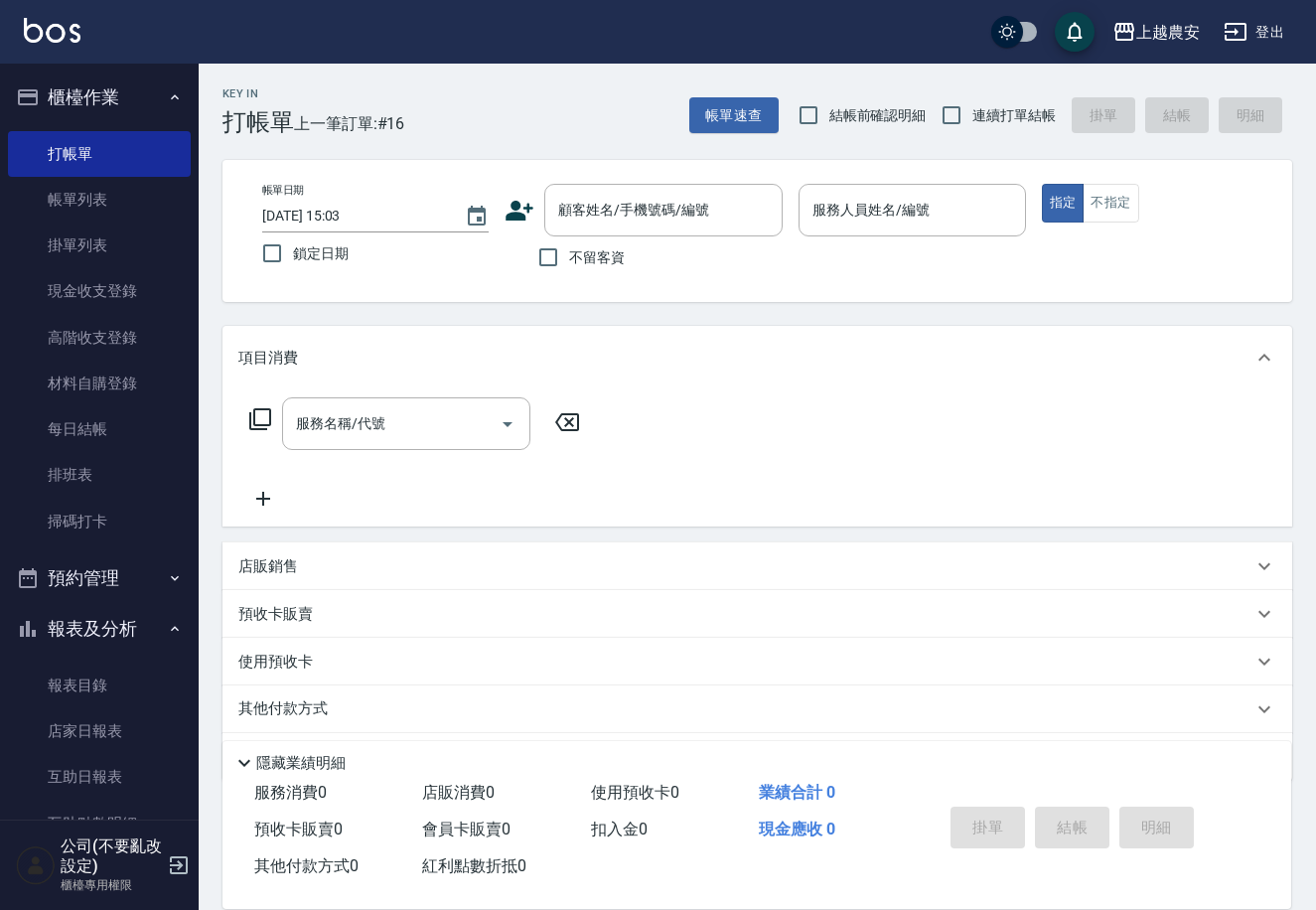 click 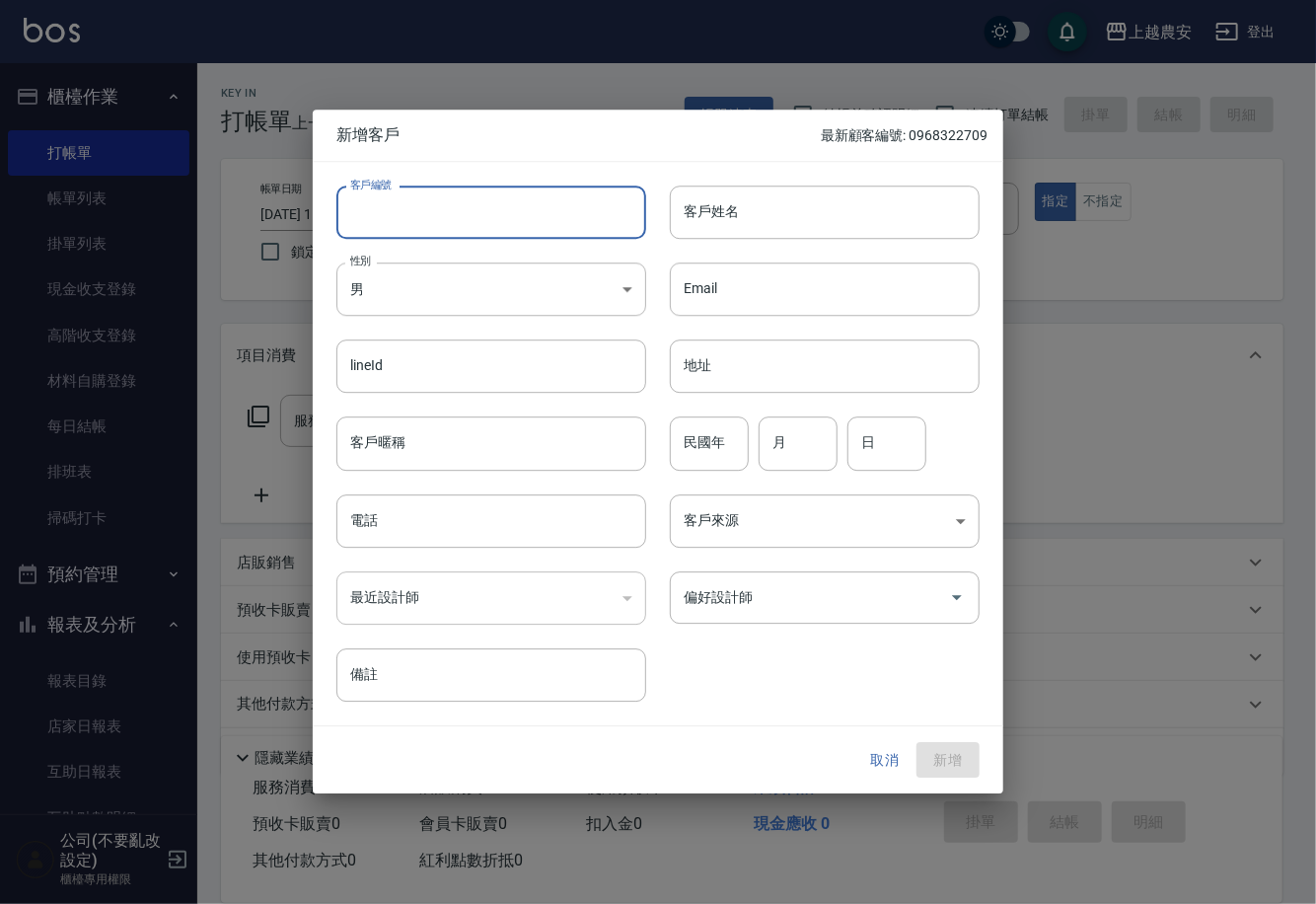 paste on "0913832172" 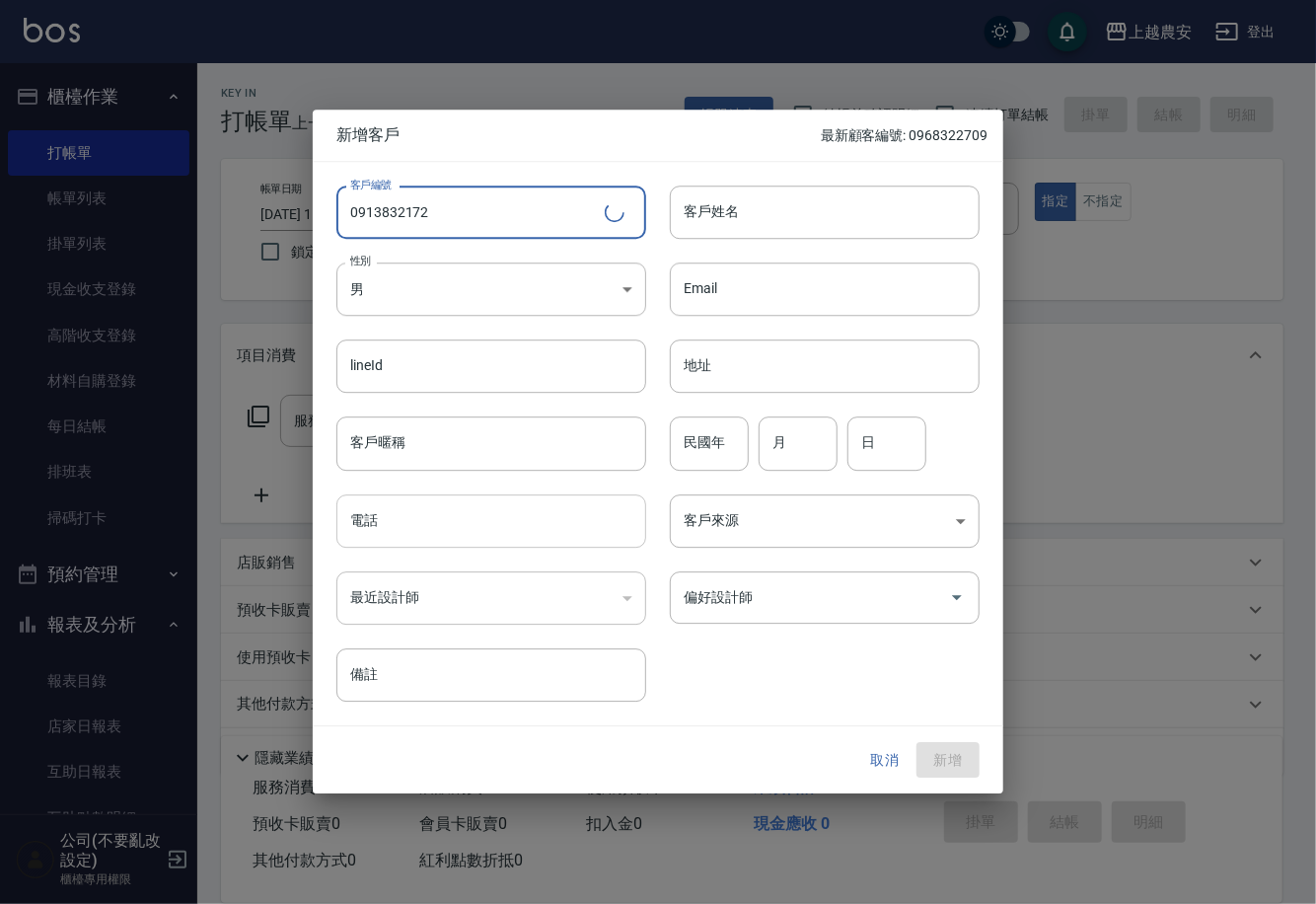 type on "0913832172" 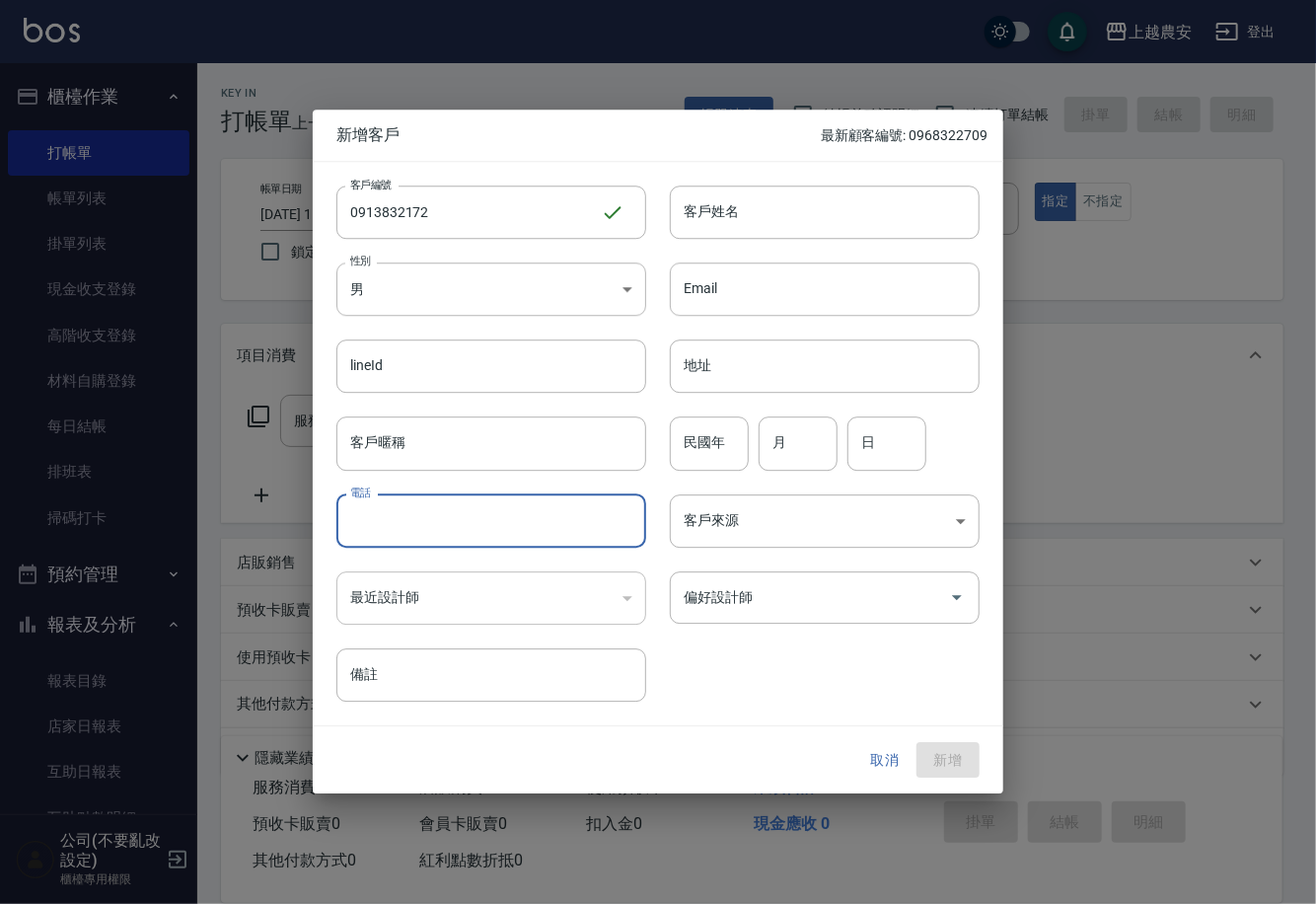 paste on "0913832172" 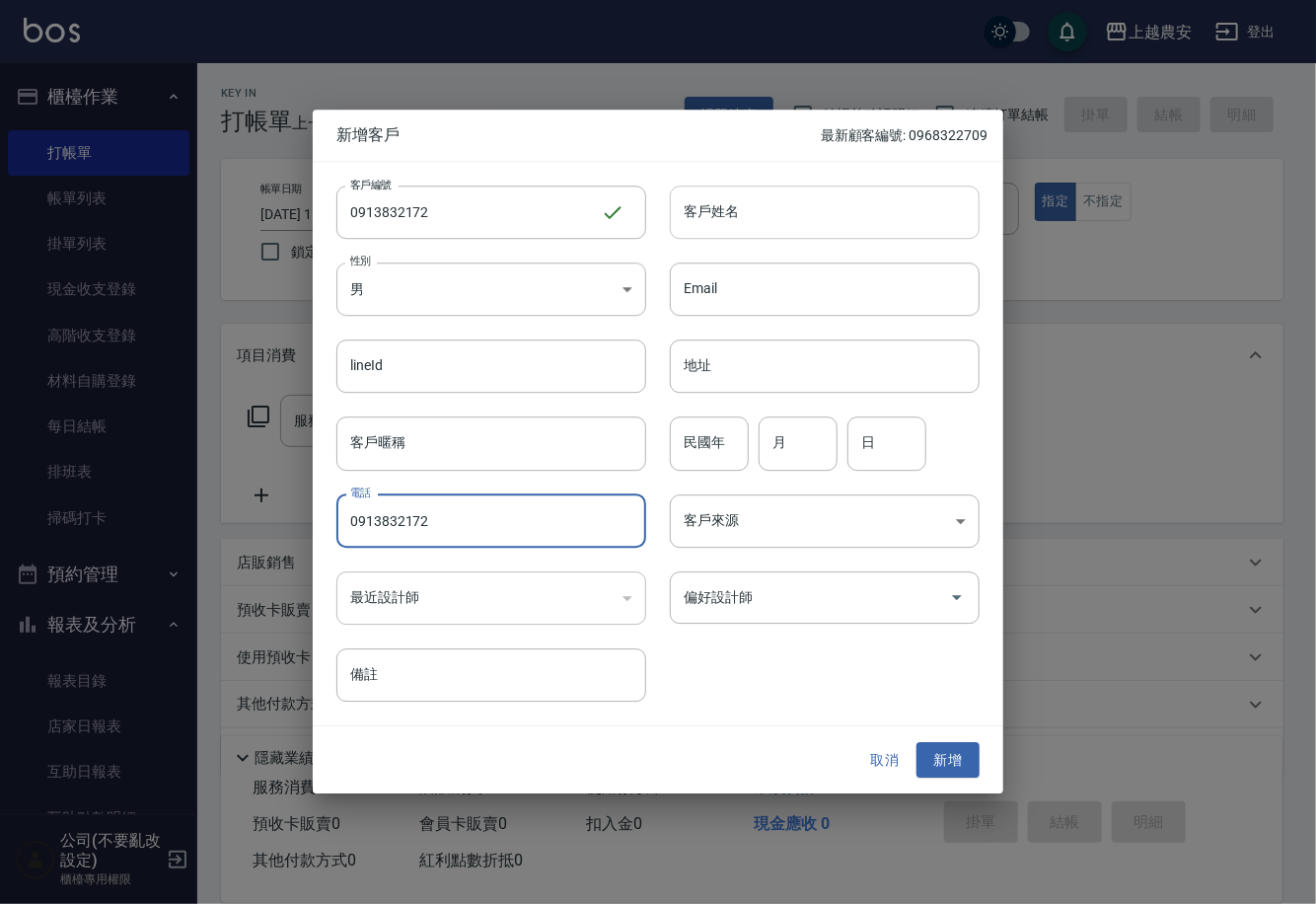 type on "0913832172" 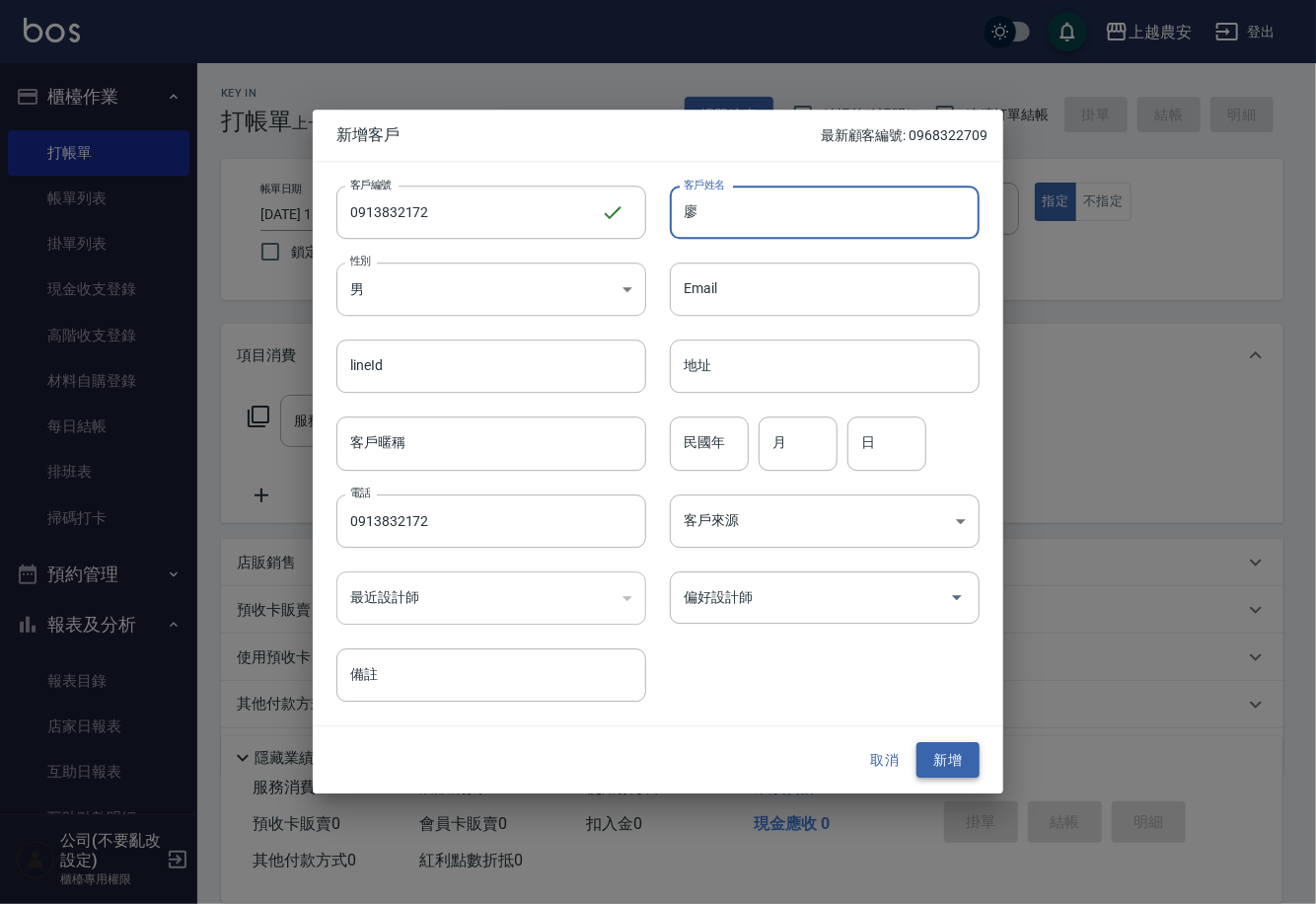 type on "廖" 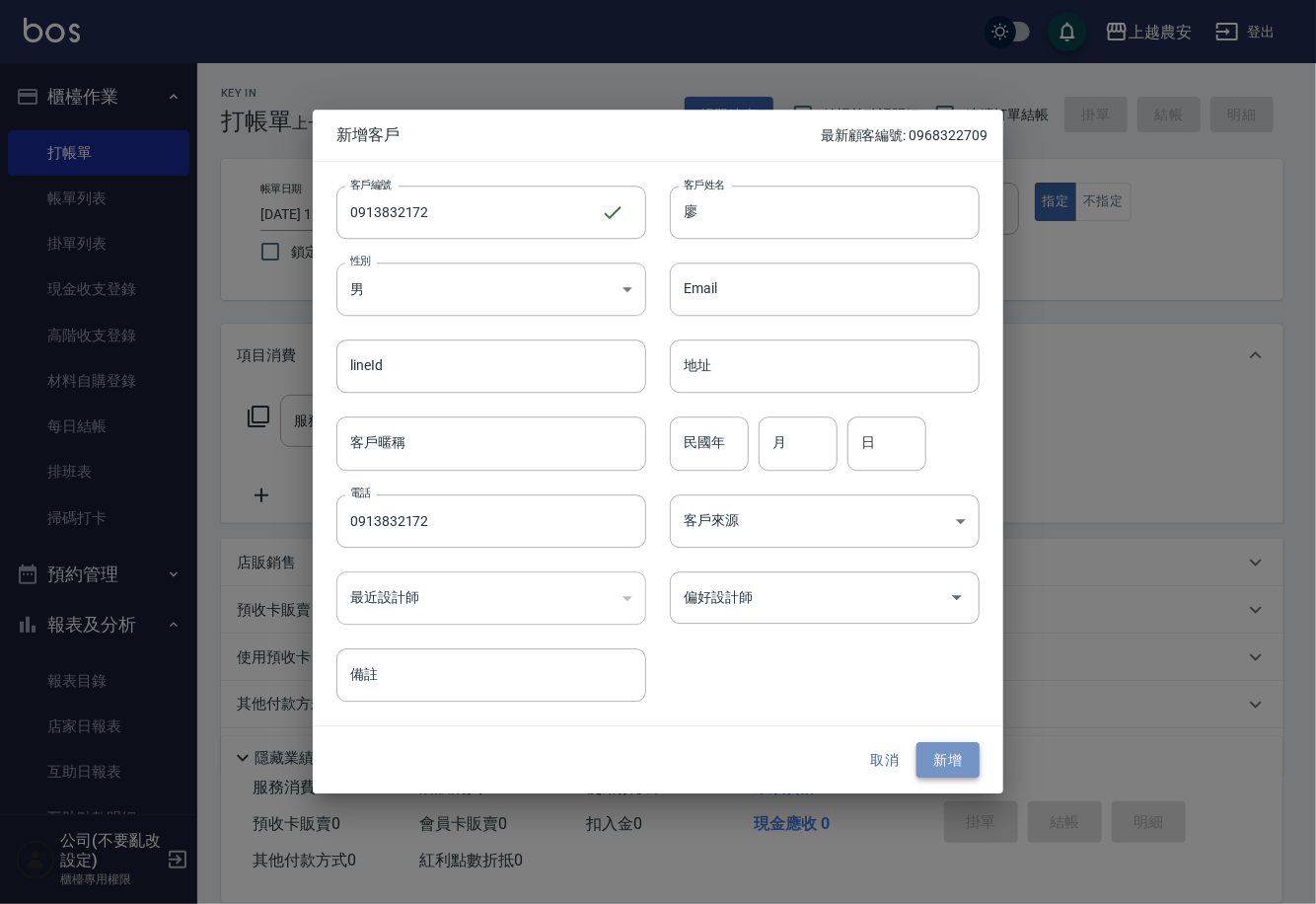 click on "新增" at bounding box center (948, 760) 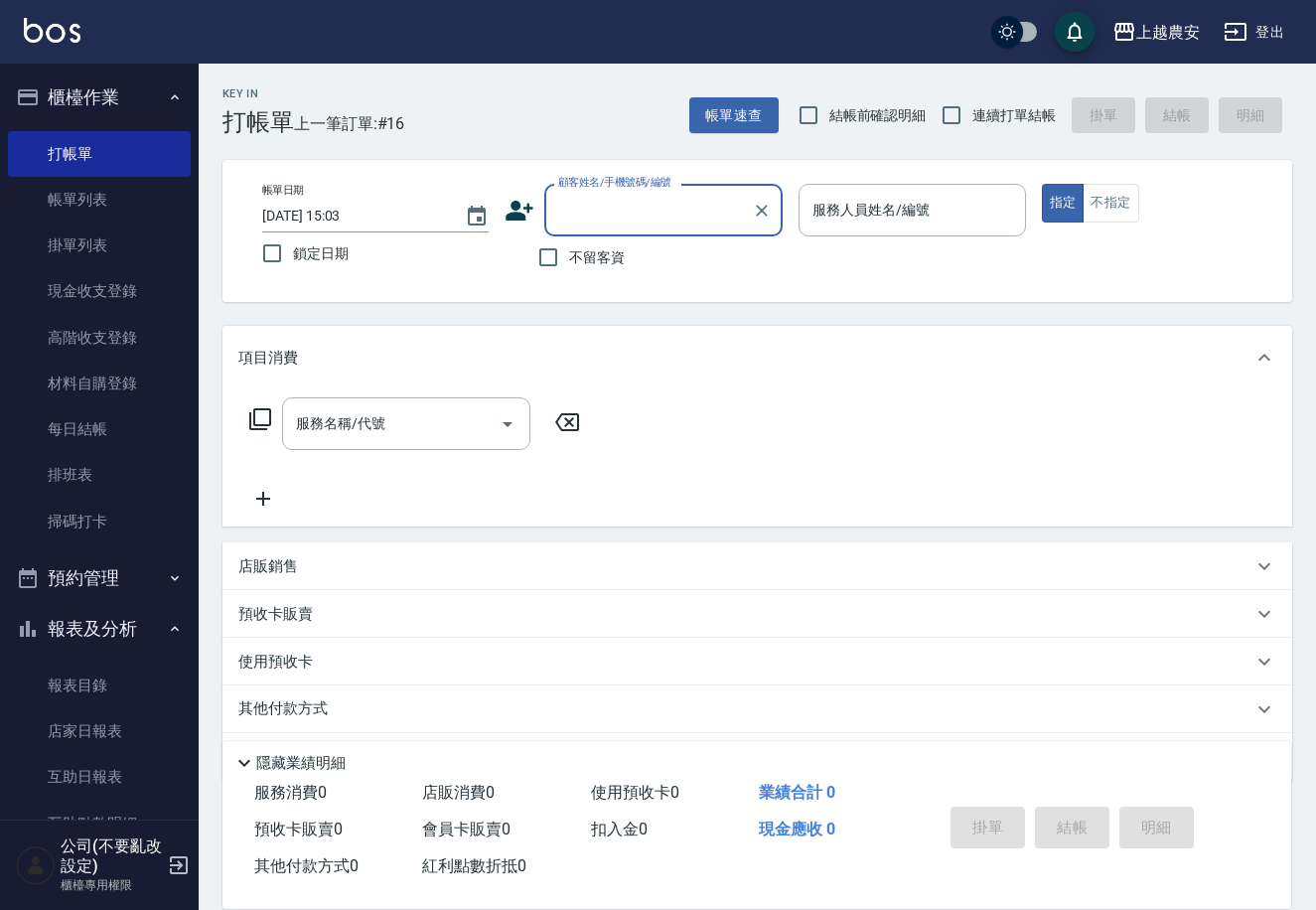 paste on "0913832172" 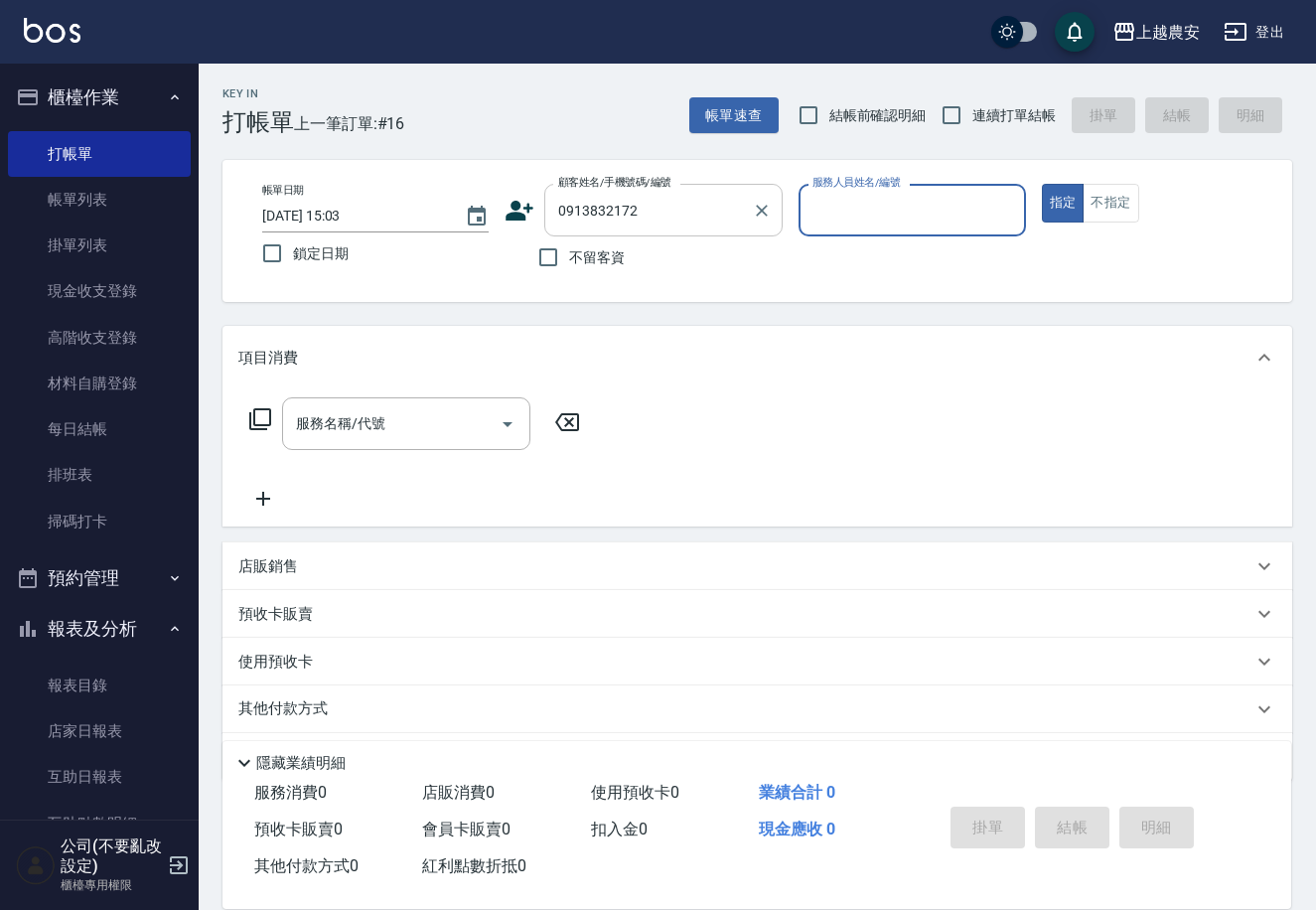 click on "0913832172 顧客姓名/手機號碼/編號" at bounding box center (663, 210) 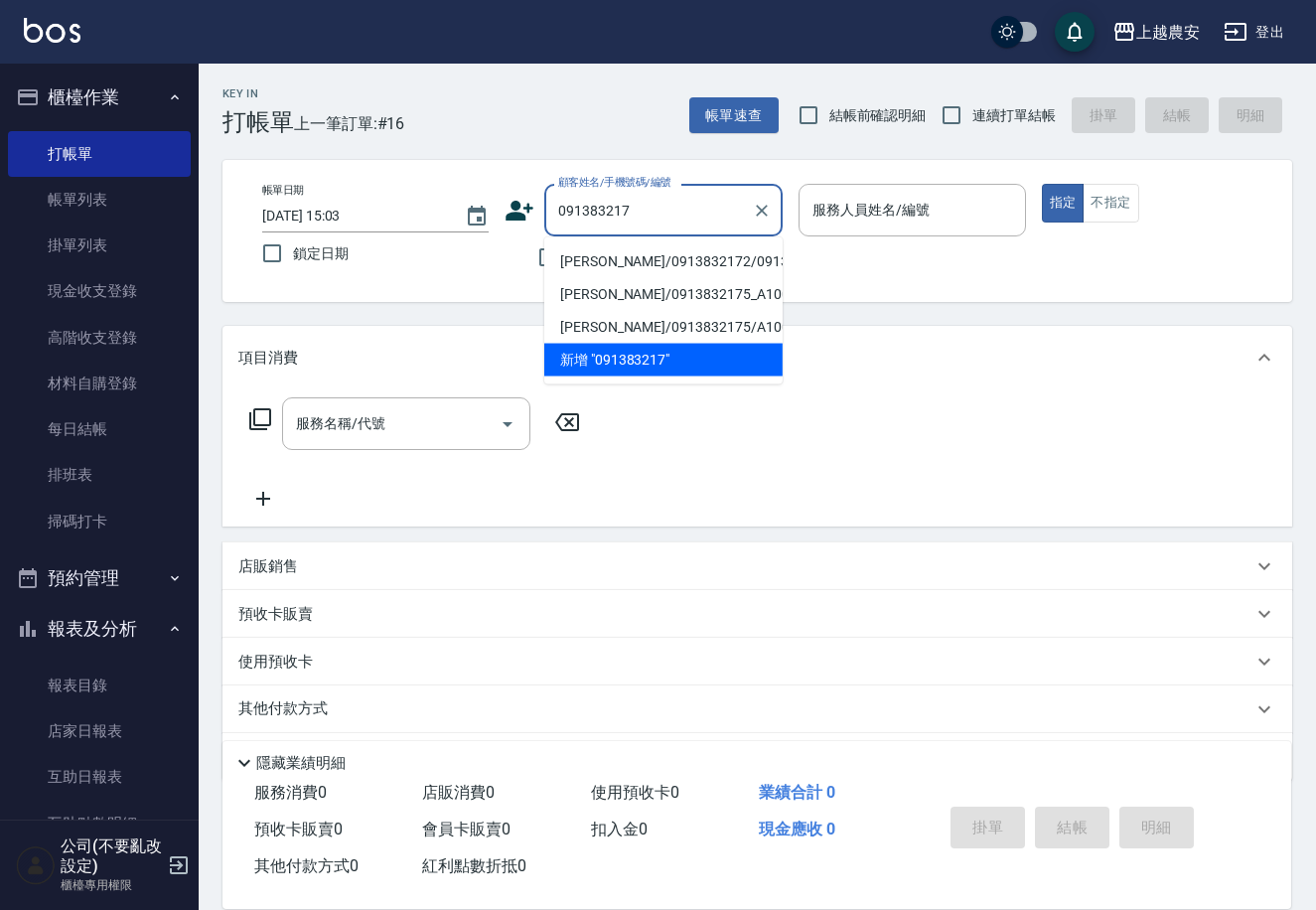type on "[PERSON_NAME]/0913832172/0913832172" 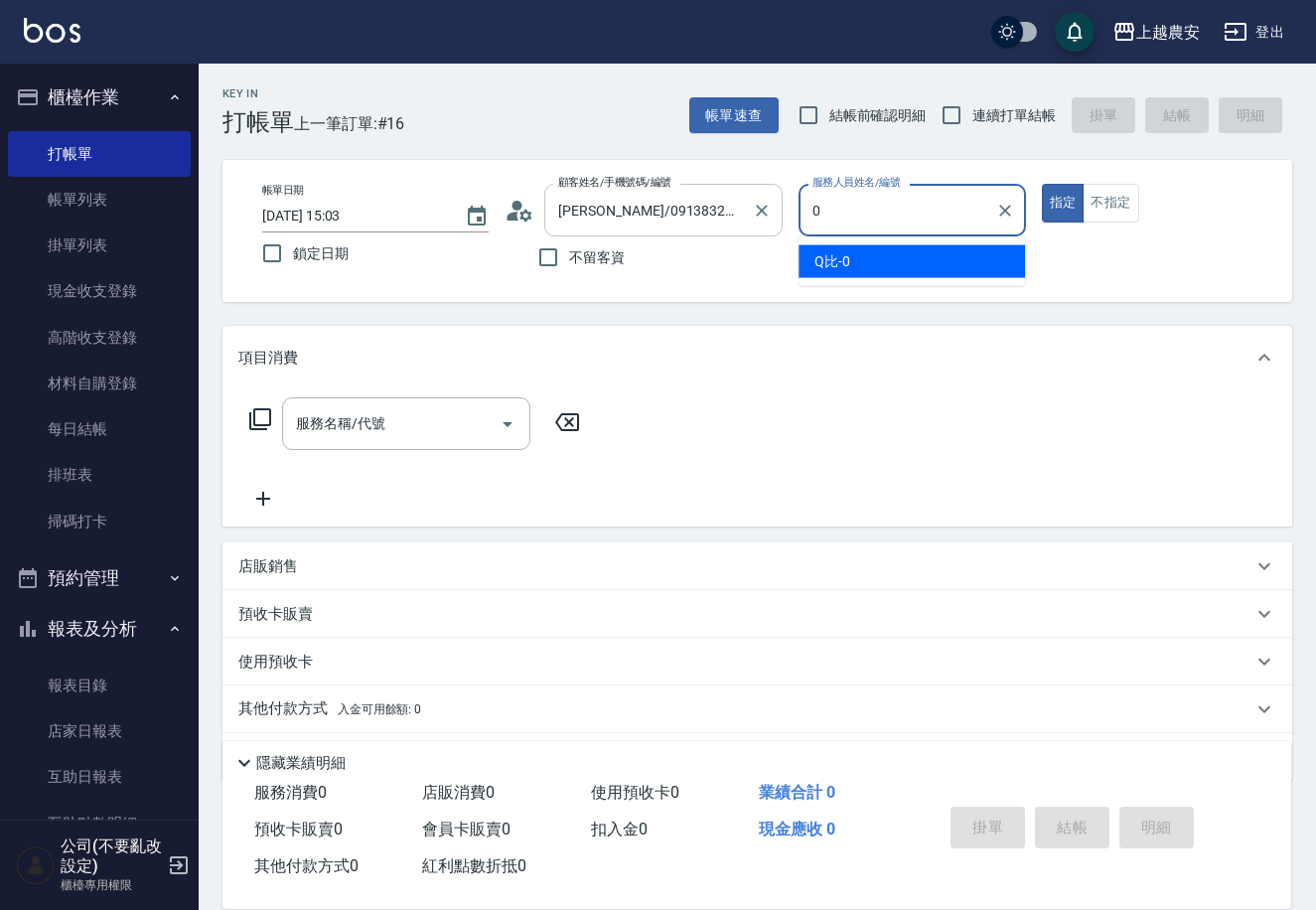 type on "Q比-0" 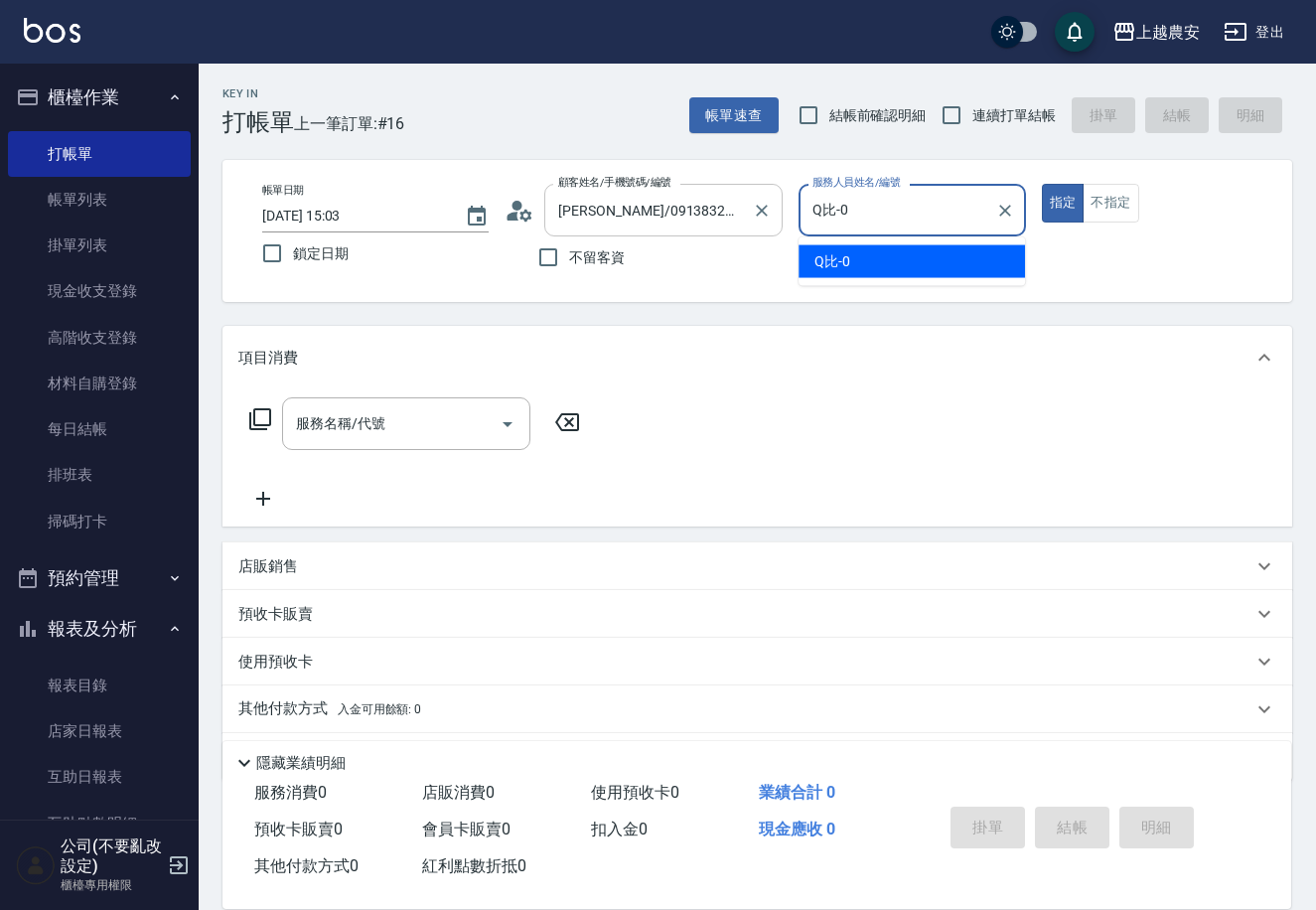 type on "true" 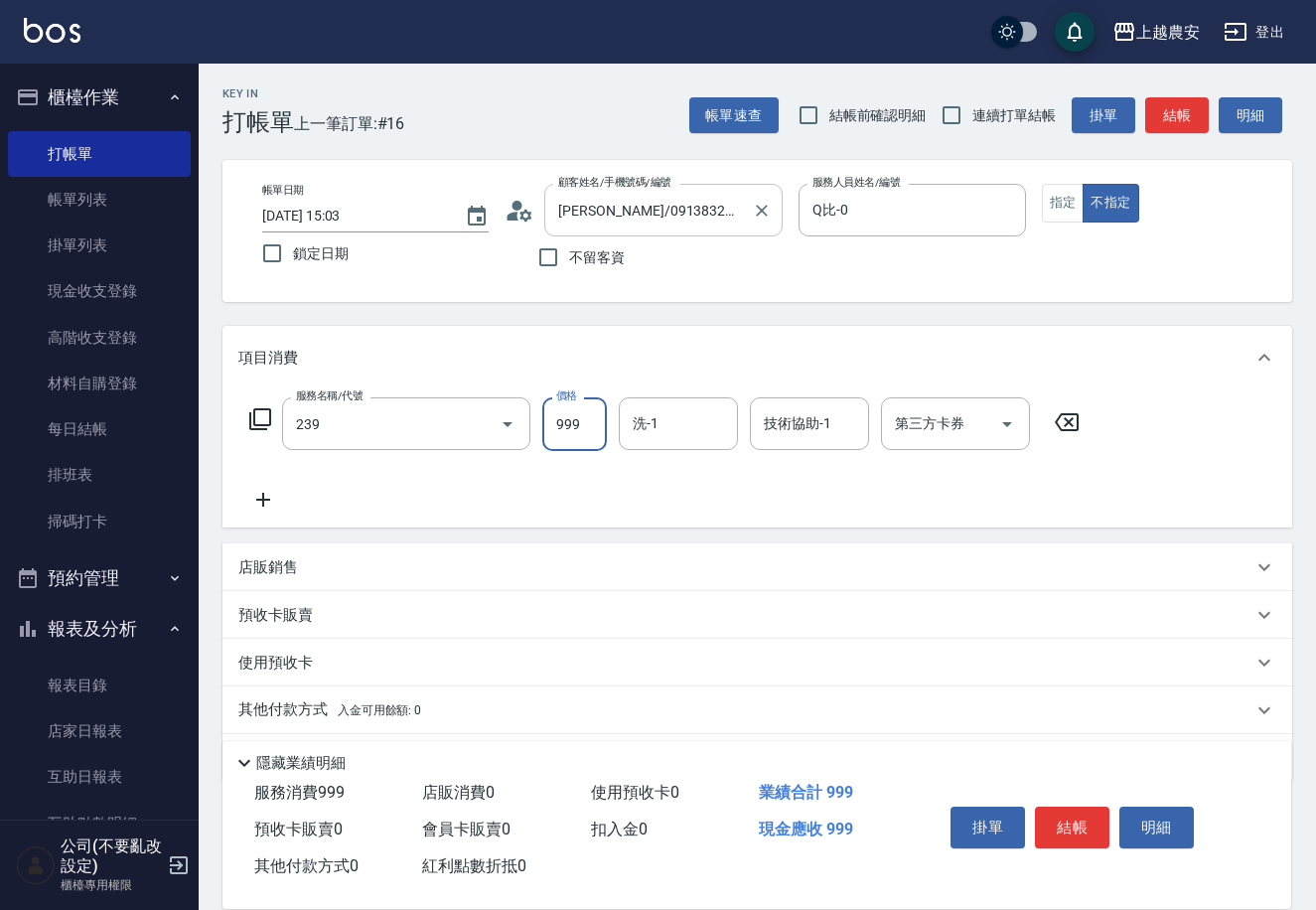 type on "頭皮SPA洗髮(239)" 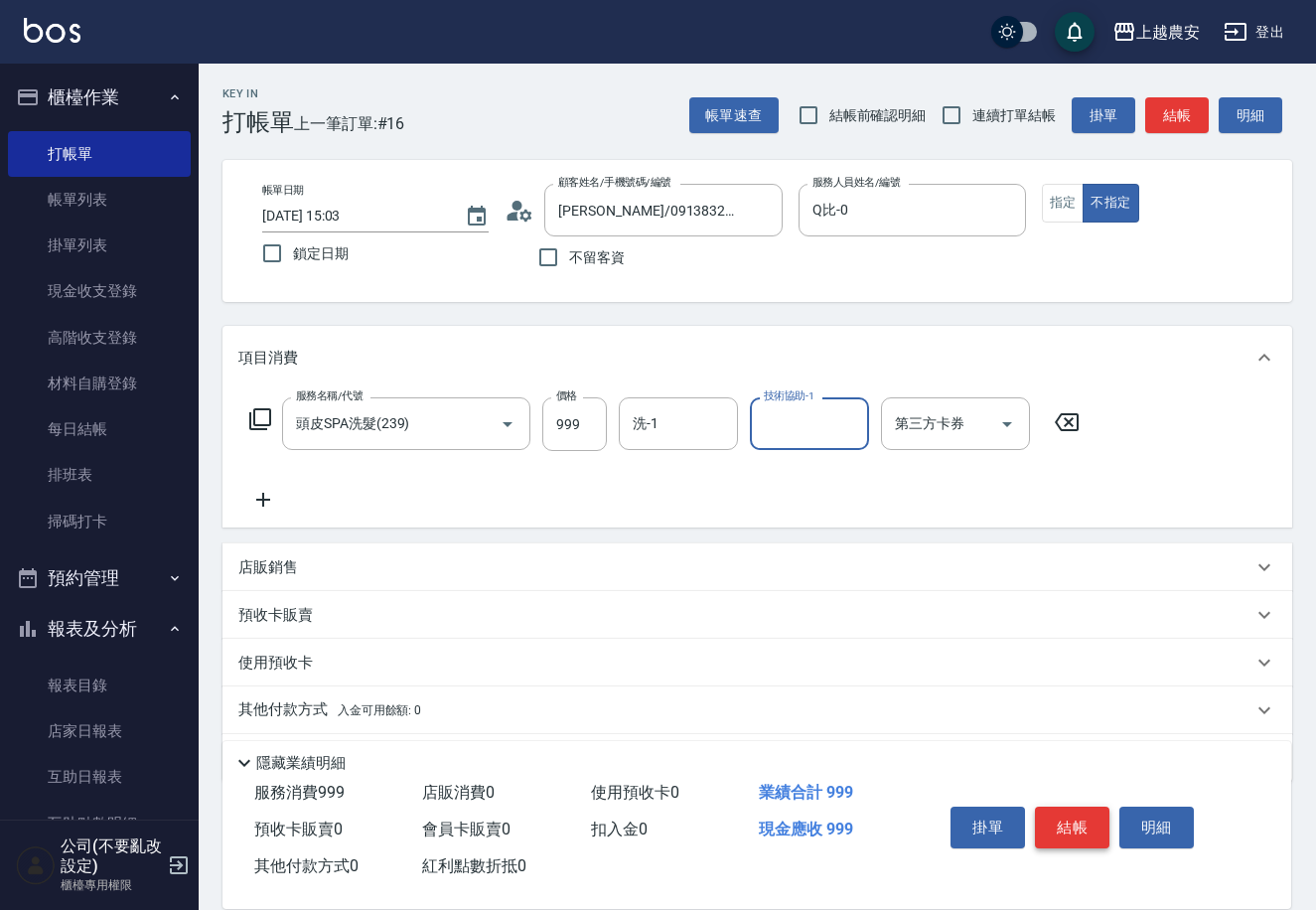 click on "結帳" at bounding box center [1072, 828] 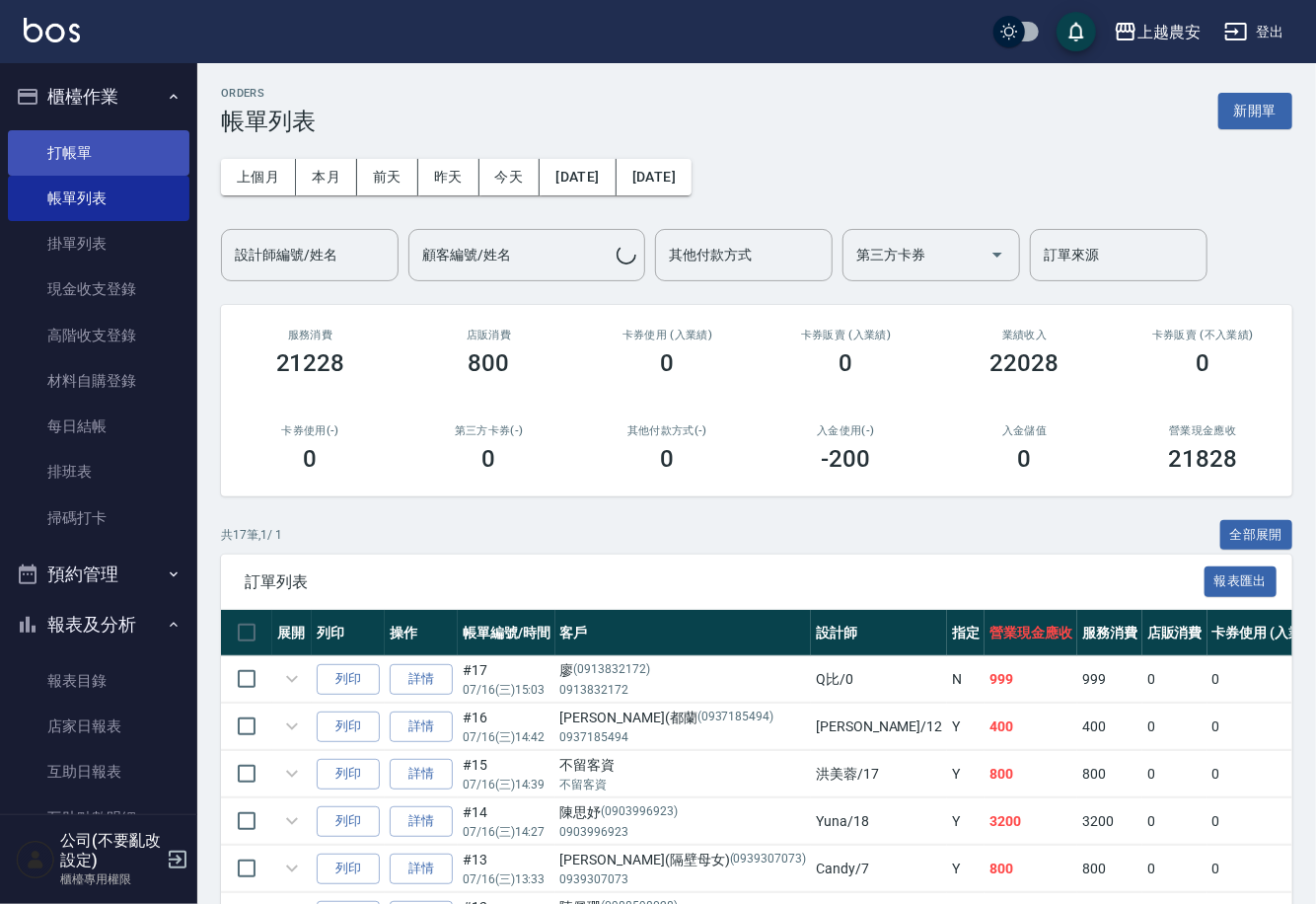 click on "打帳單" at bounding box center [99, 153] 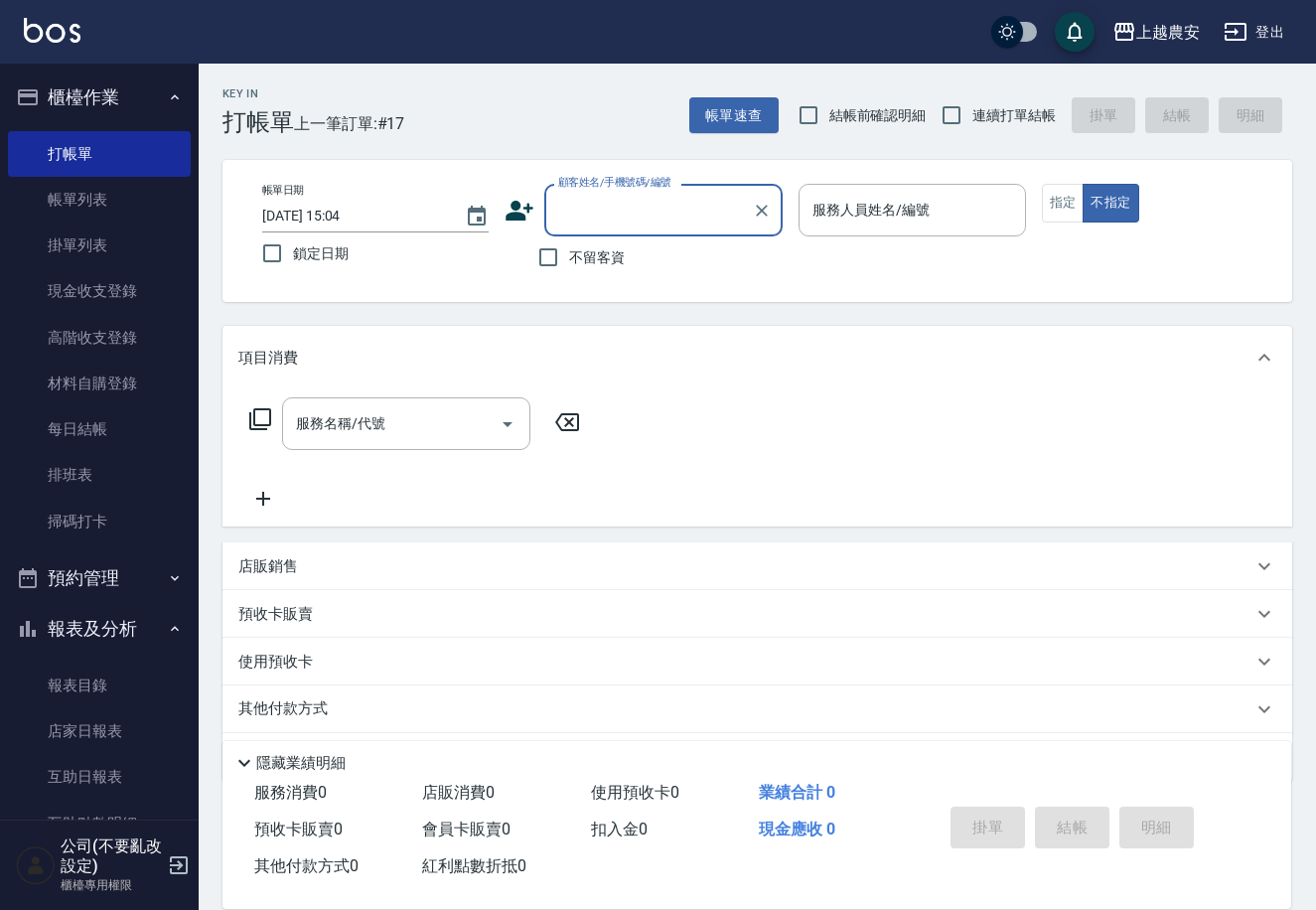 click on "不留客資" at bounding box center [597, 257] 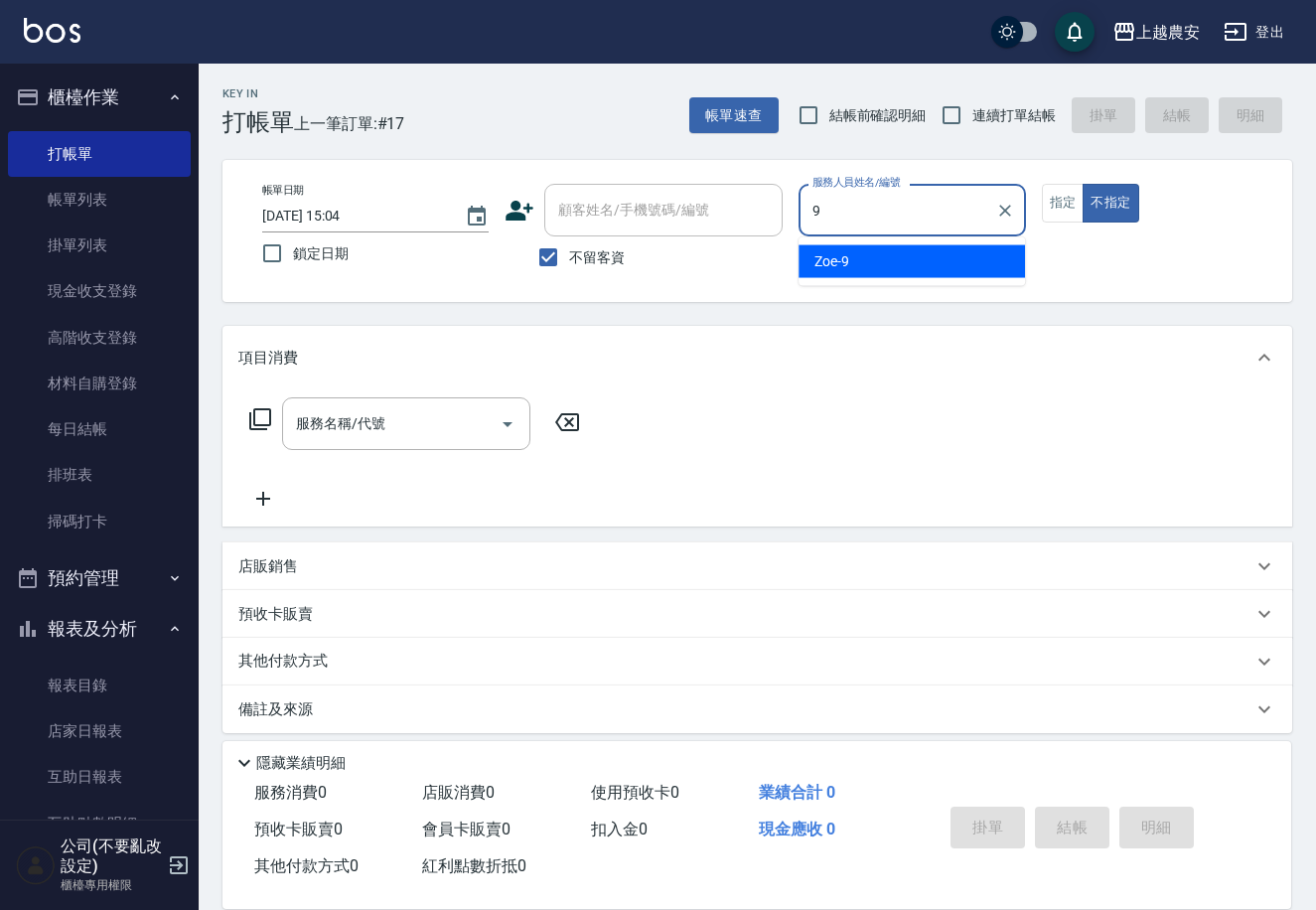 type on "9" 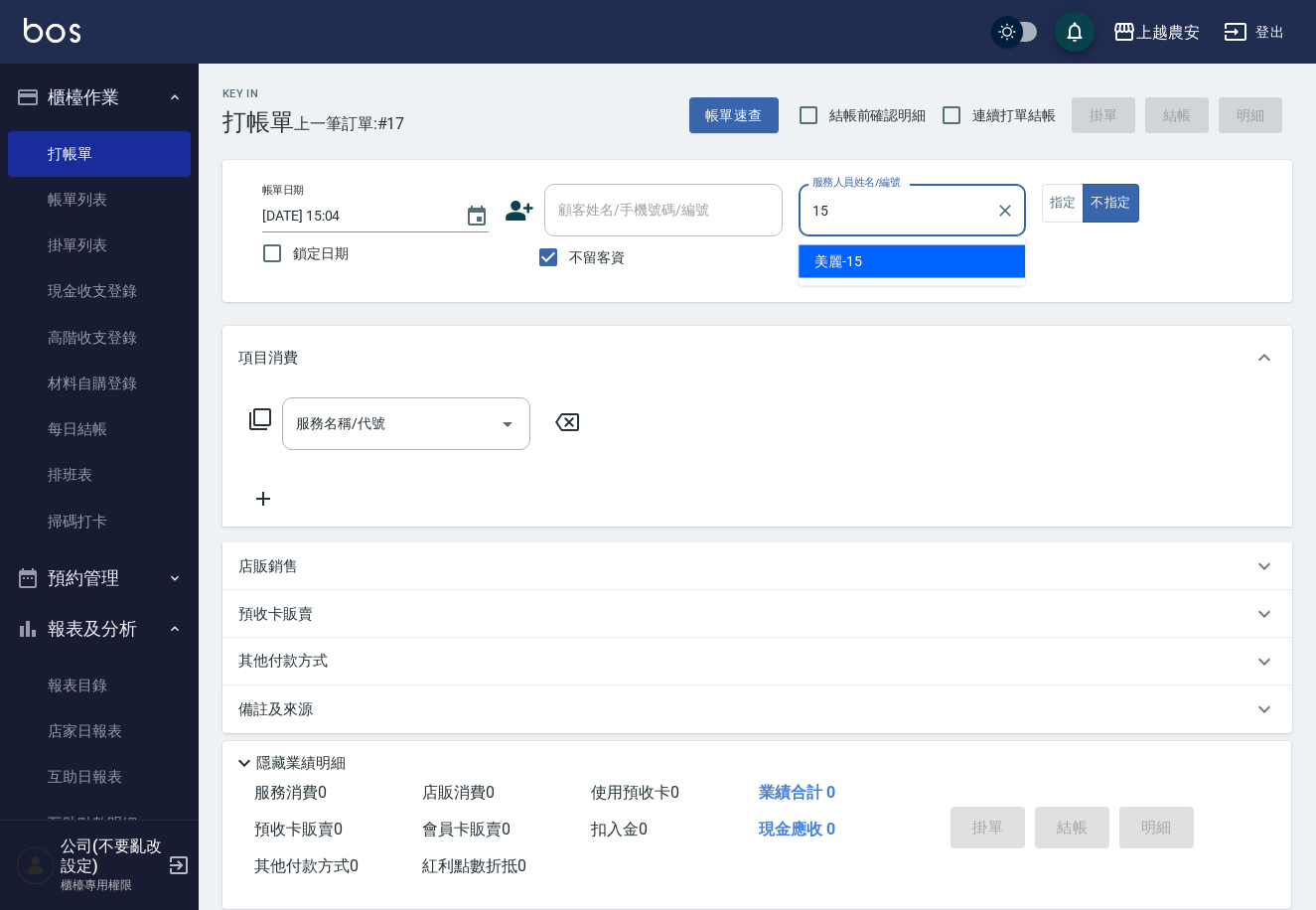 type on "美麗-15" 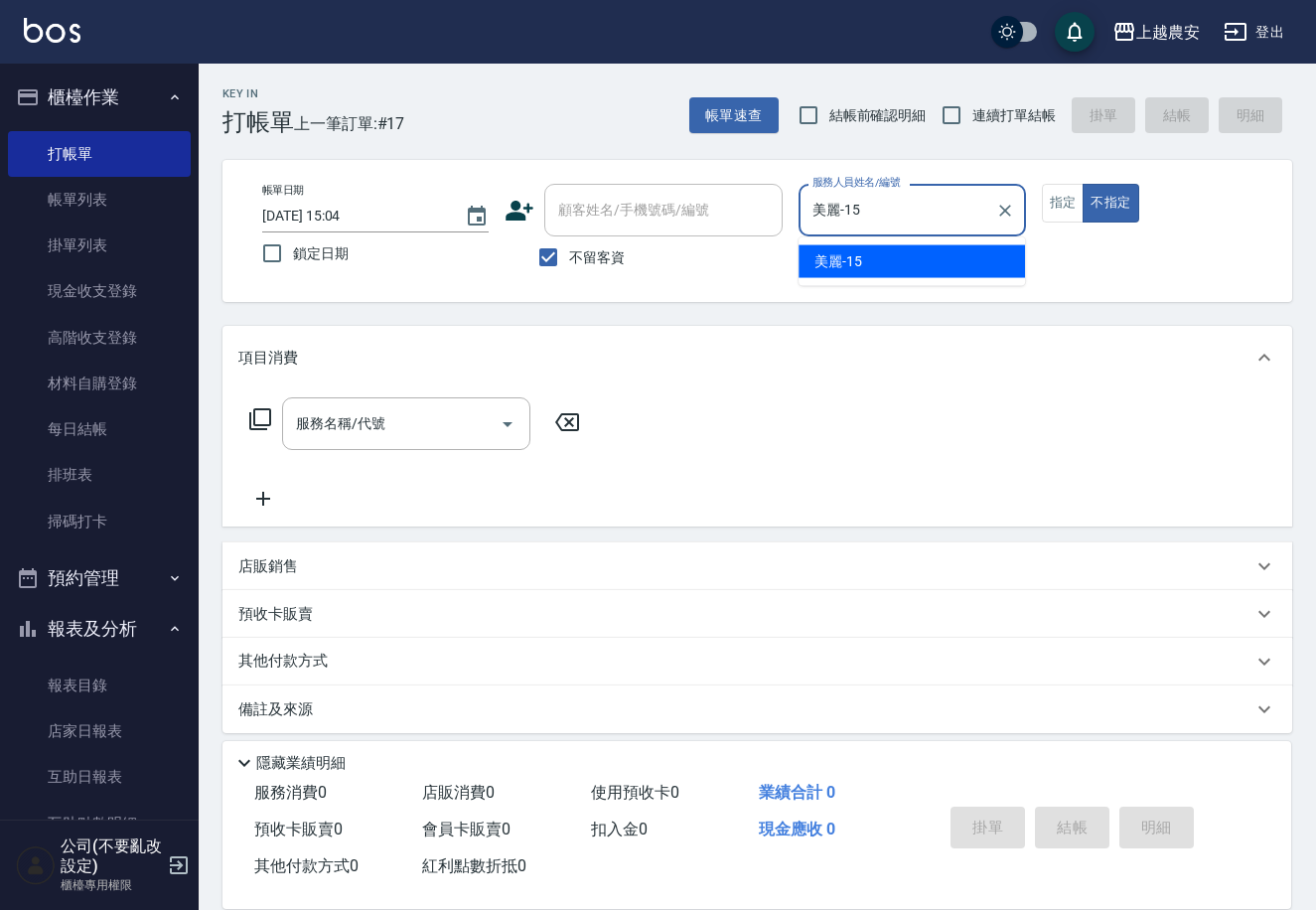 type on "false" 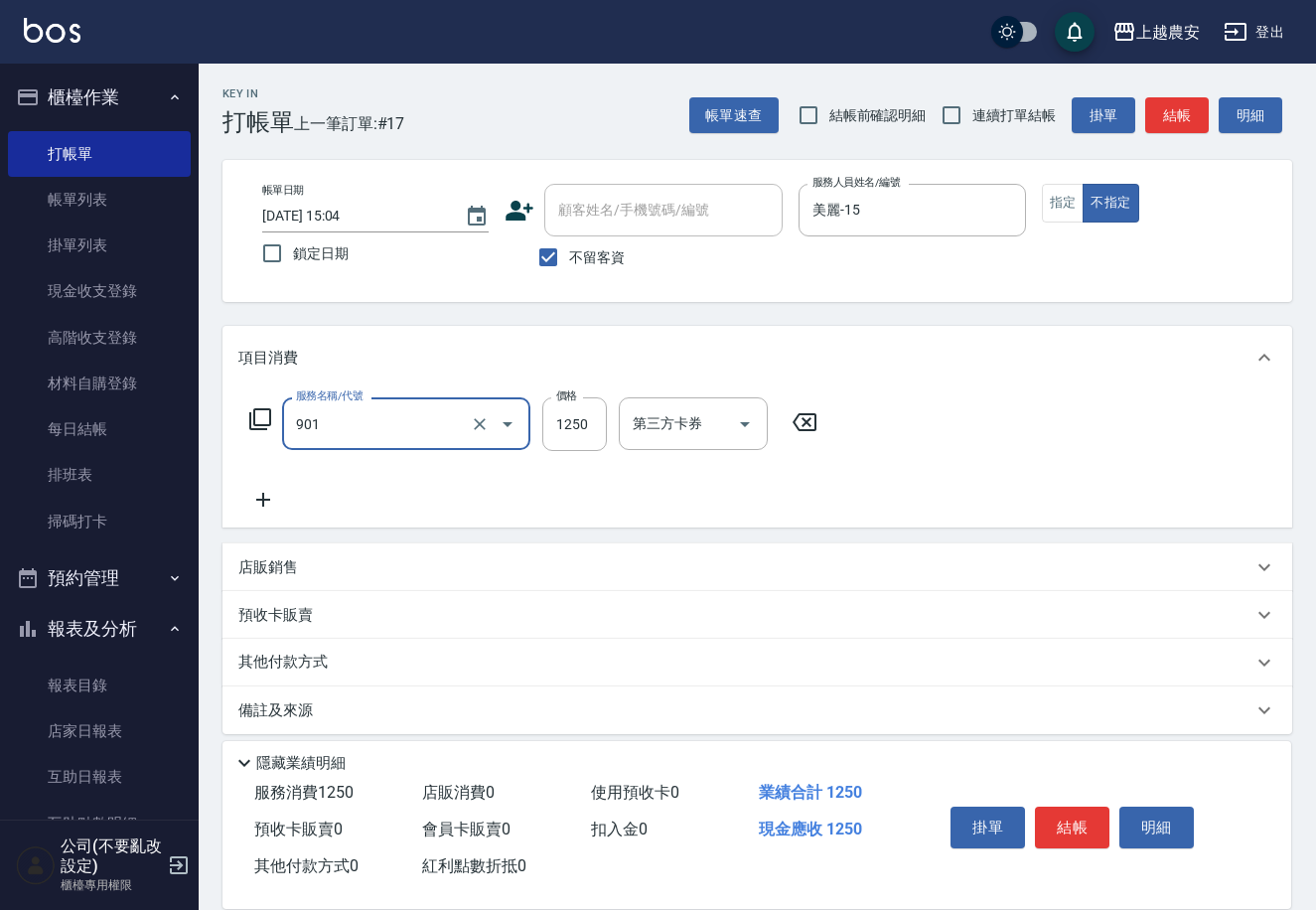 type on "修手指甲(901)" 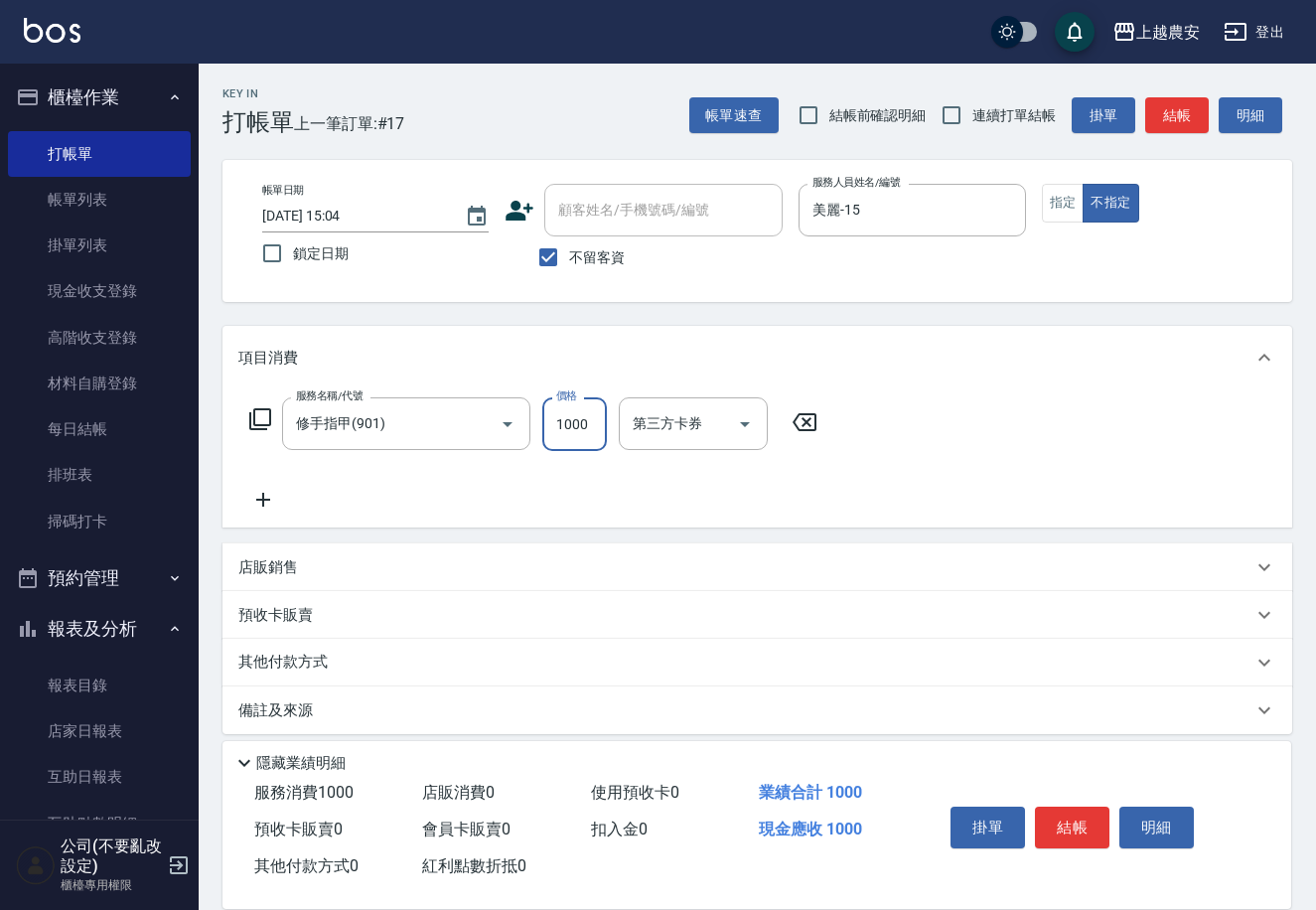 type on "1000" 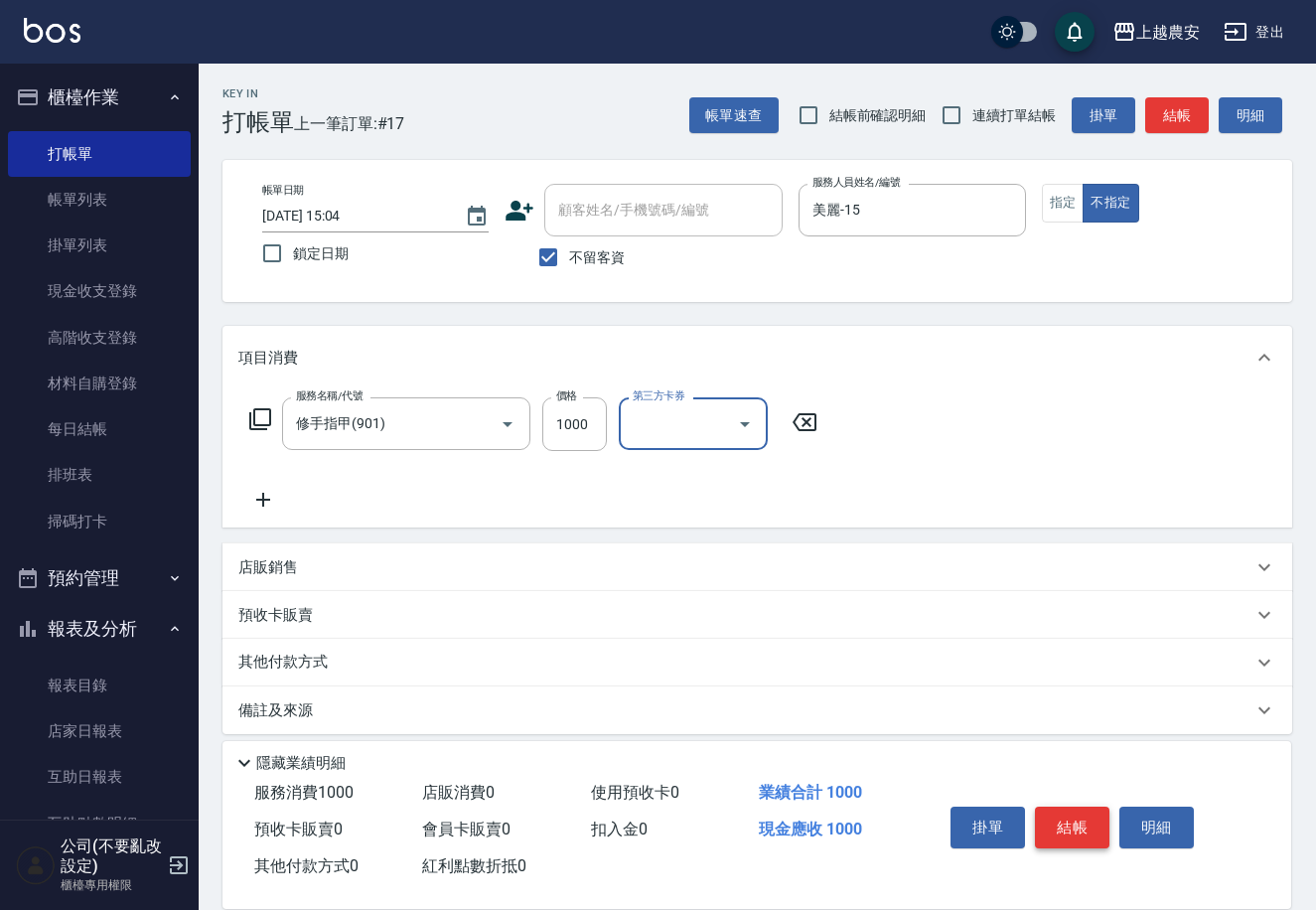 drag, startPoint x: 1088, startPoint y: 817, endPoint x: 1059, endPoint y: 817, distance: 29 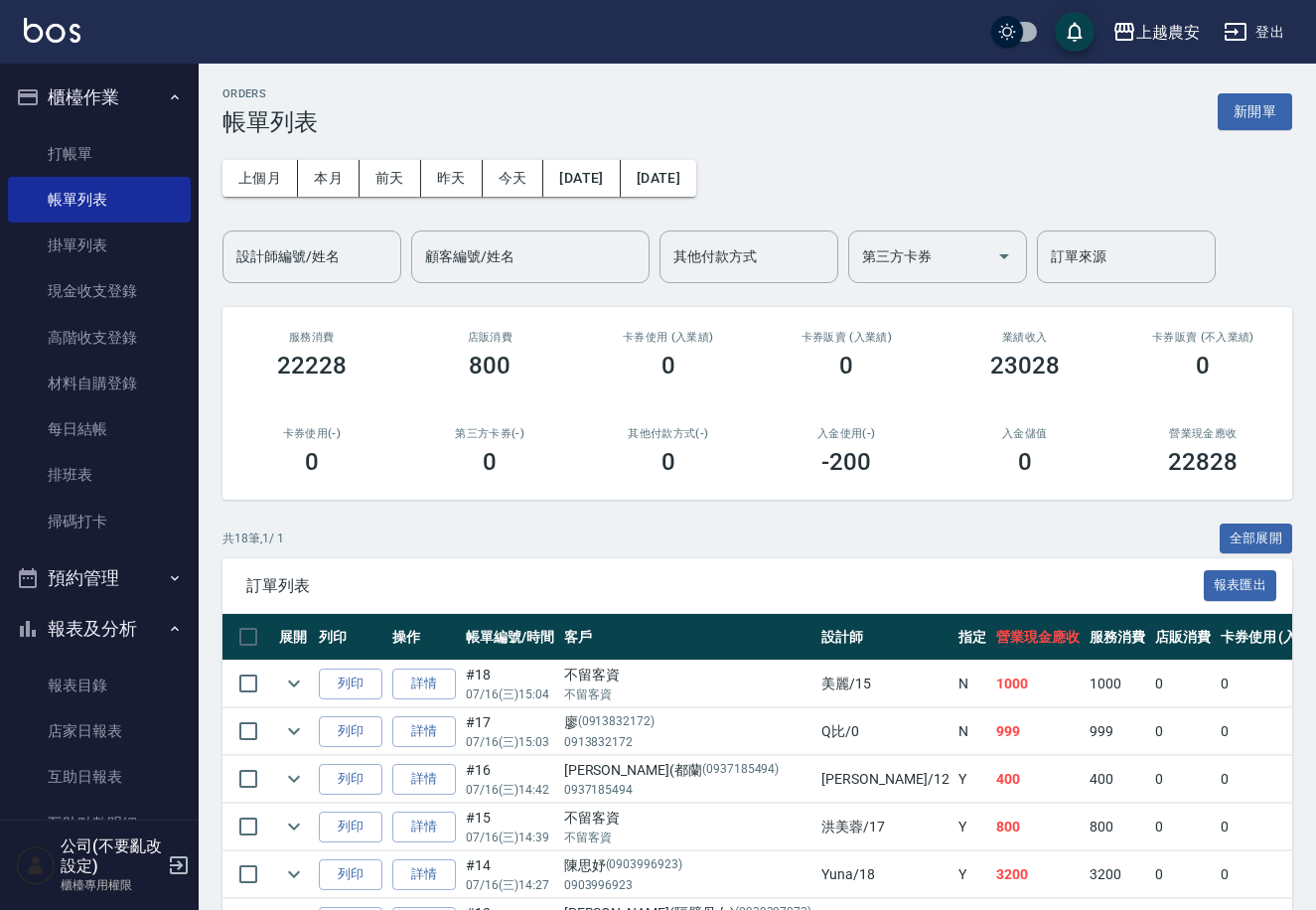 click on "櫃檯作業" at bounding box center (99, 97) 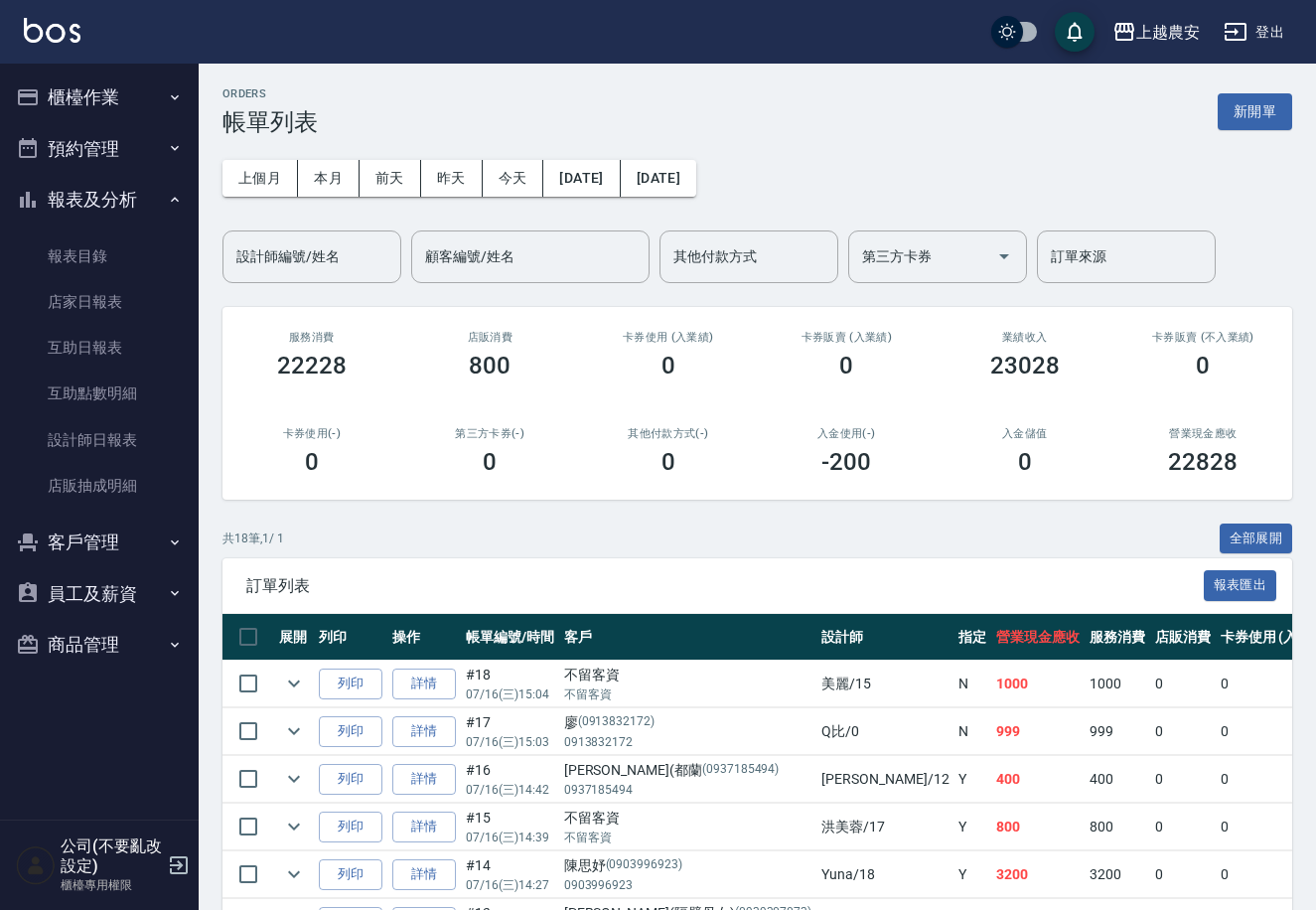 click on "櫃檯作業" at bounding box center (99, 97) 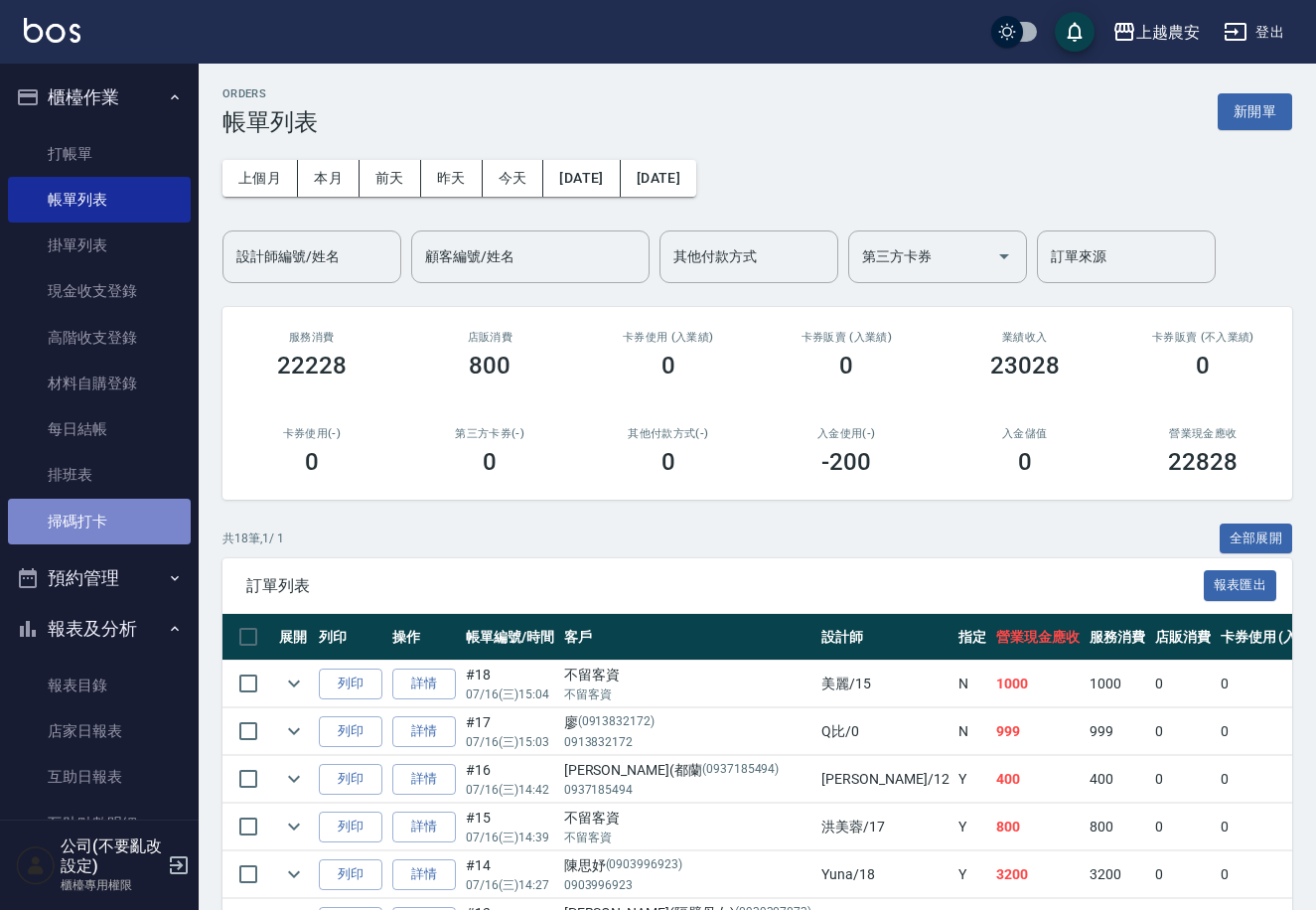click on "掃碼打卡" at bounding box center [99, 522] 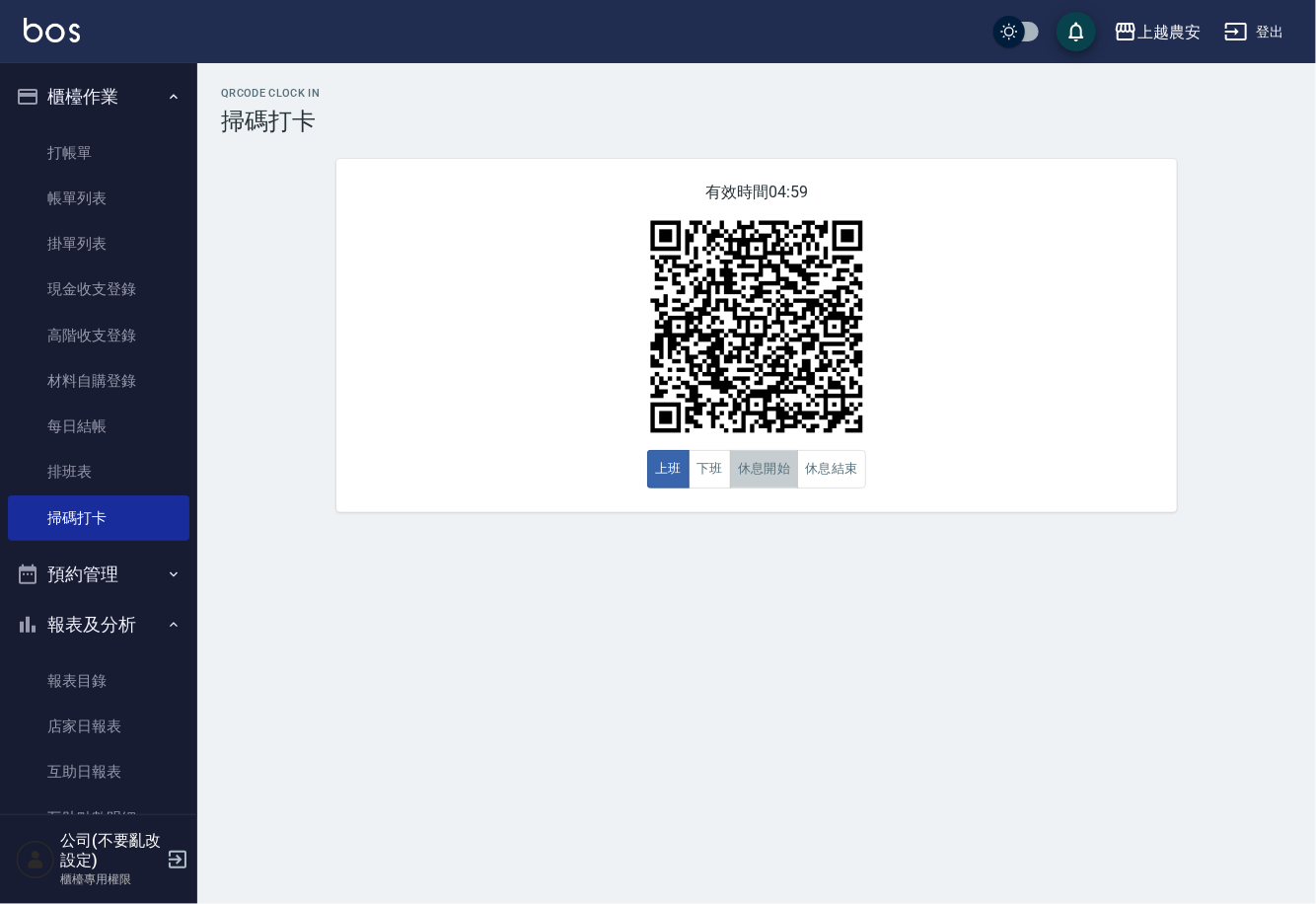 click on "休息開始" at bounding box center [765, 469] 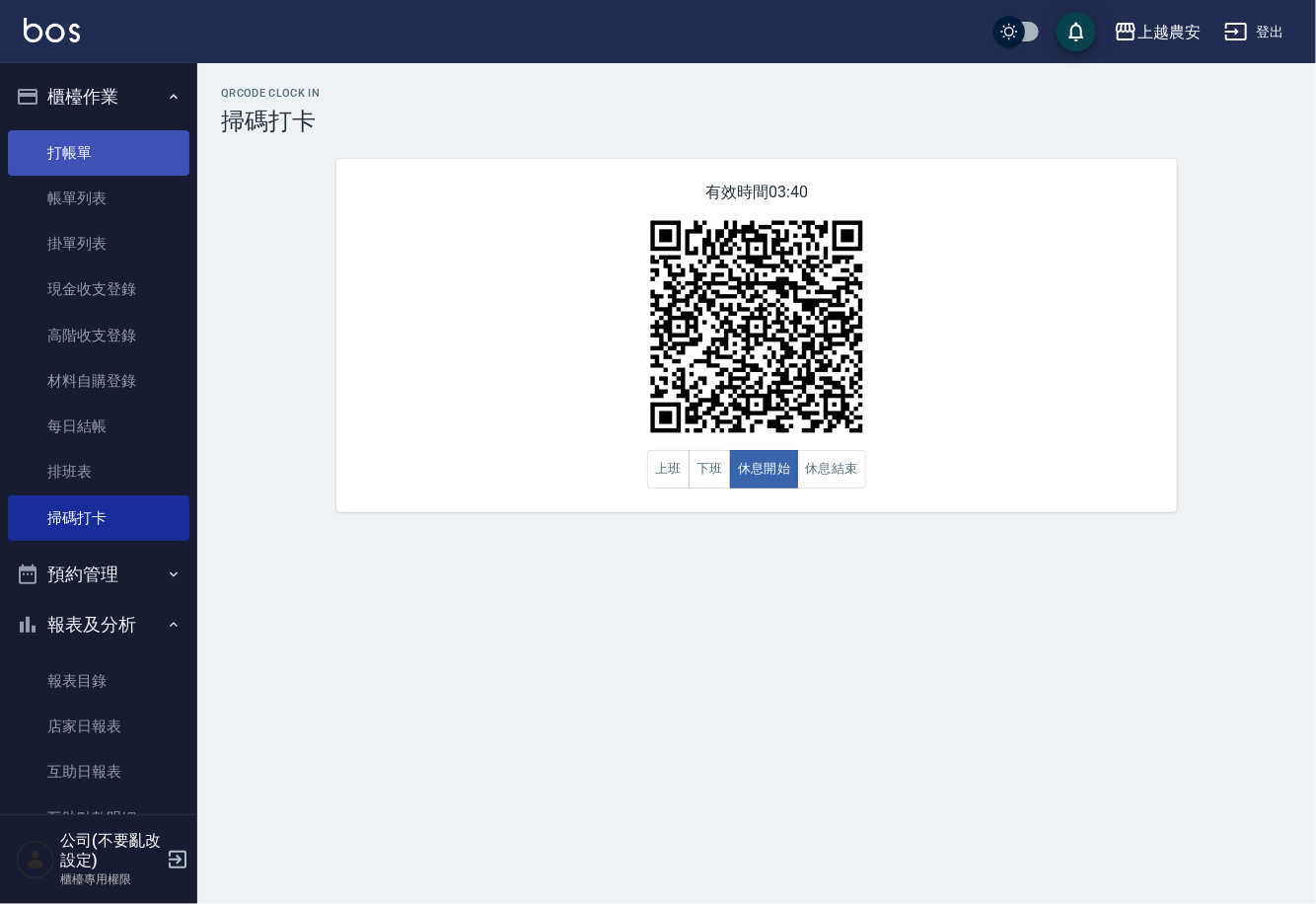 click on "打帳單" at bounding box center (99, 153) 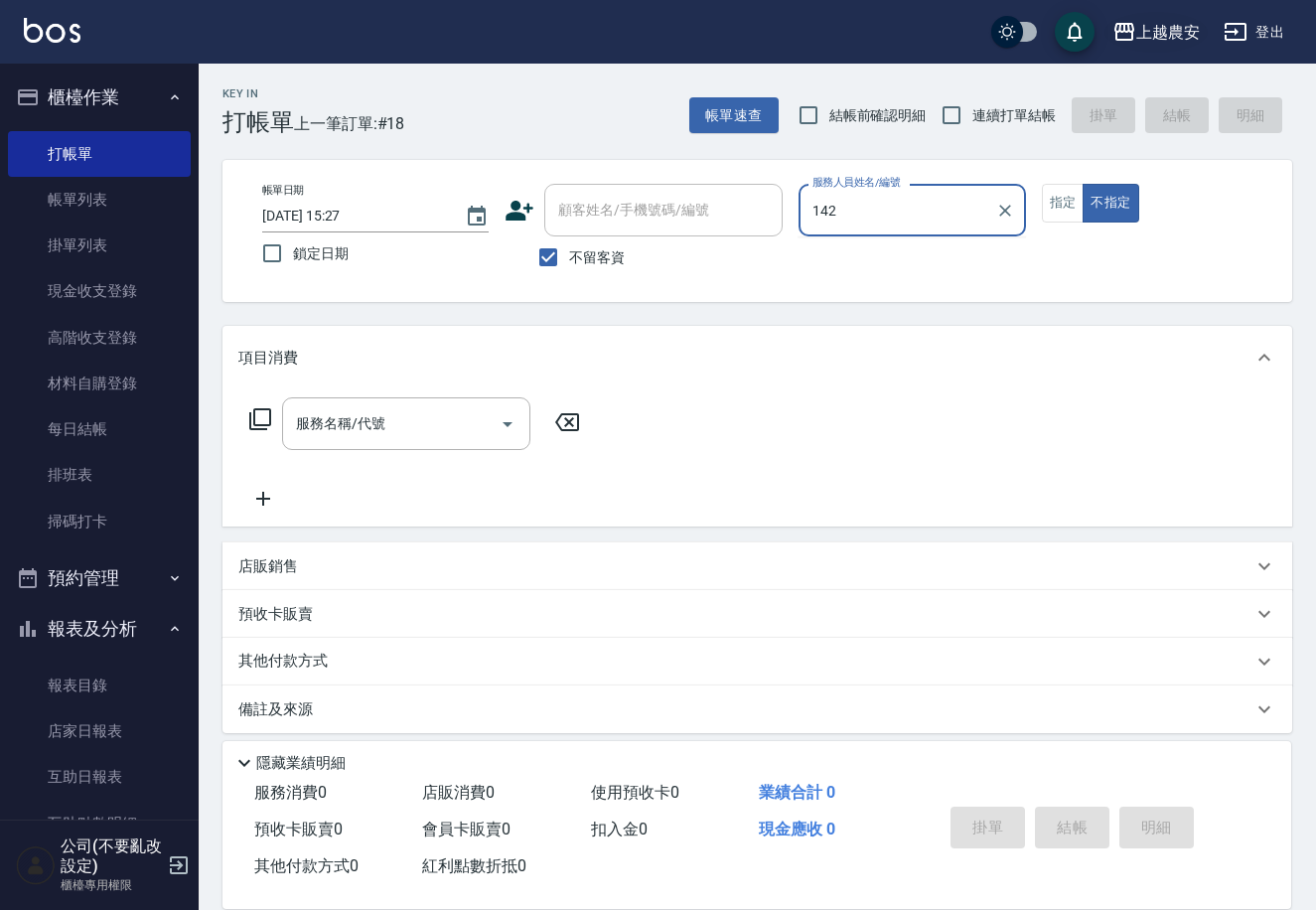 type on "142" 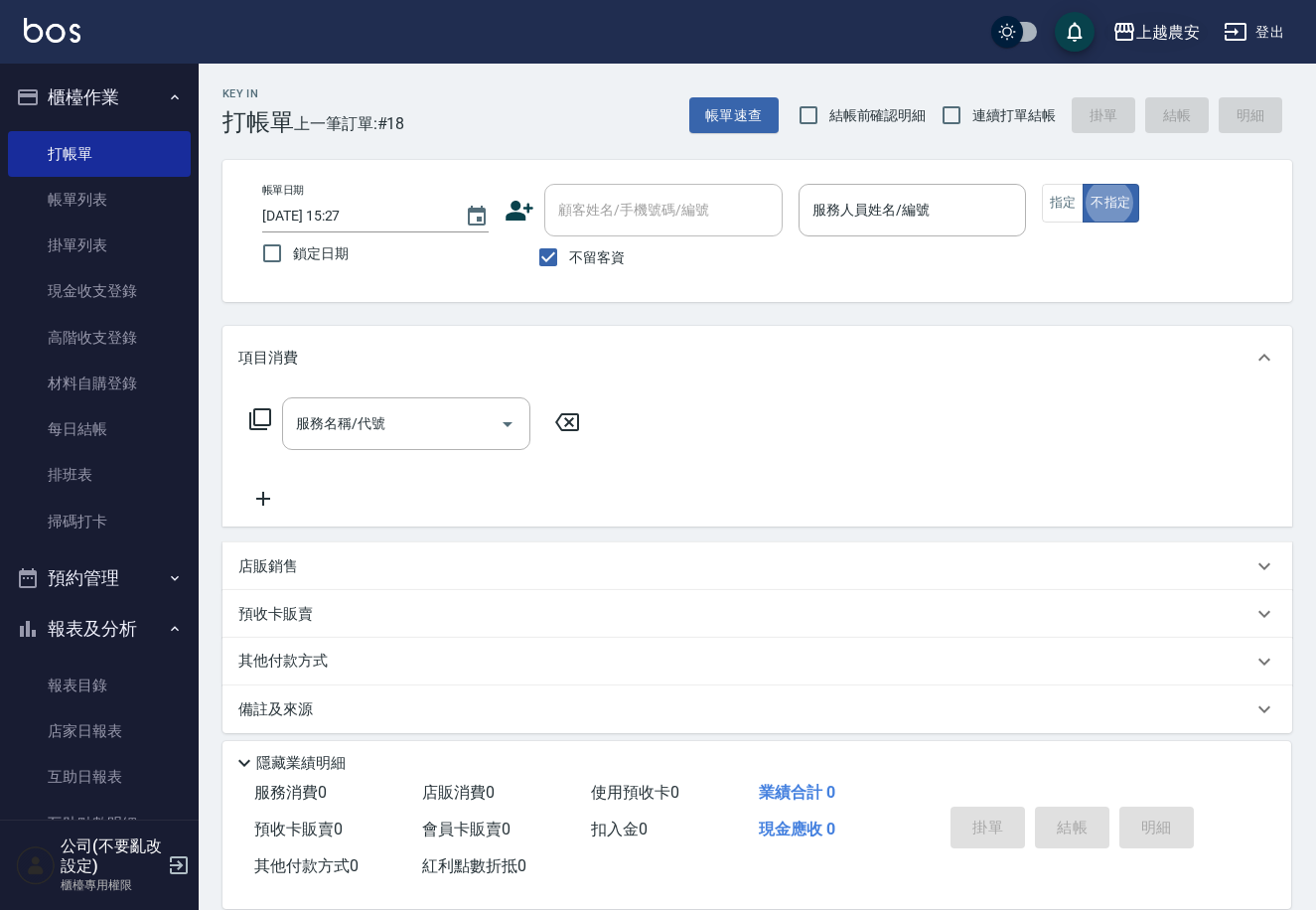 type on "false" 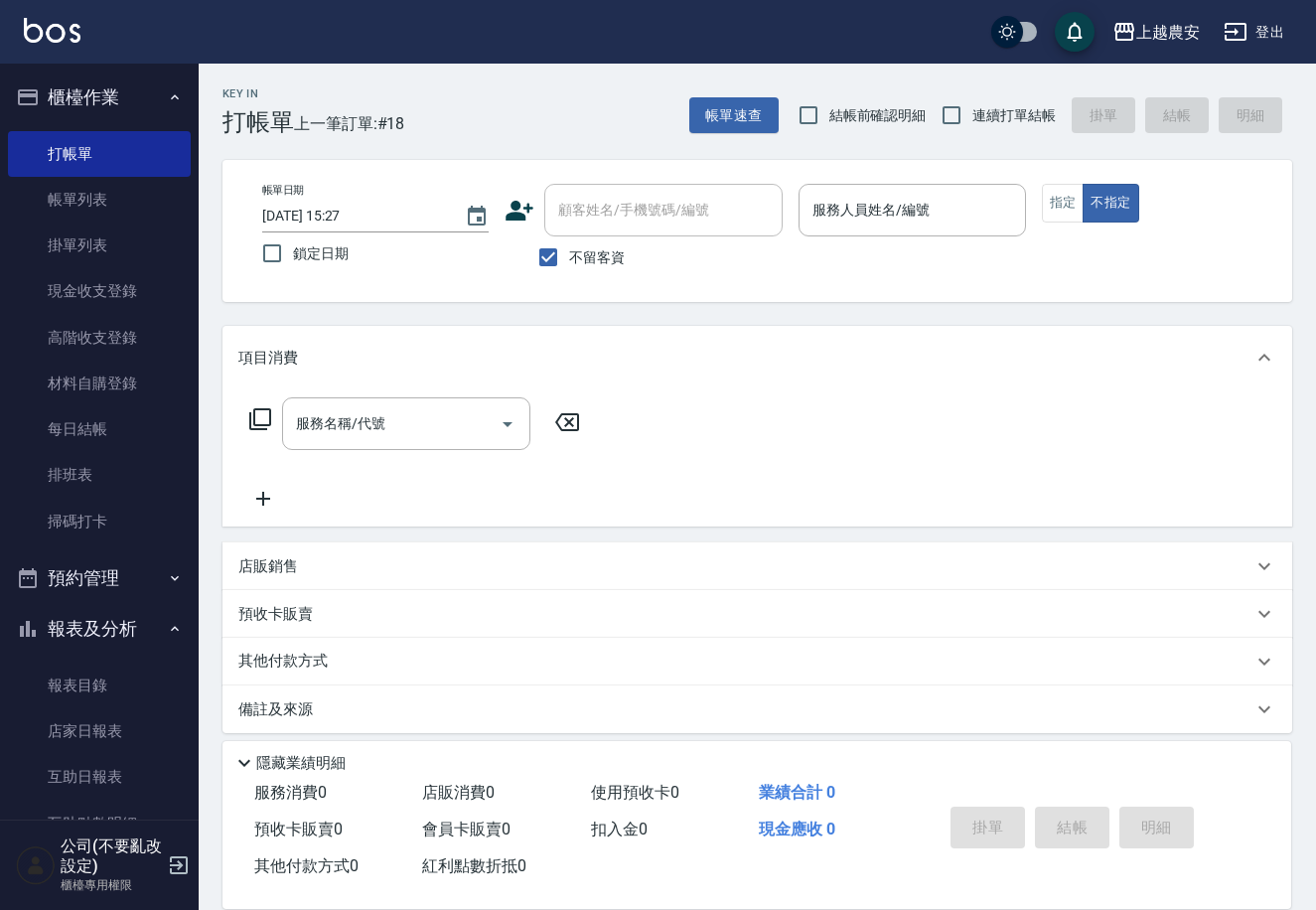 click on "不留客資" at bounding box center (597, 257) 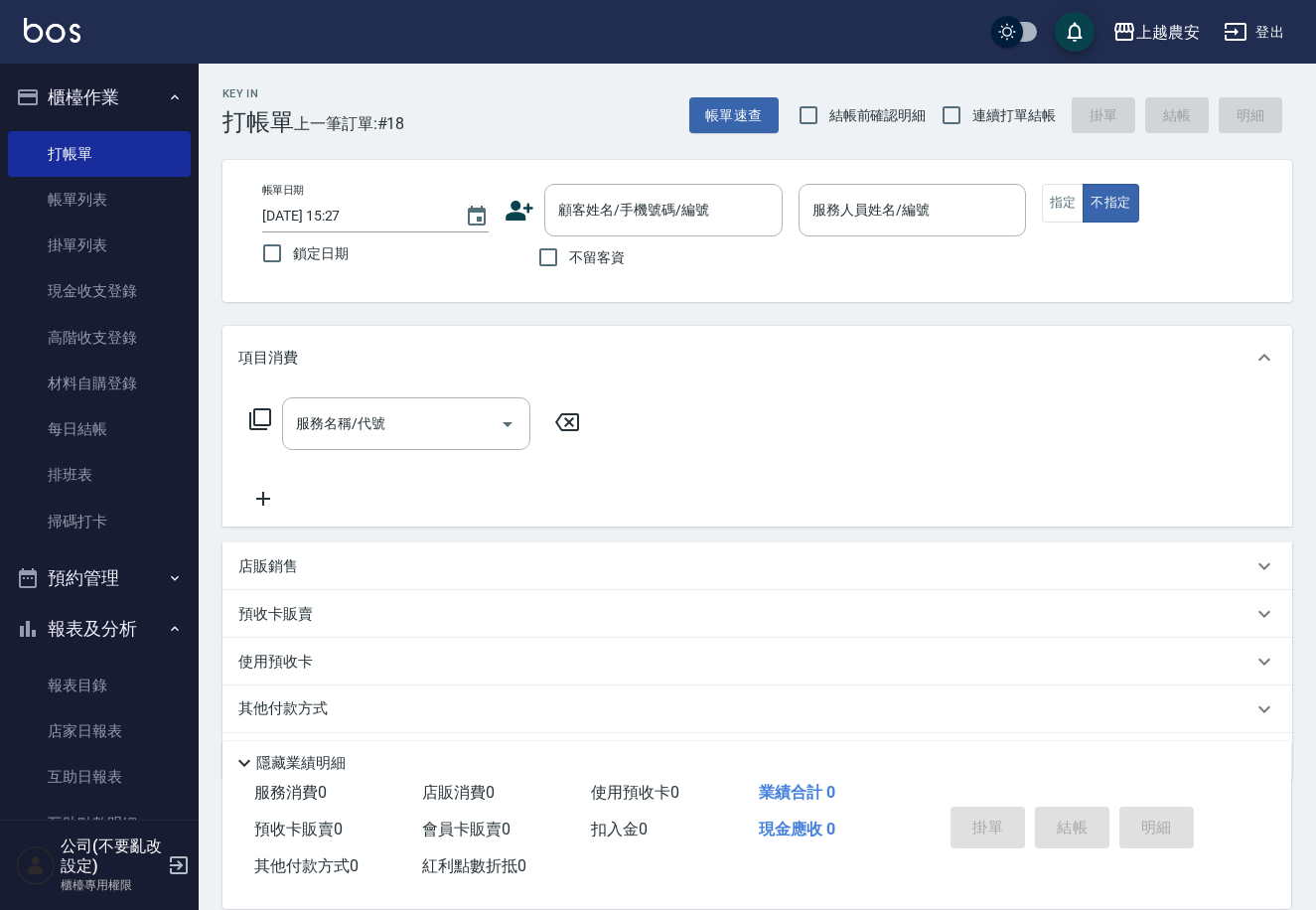 click on "不留客資" at bounding box center (597, 257) 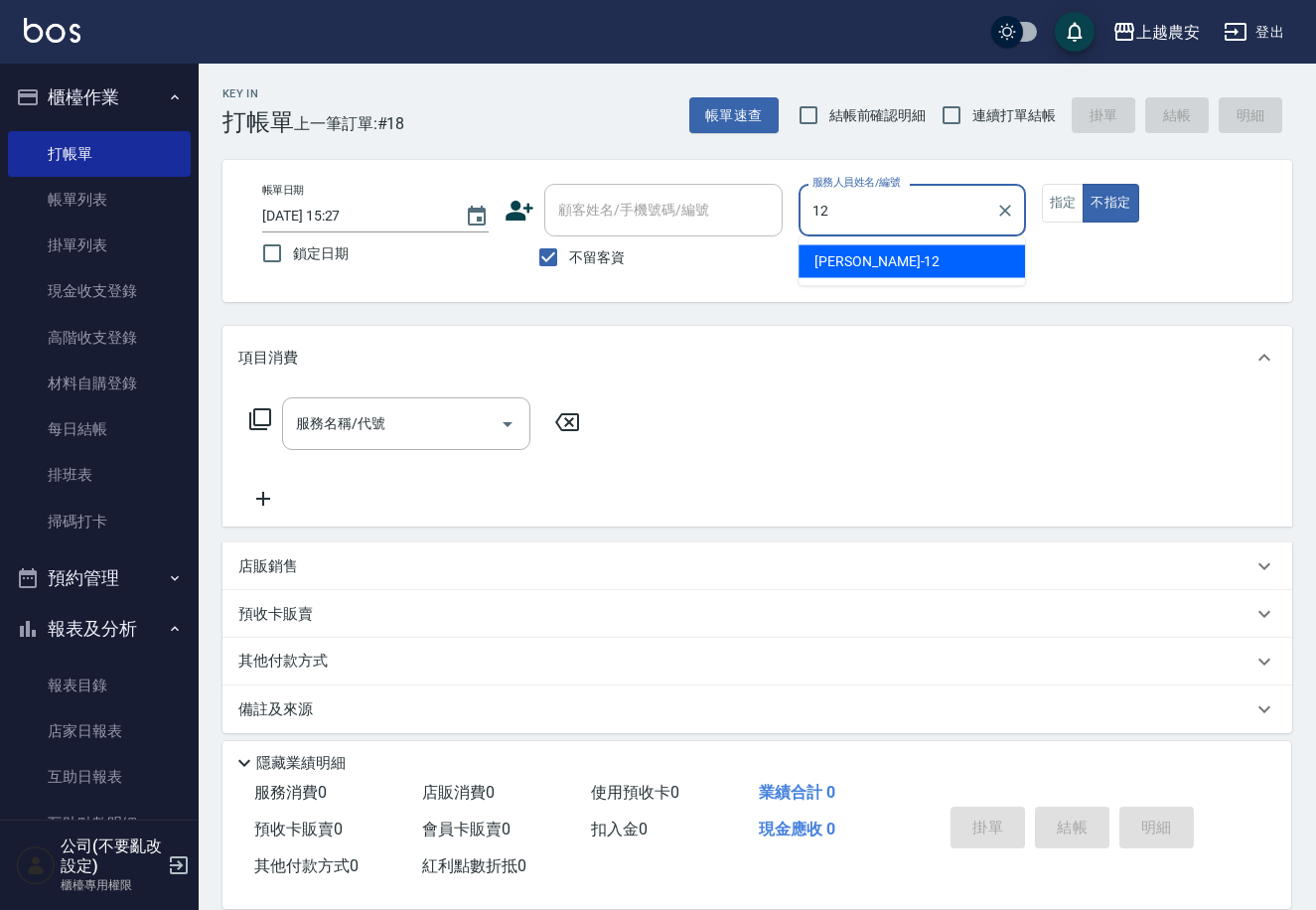 type on "[PERSON_NAME]-12" 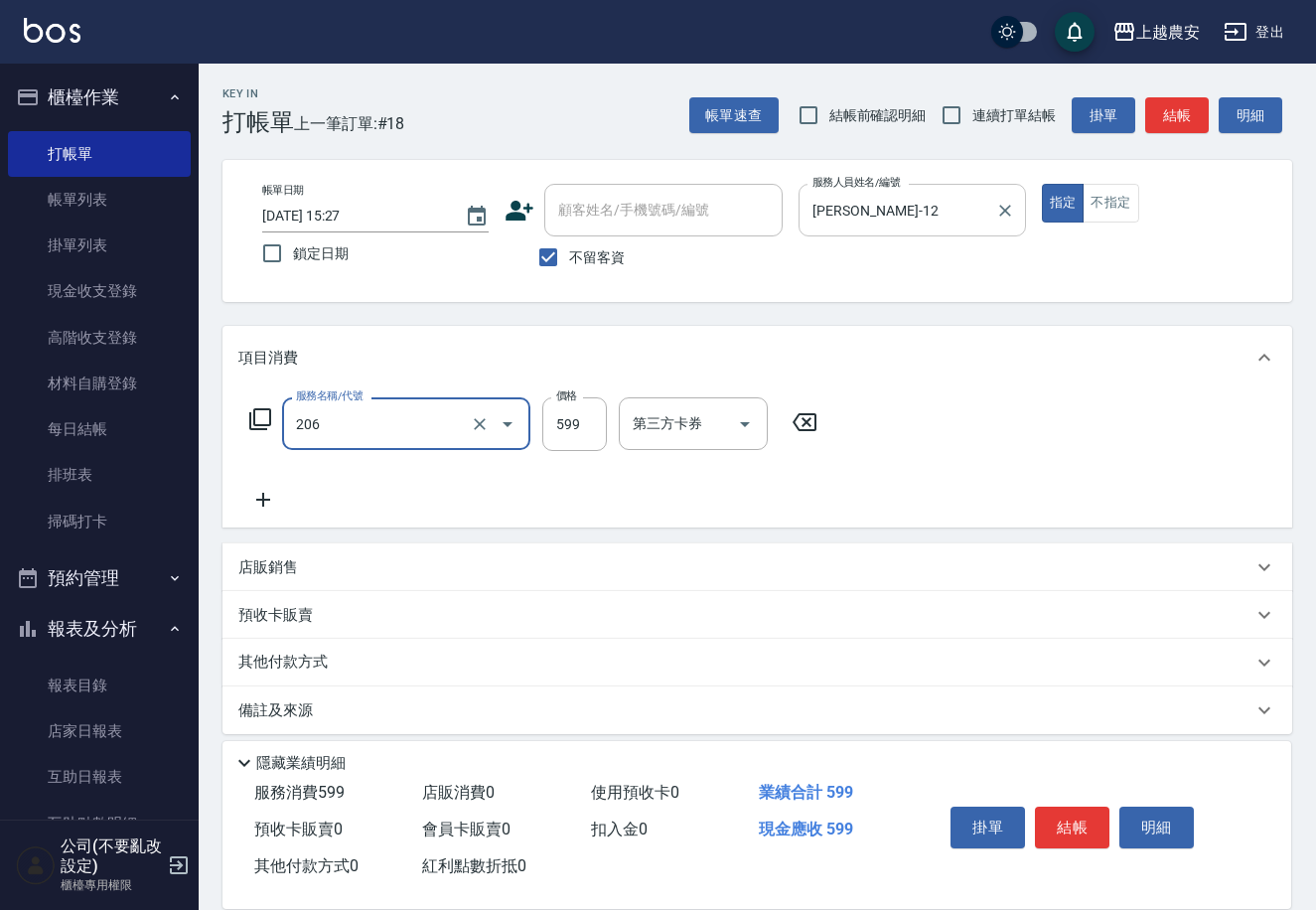 type on "洗+剪(206)" 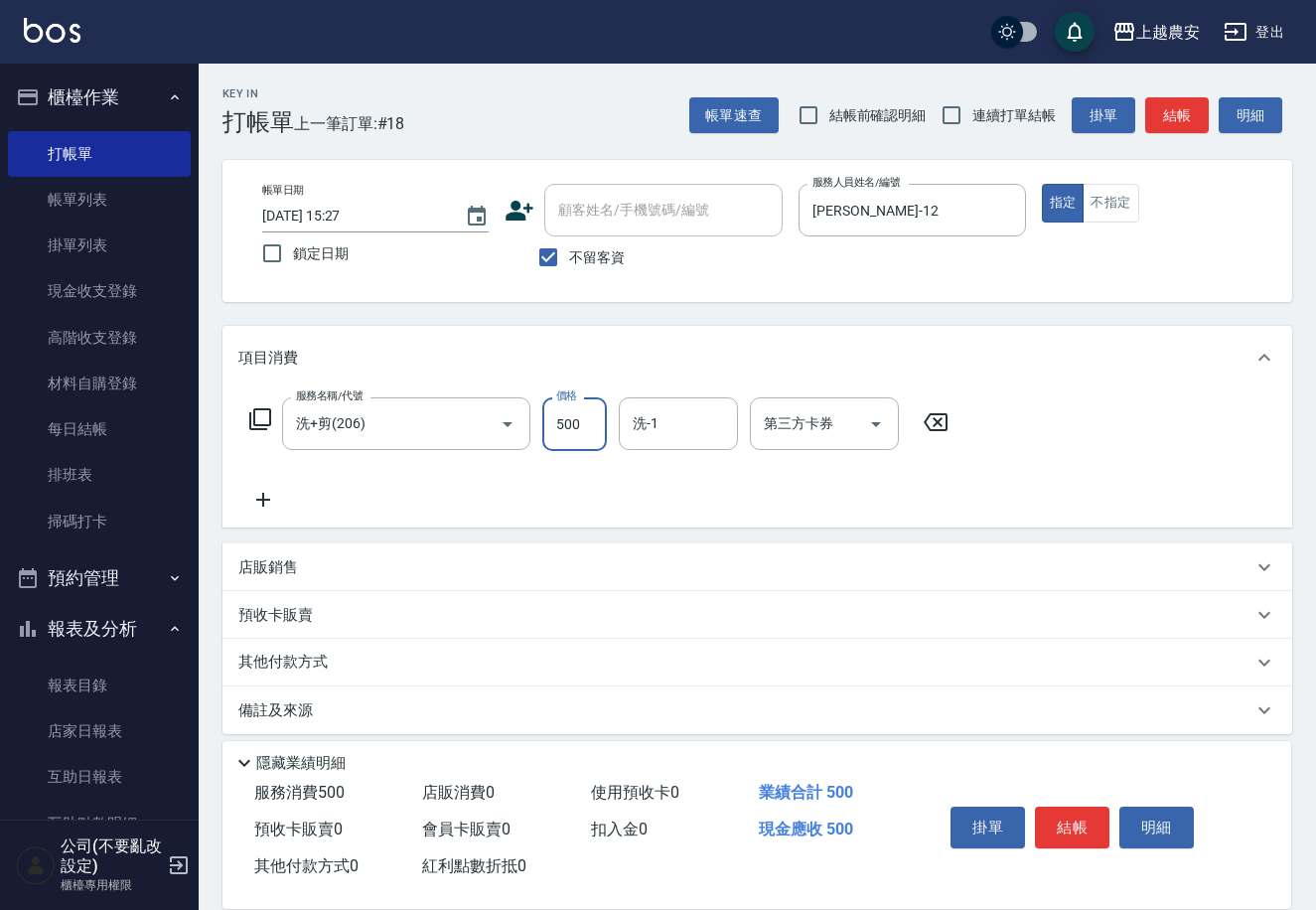 type on "500" 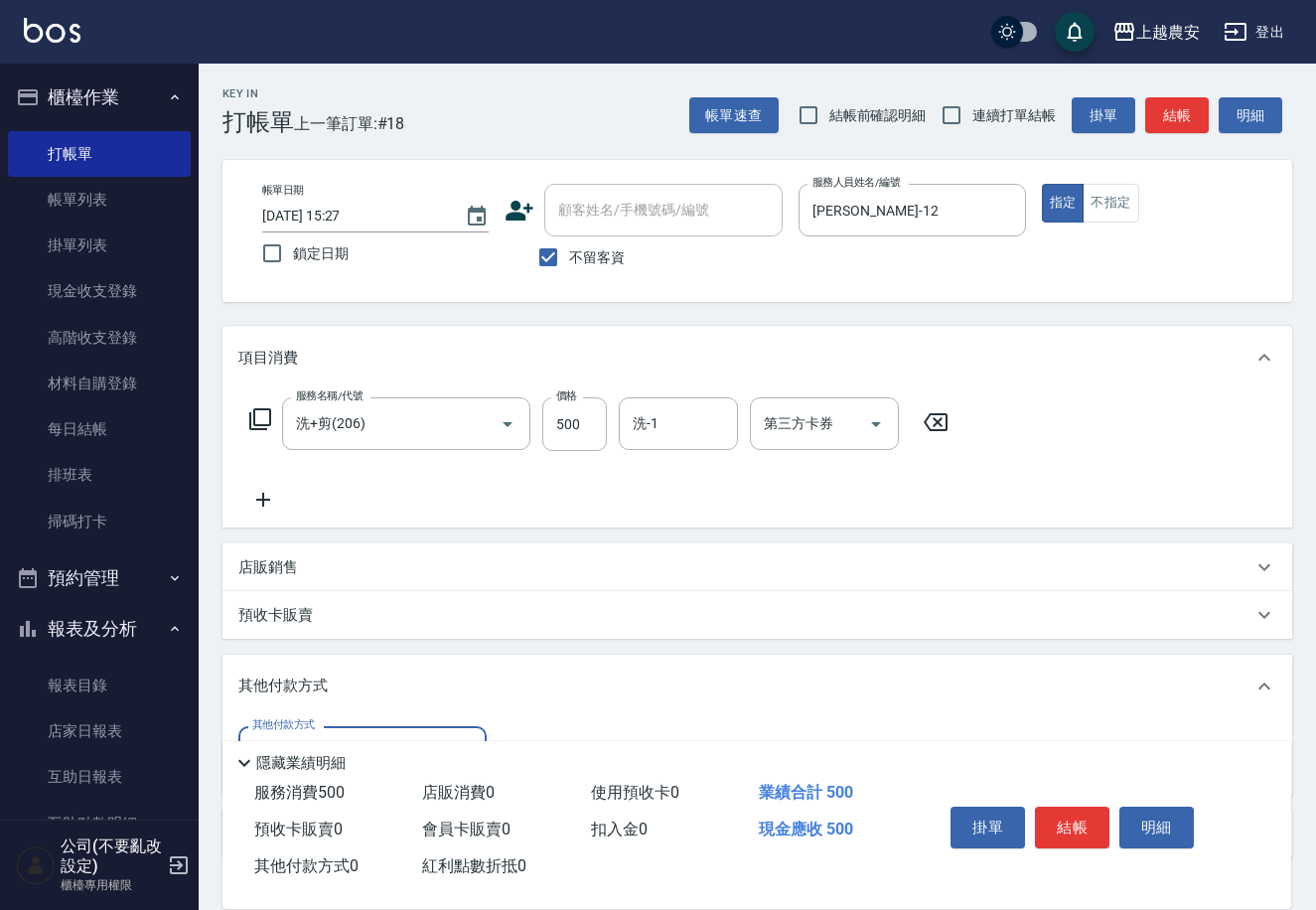 scroll, scrollTop: 0, scrollLeft: 0, axis: both 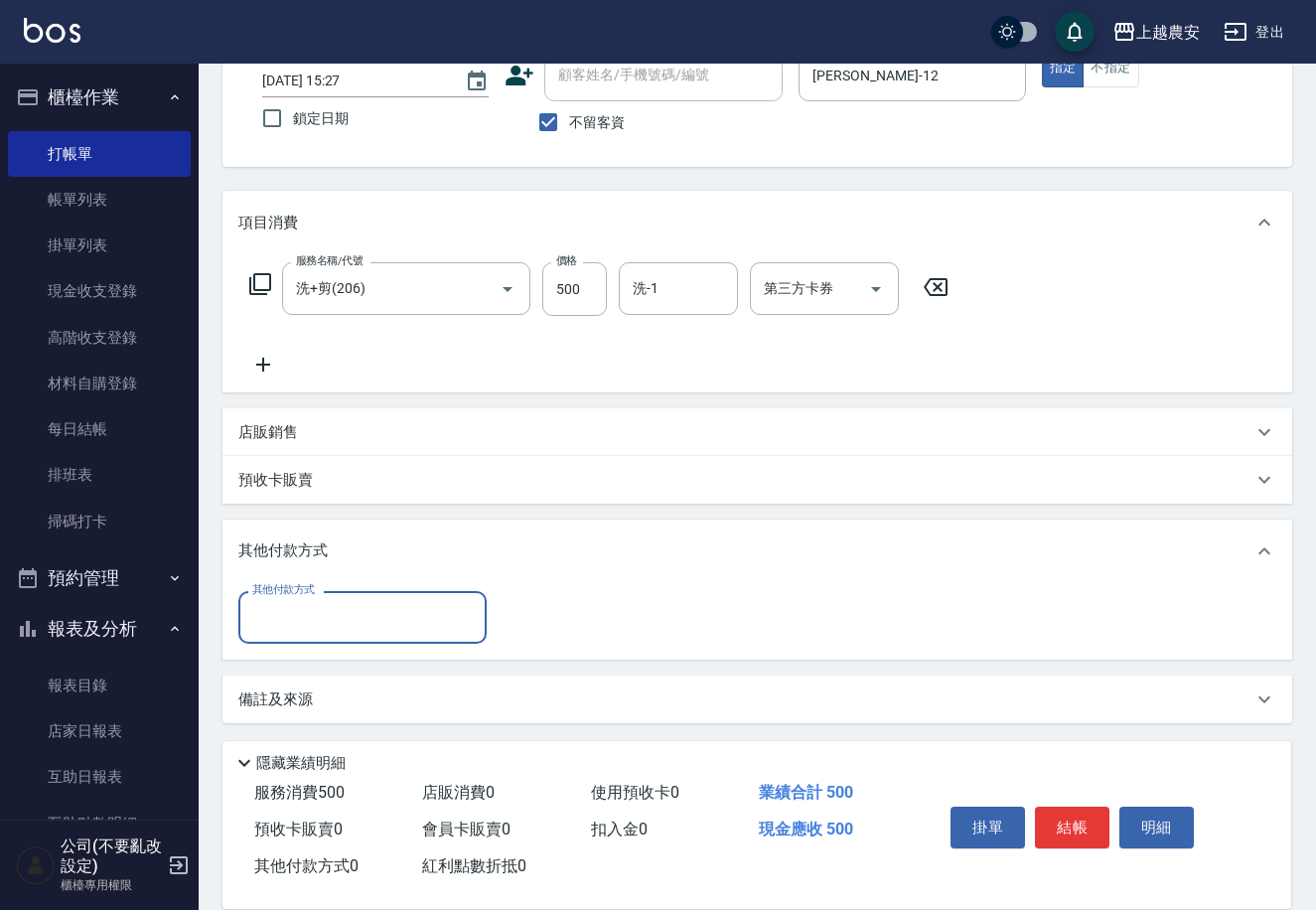 click on "其他付款方式" at bounding box center (363, 617) 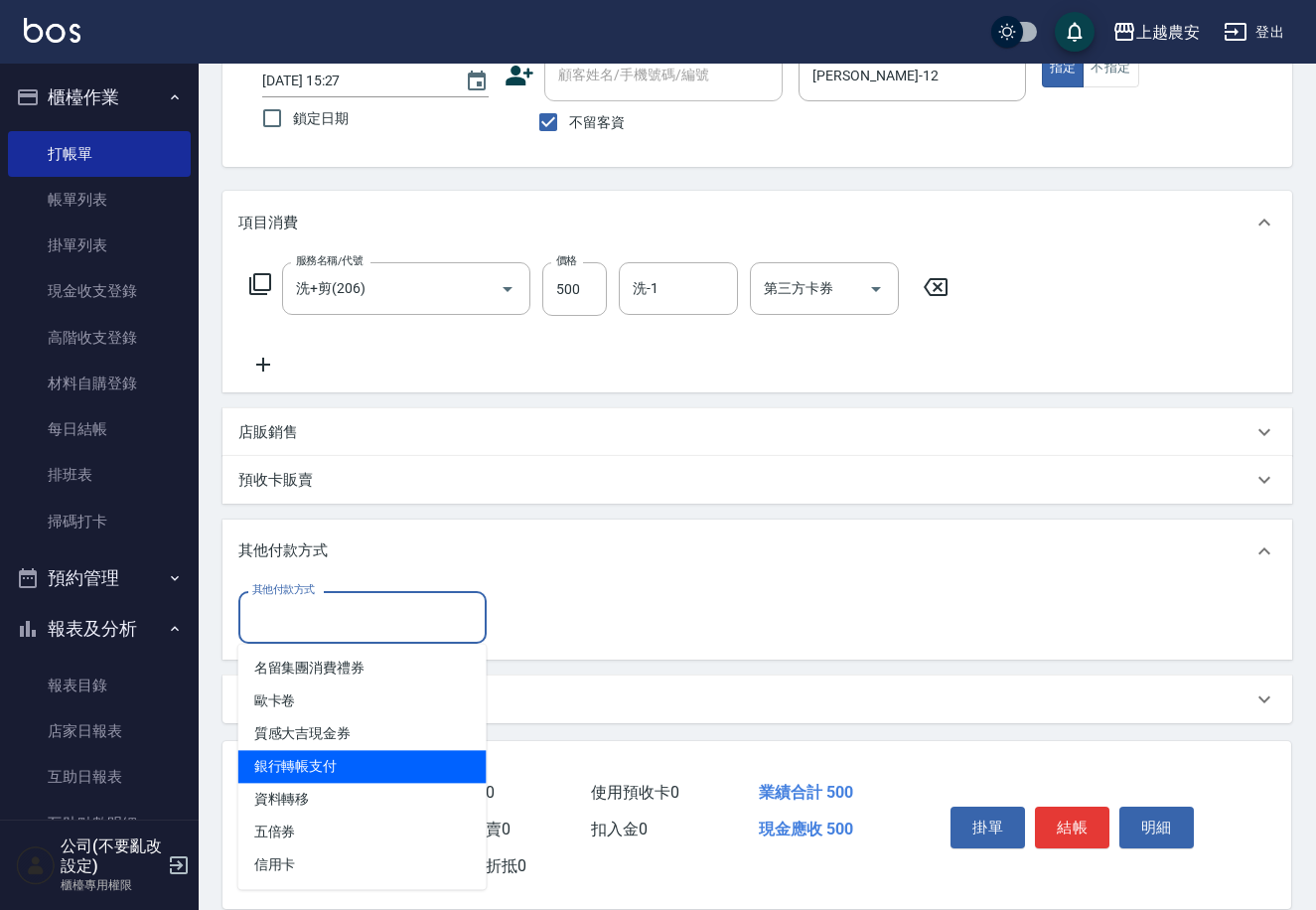 click on "銀行轉帳支付" at bounding box center (363, 766) 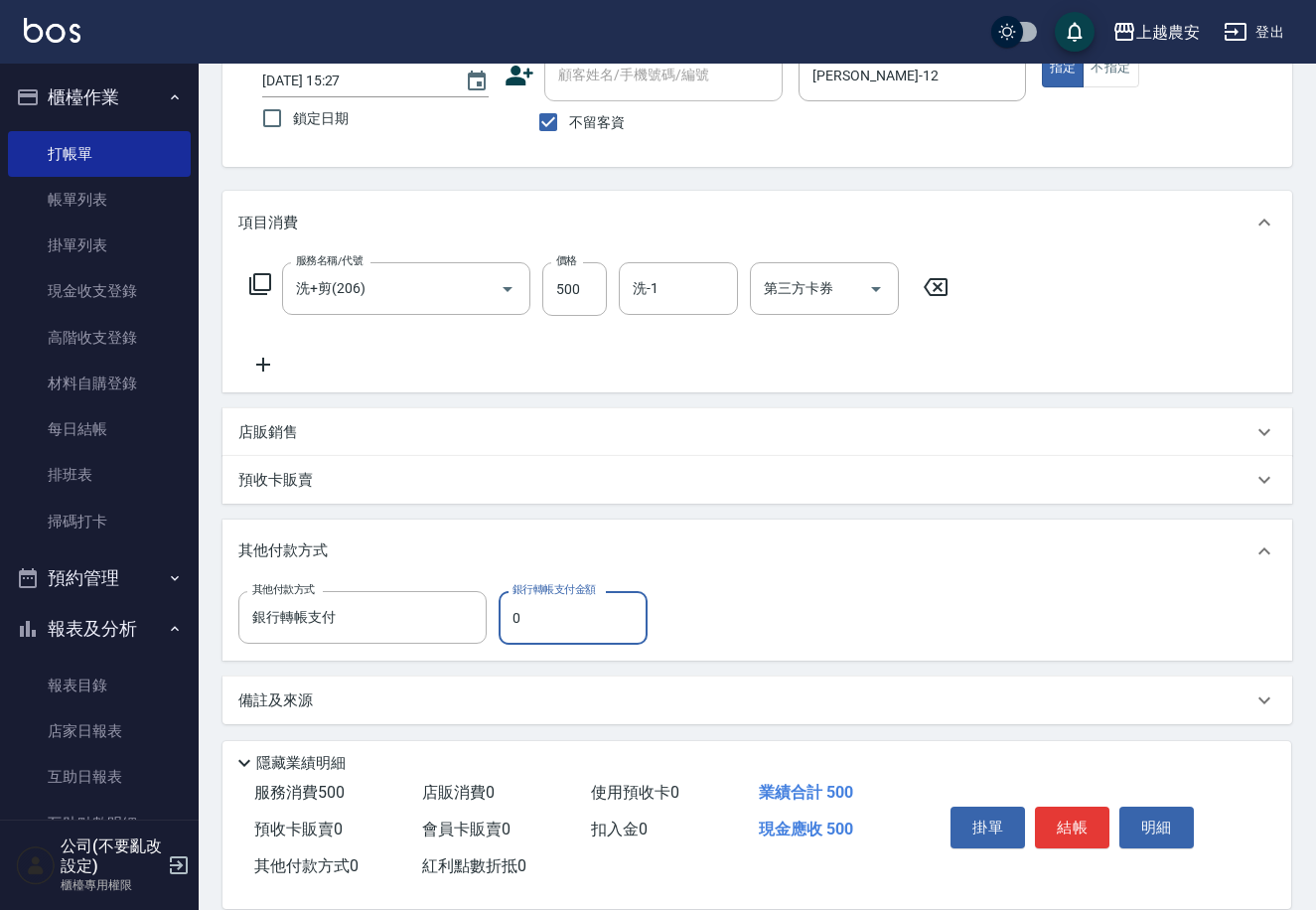 drag, startPoint x: 510, startPoint y: 615, endPoint x: 524, endPoint y: 612, distance: 14.317821 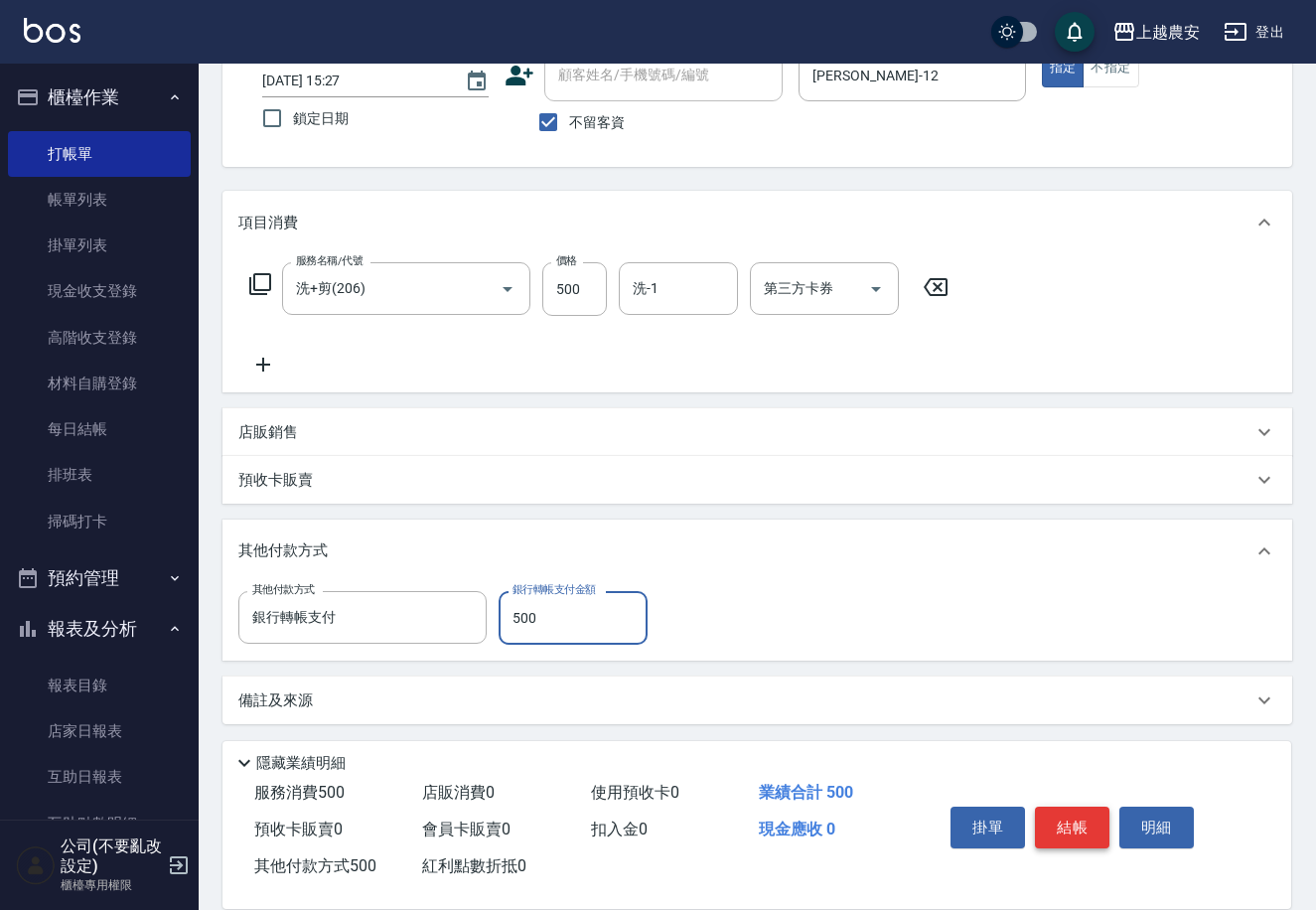 type on "500" 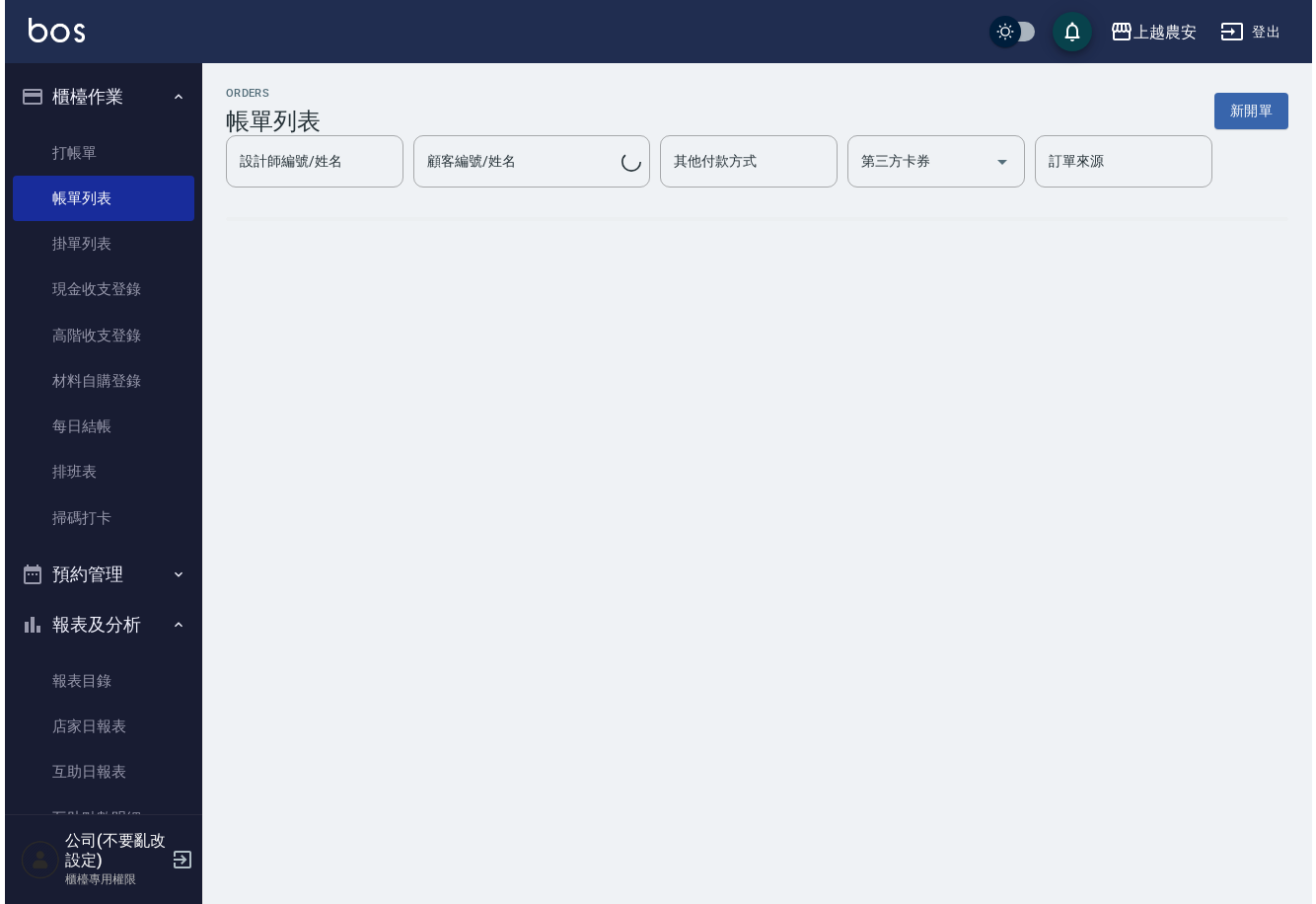 scroll, scrollTop: 0, scrollLeft: 0, axis: both 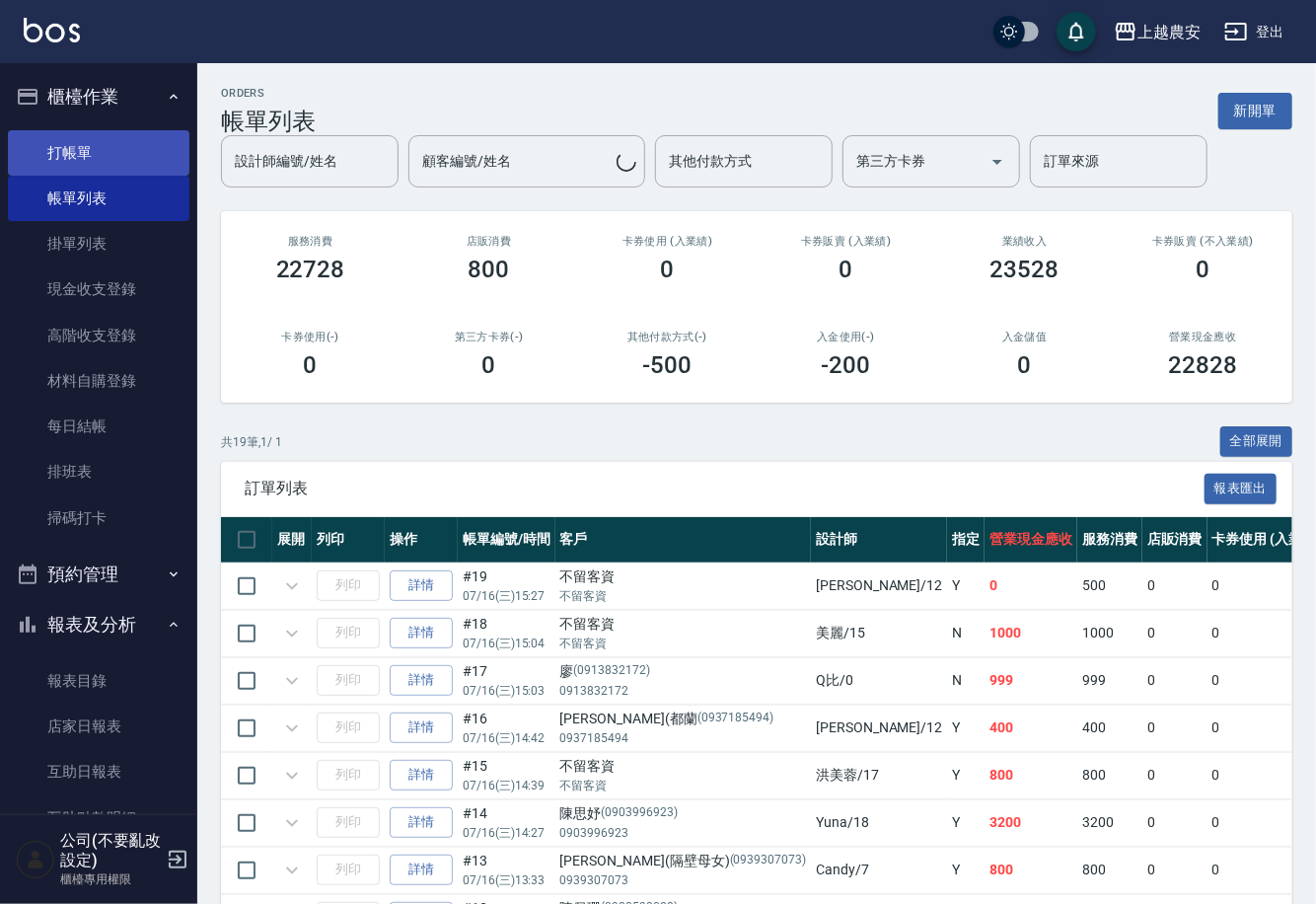 click on "打帳單" at bounding box center [99, 153] 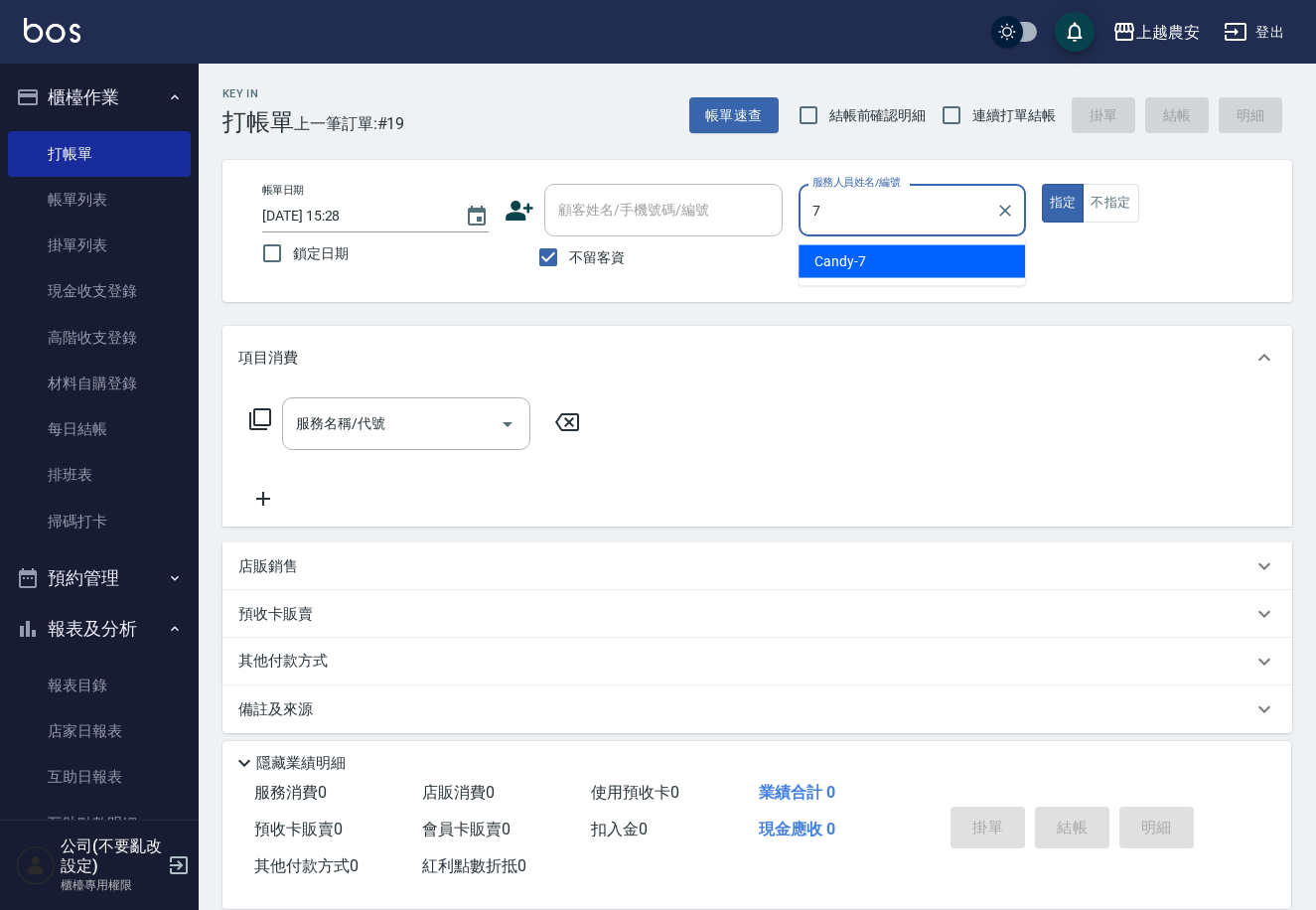type on "Candy-7" 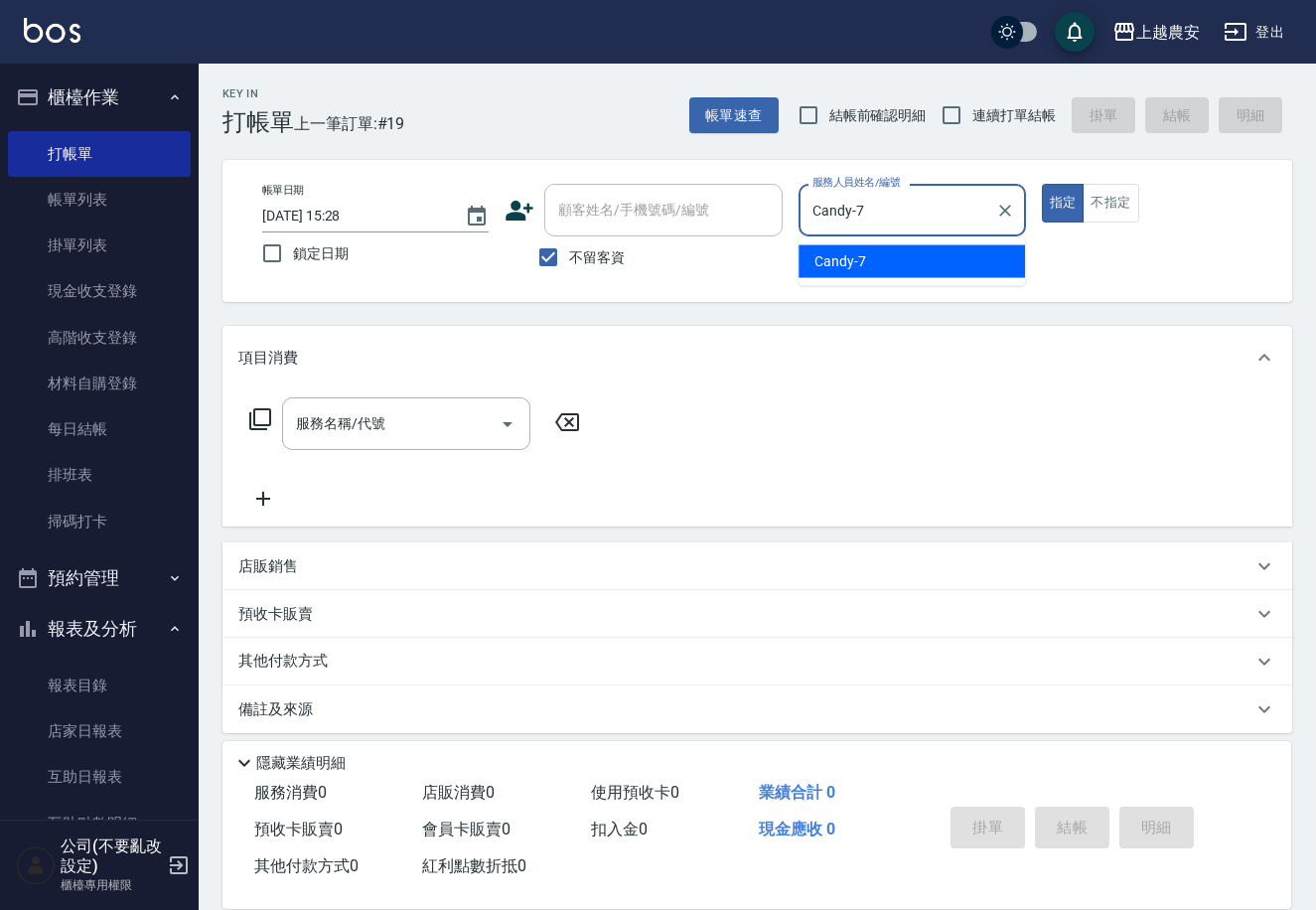 type on "true" 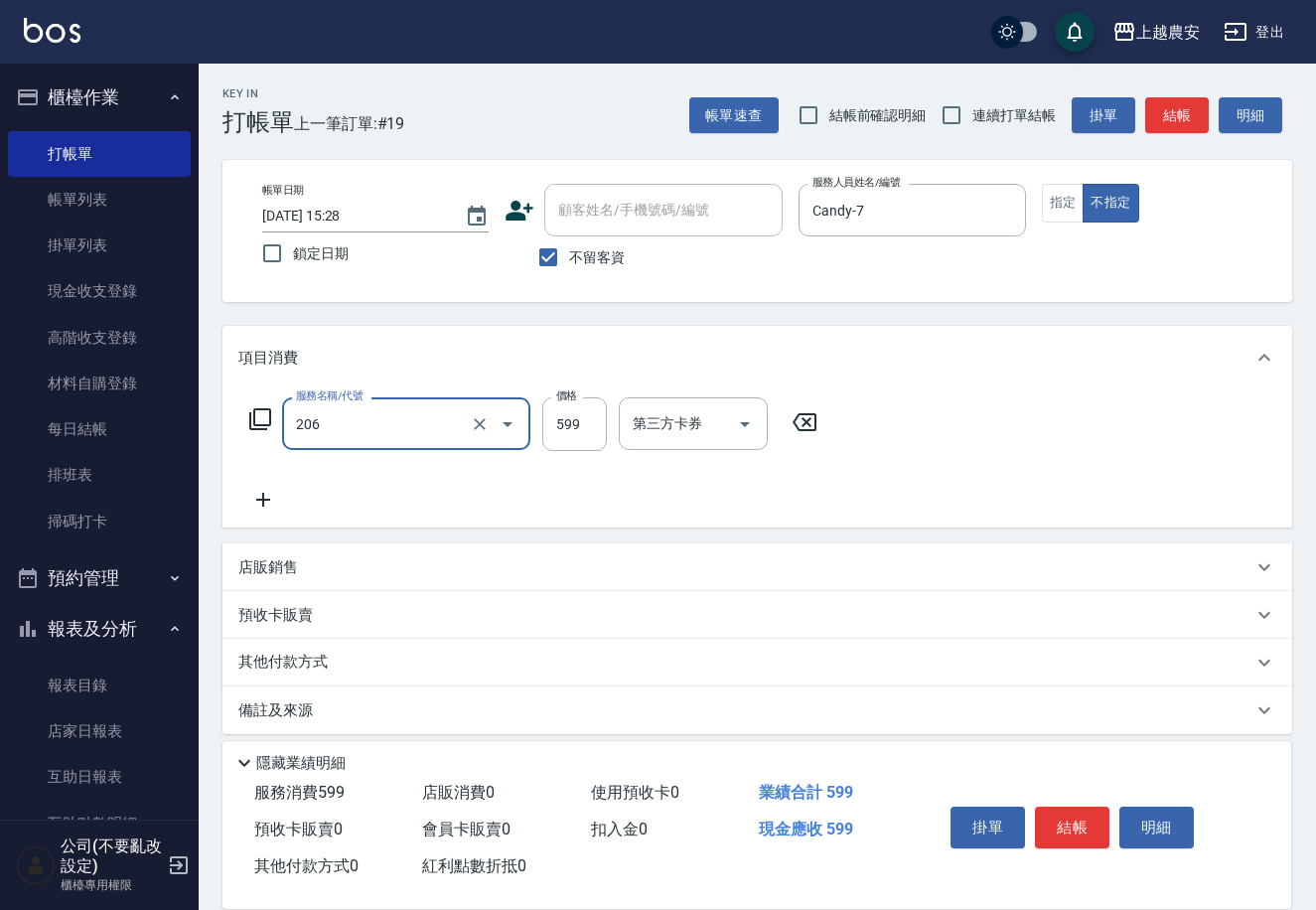 type on "洗+剪(206)" 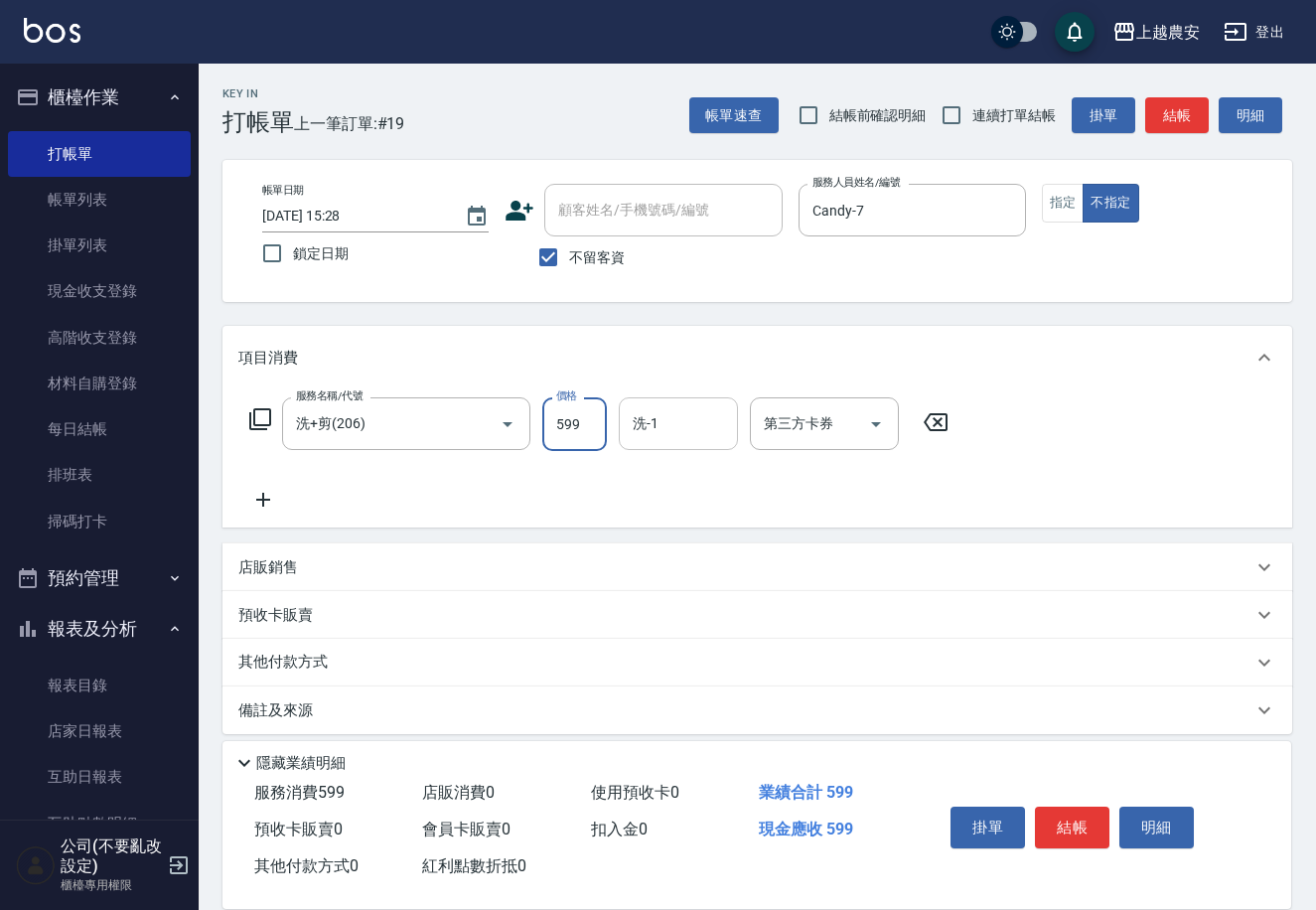 click on "洗-1" at bounding box center (678, 423) 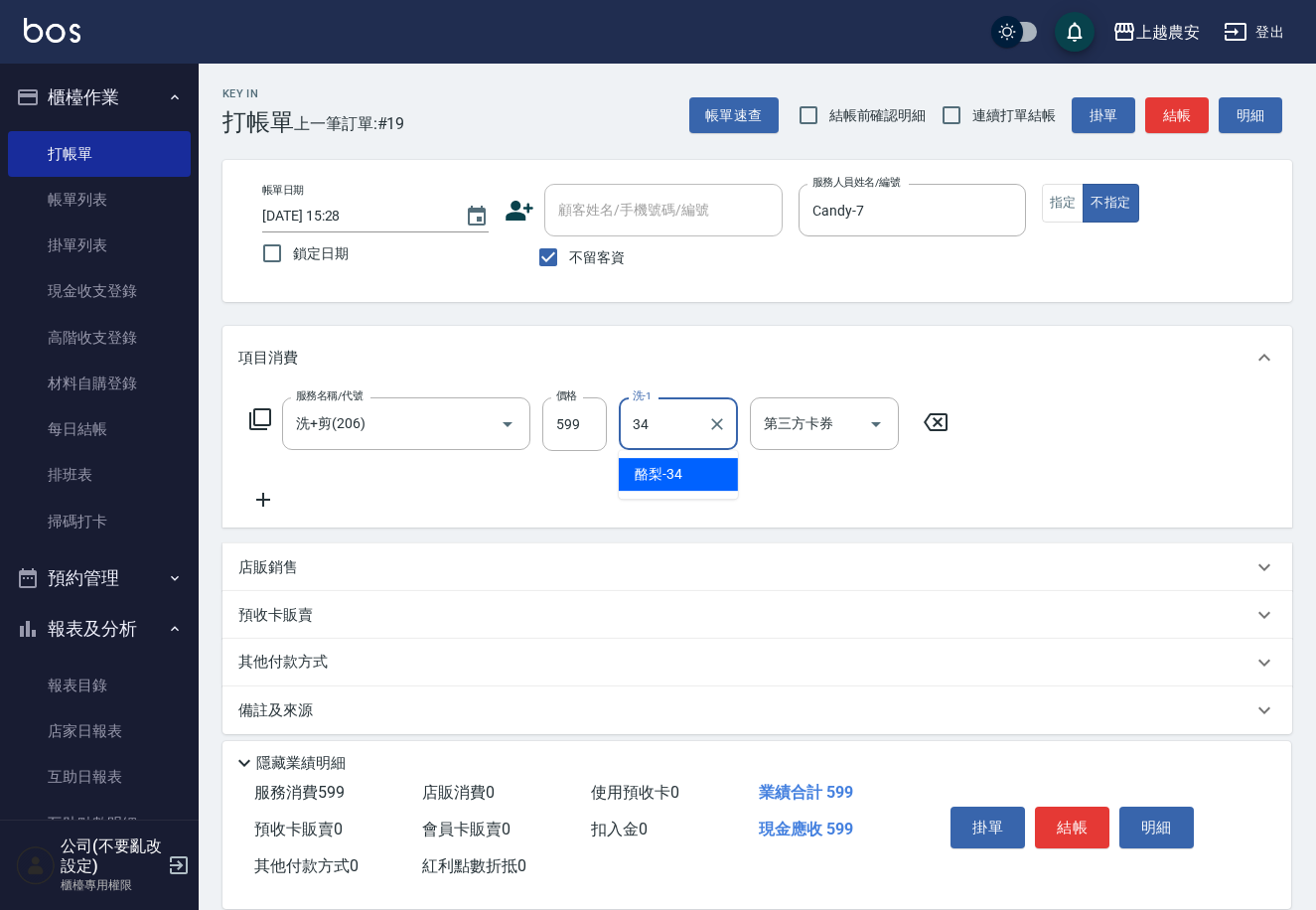 type on "酪梨-34" 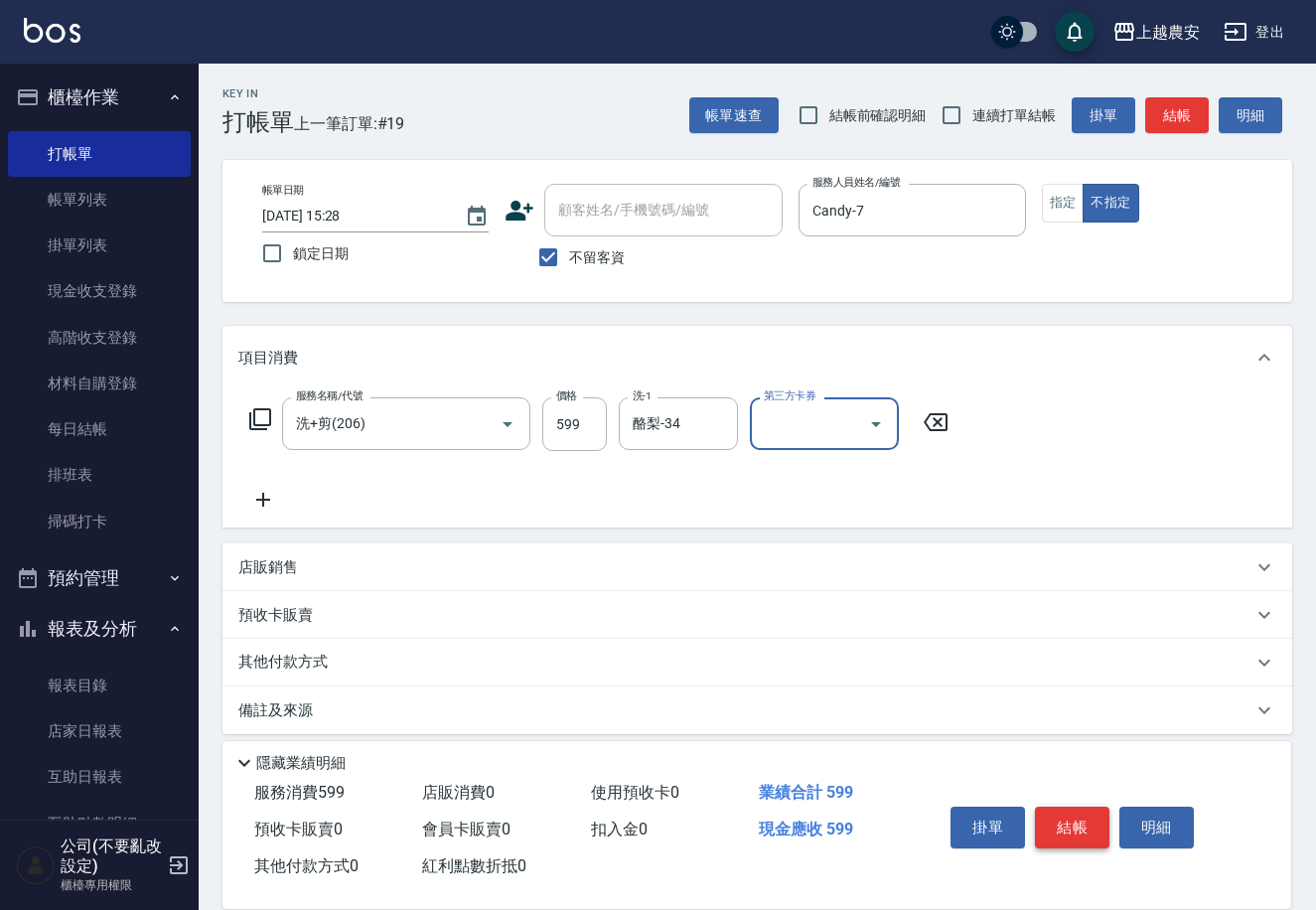 click on "結帳" at bounding box center [1072, 828] 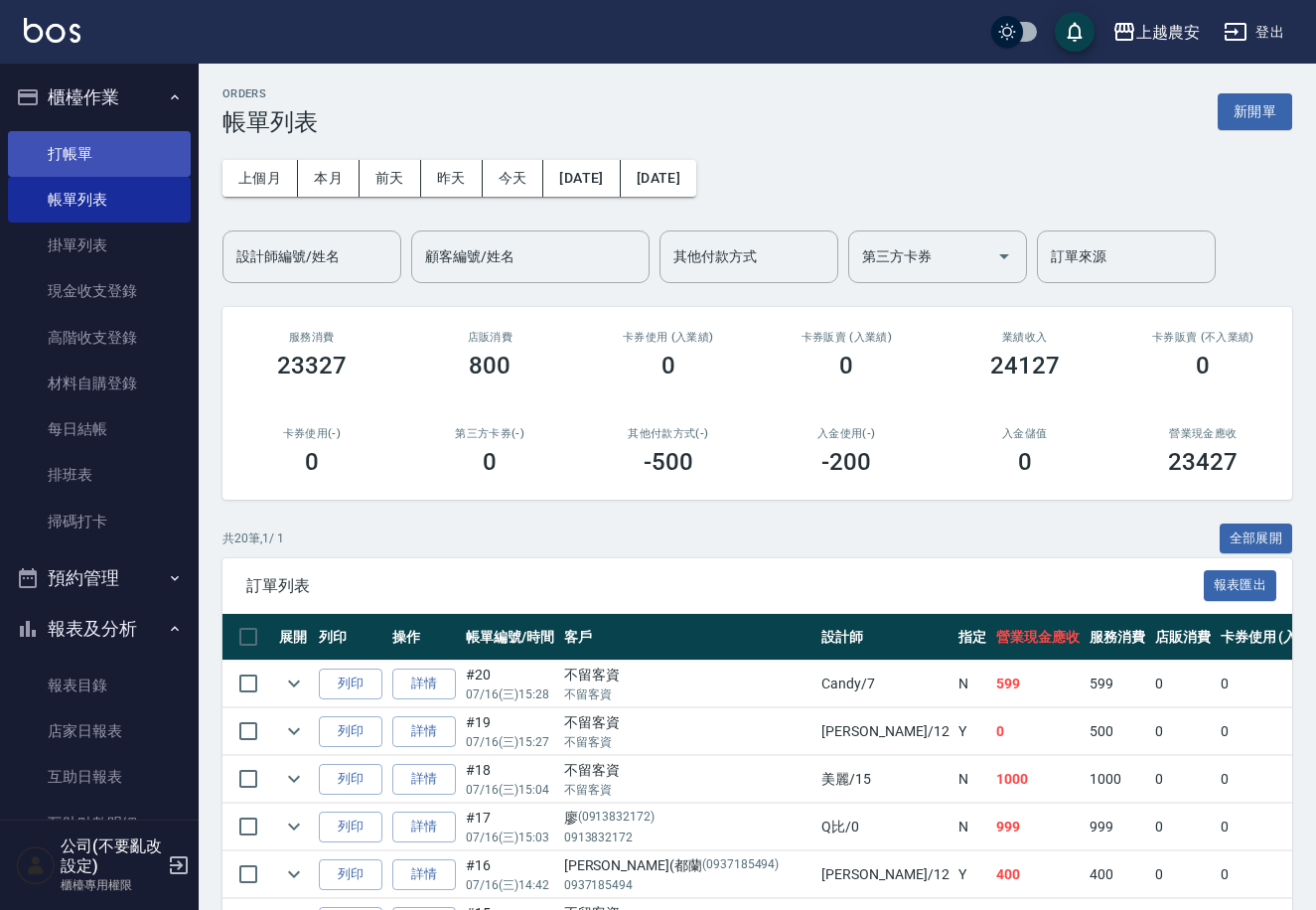 click on "打帳單" at bounding box center [99, 154] 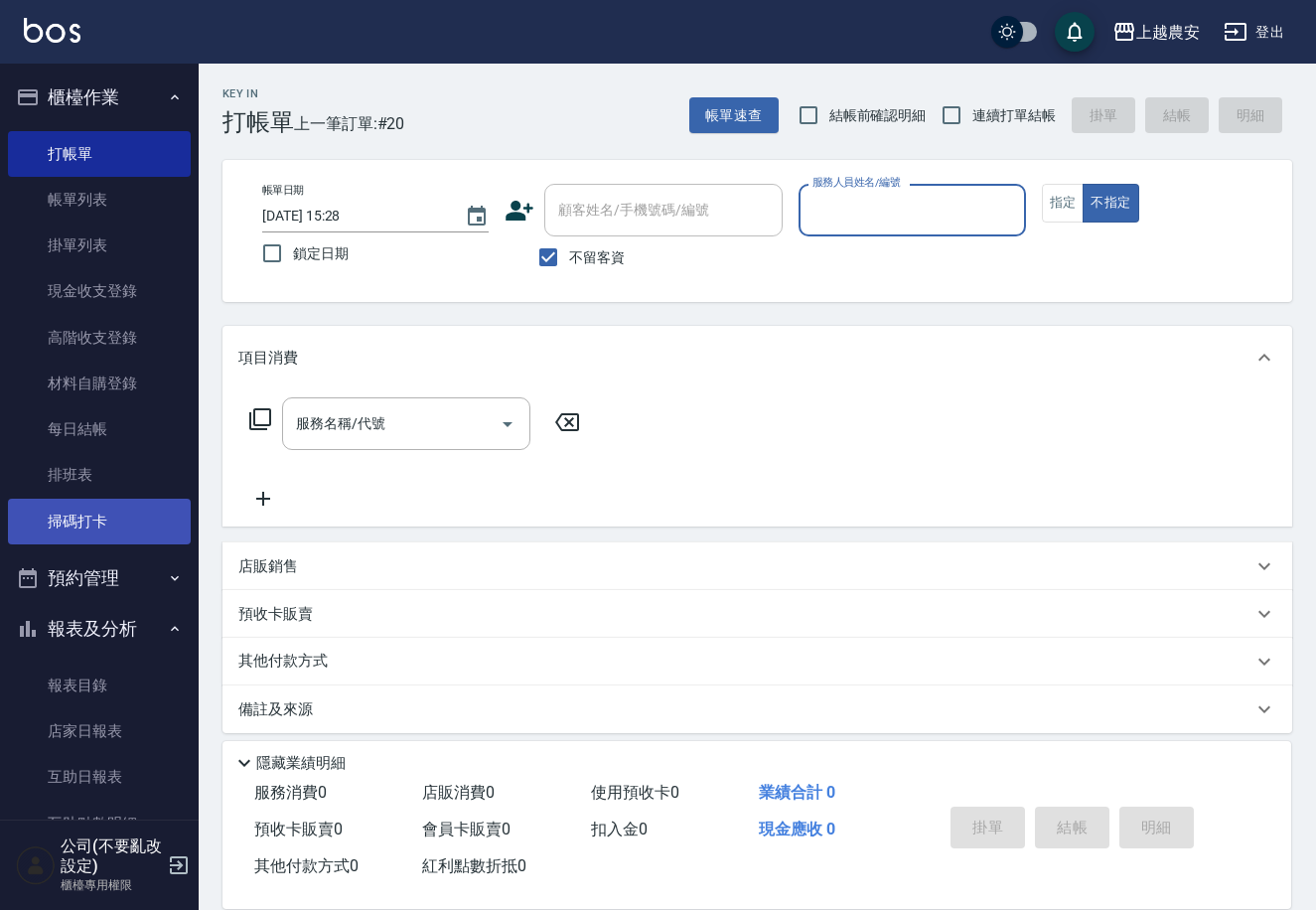 click on "掃碼打卡" at bounding box center [99, 522] 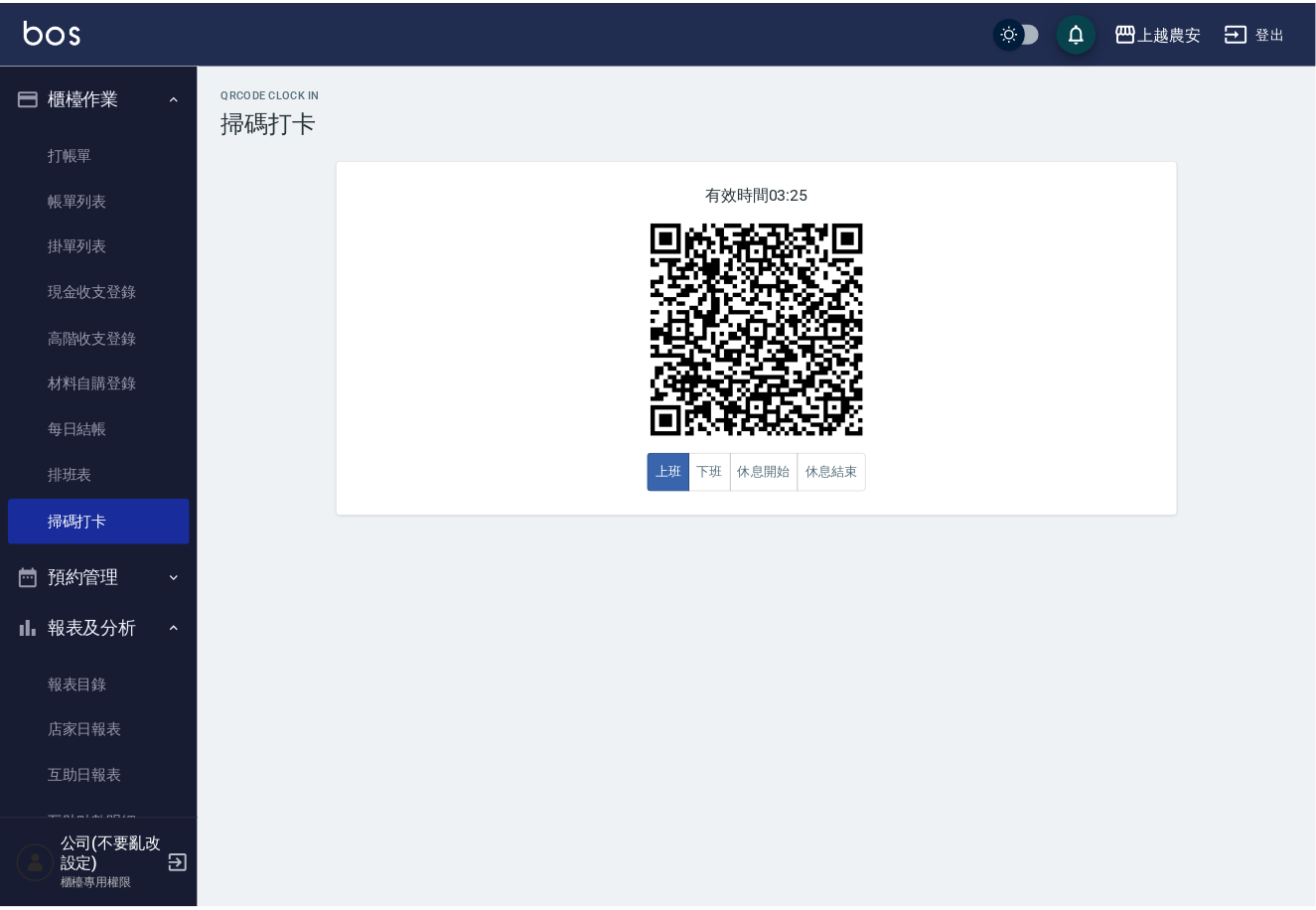 scroll, scrollTop: 302, scrollLeft: 0, axis: vertical 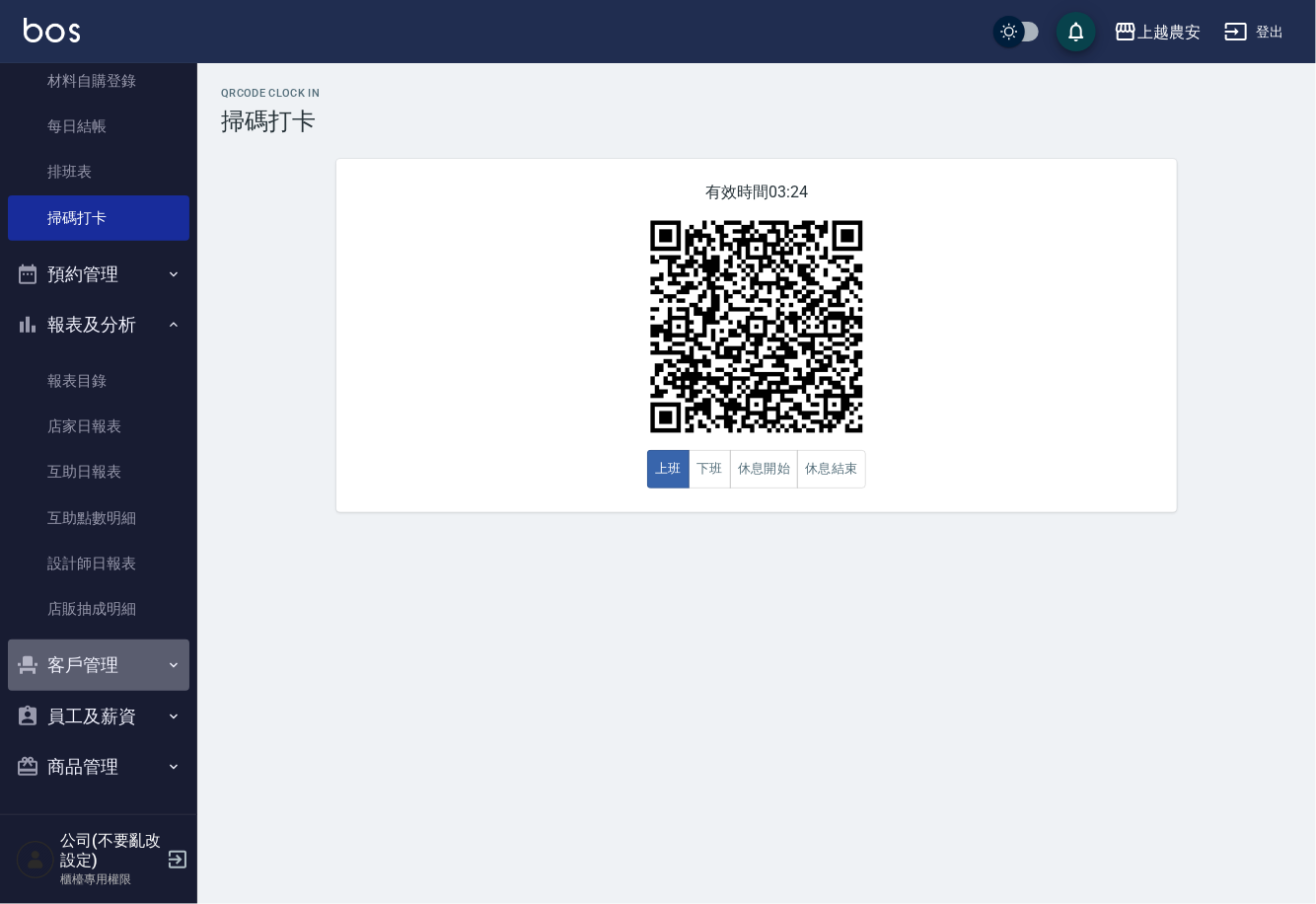 click on "客戶管理" at bounding box center [99, 665] 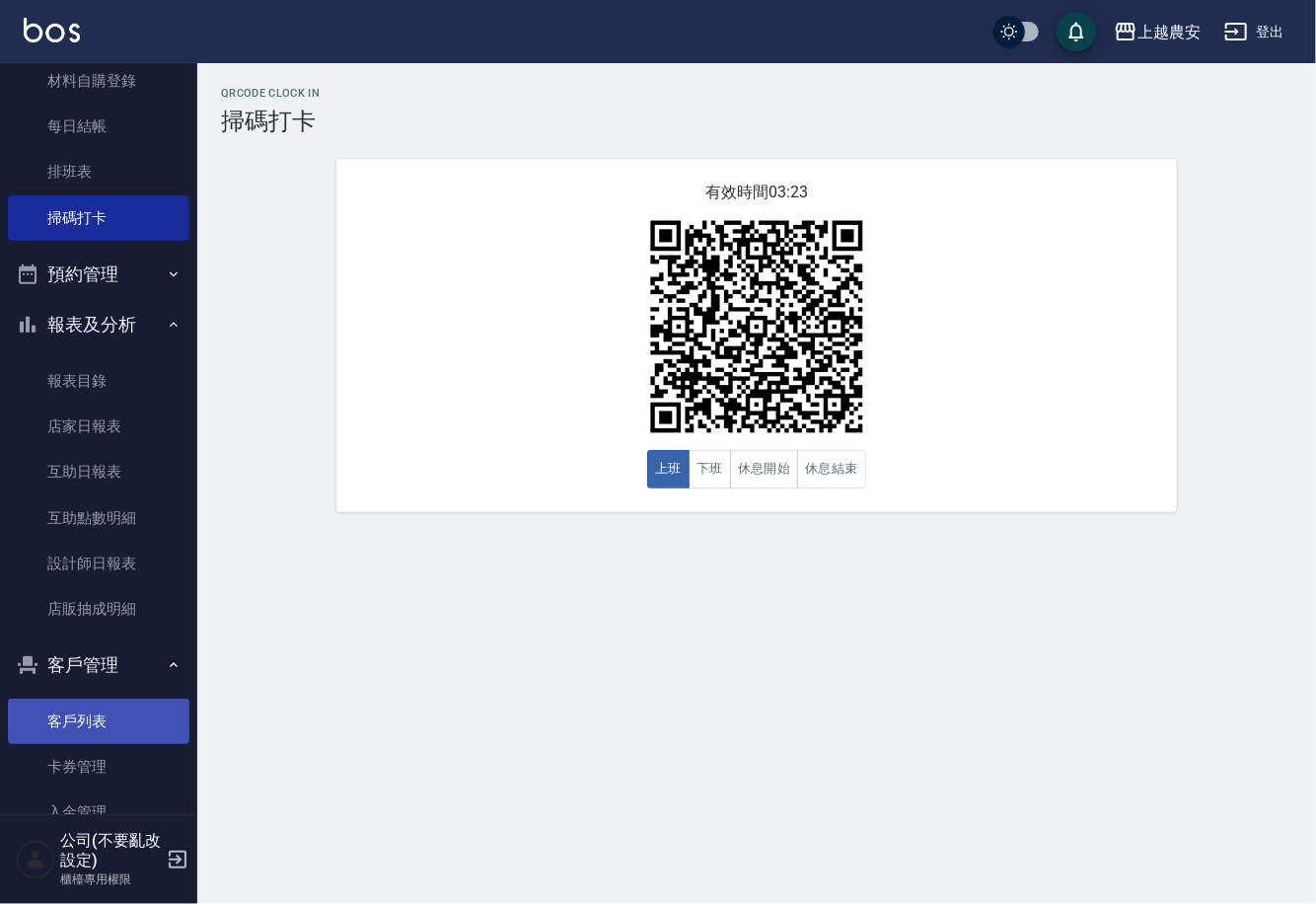 click on "客戶列表" at bounding box center (99, 721) 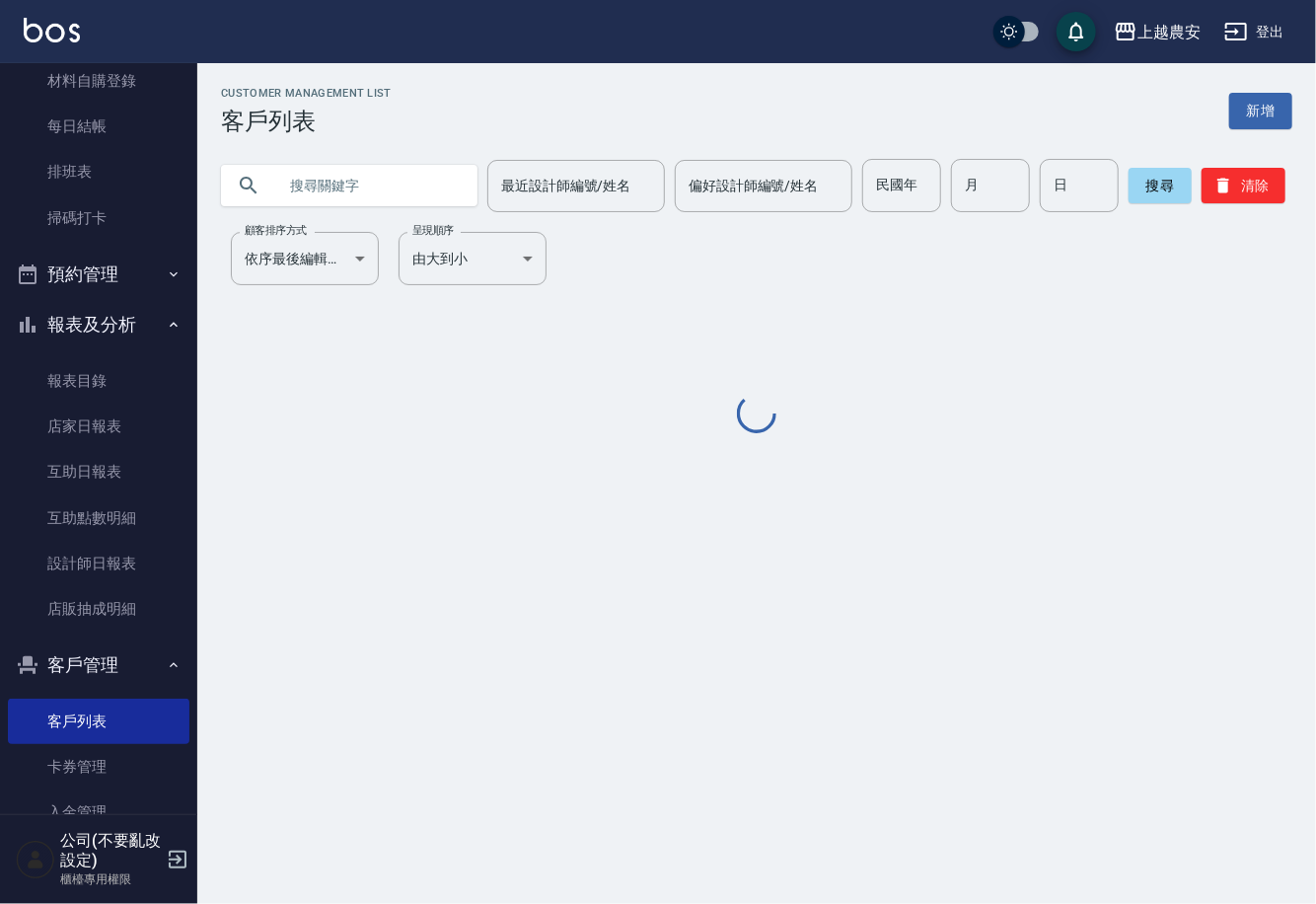 click at bounding box center (369, 186) 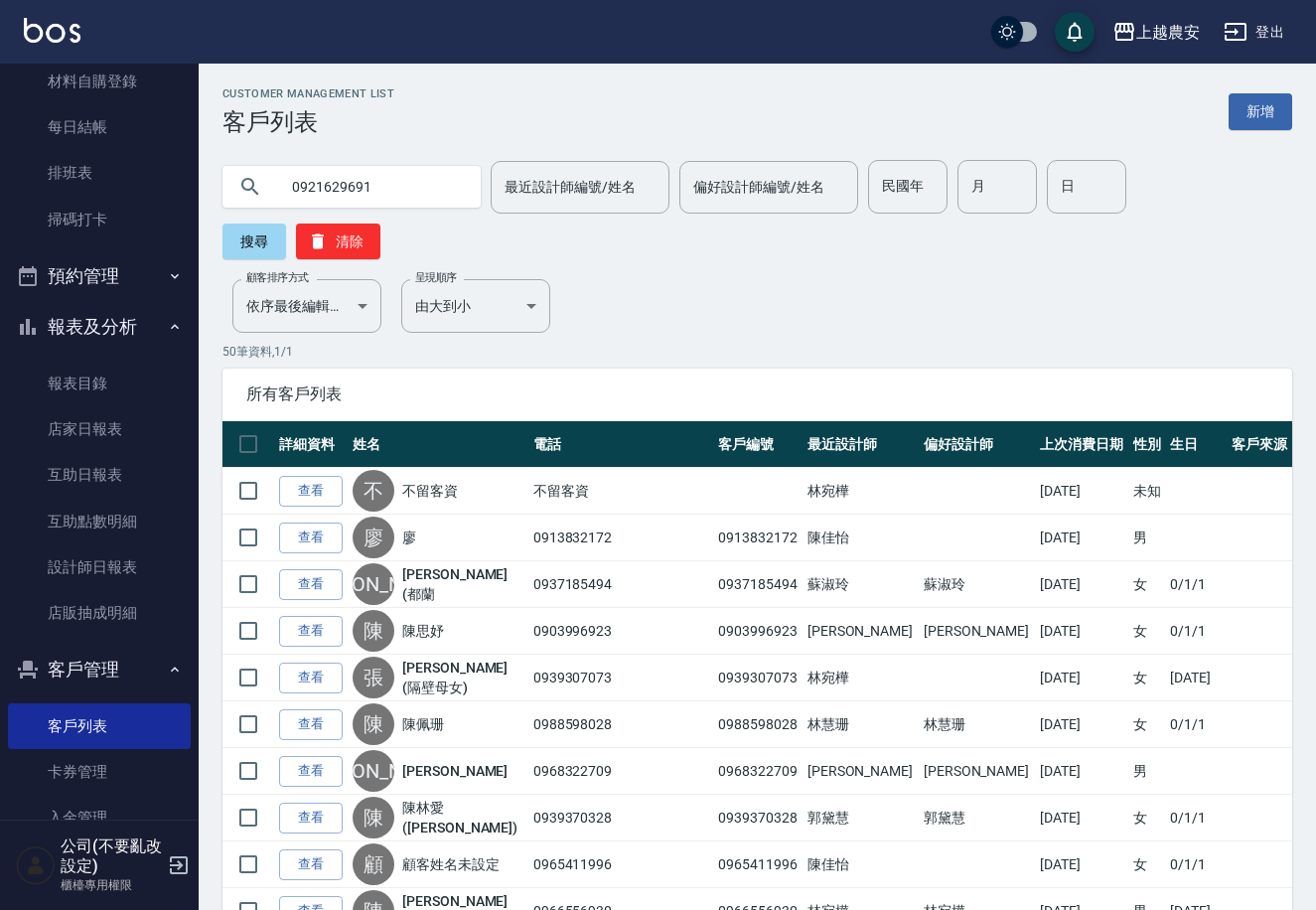 type on "0921629691" 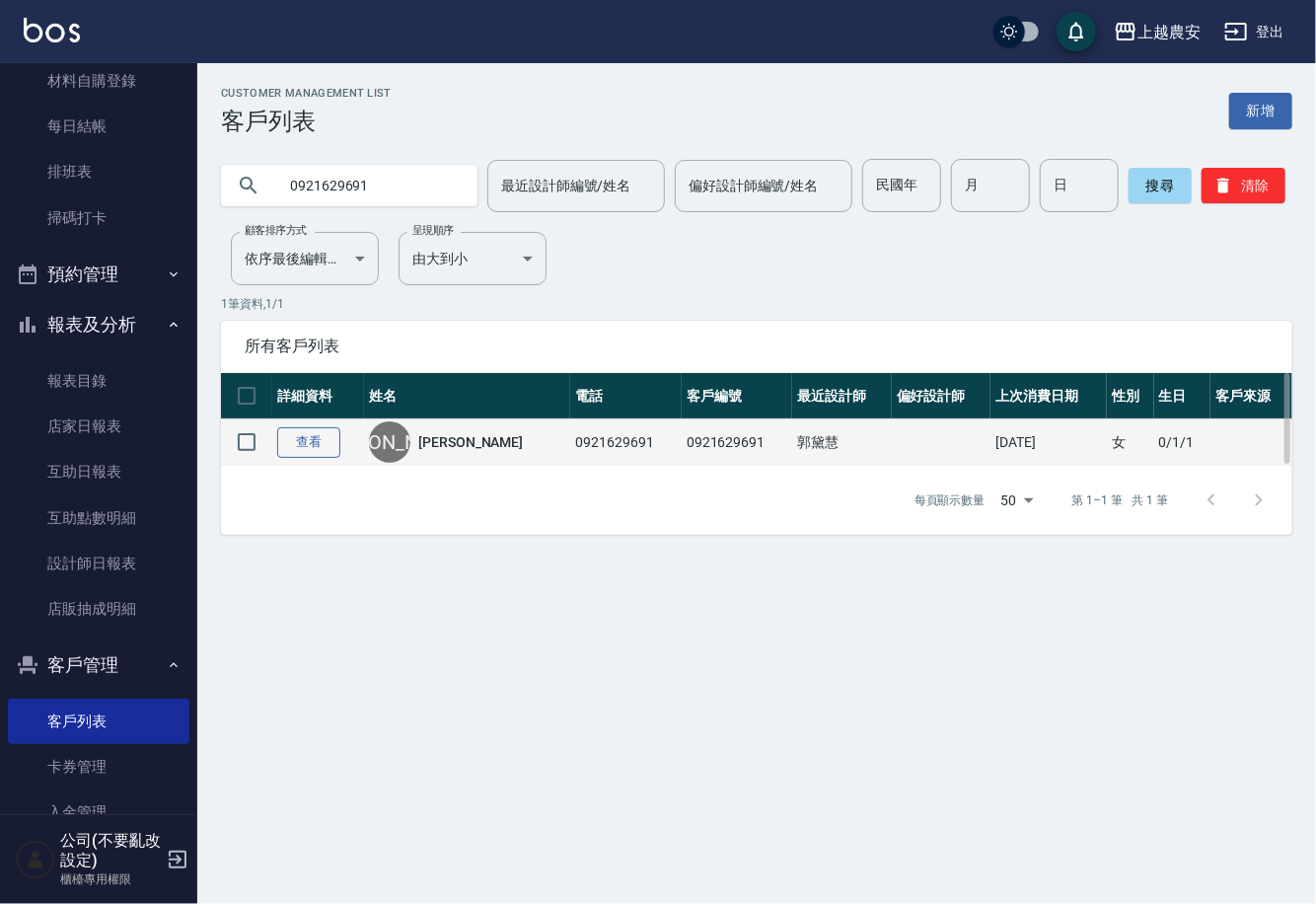 click on "查看" at bounding box center (309, 442) 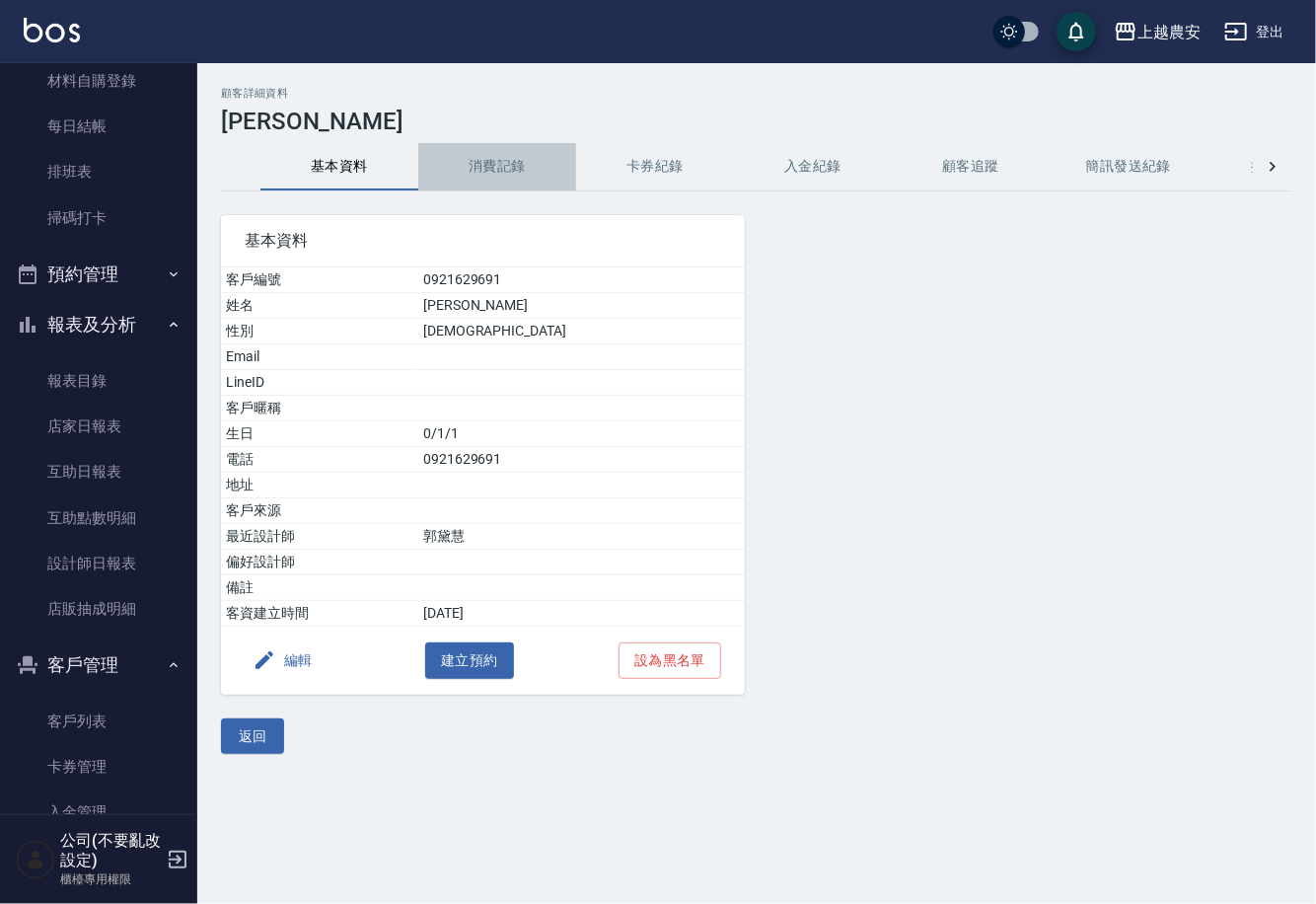 click on "消費記錄" at bounding box center [497, 167] 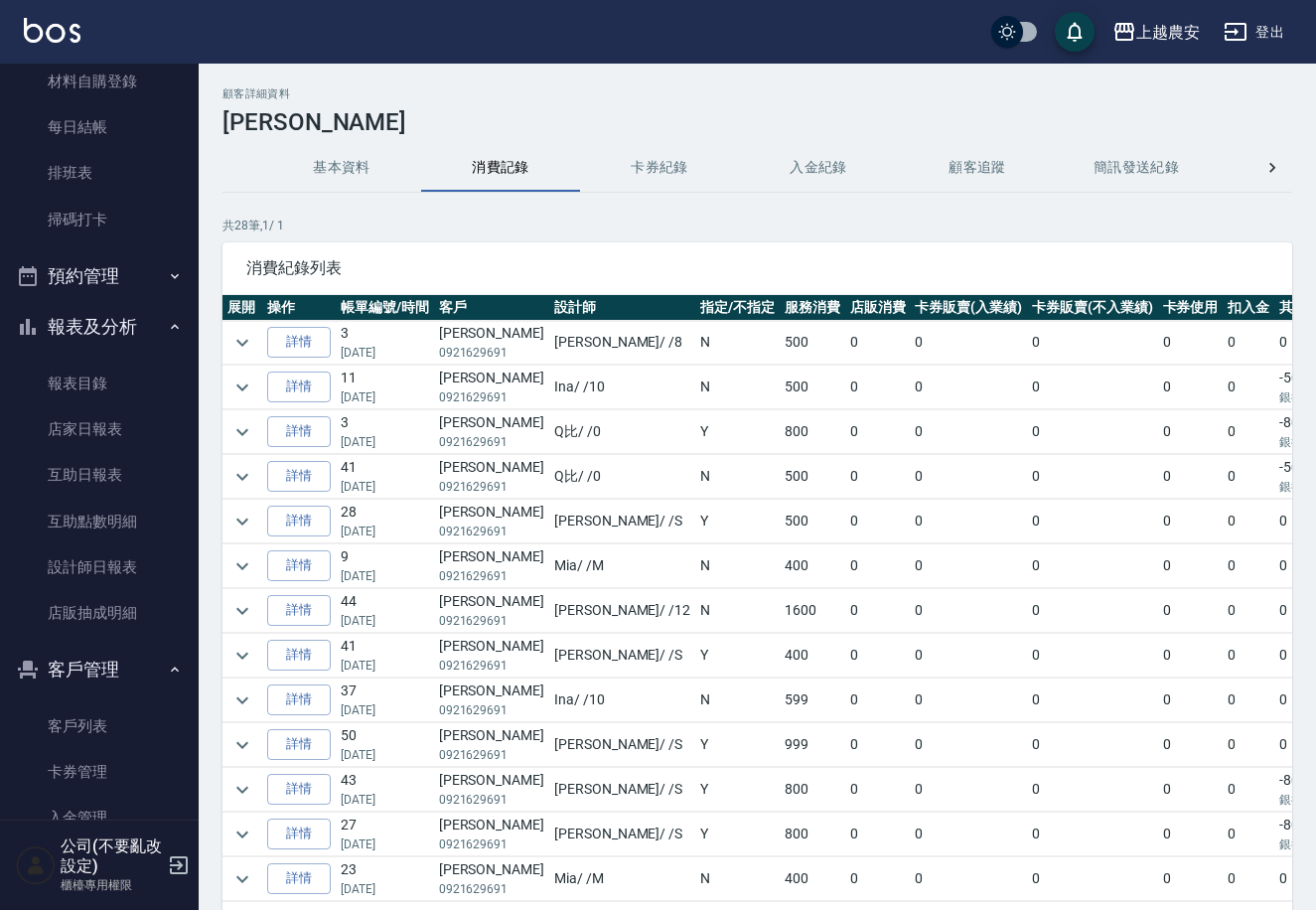 click on "卡券紀錄" at bounding box center (659, 168) 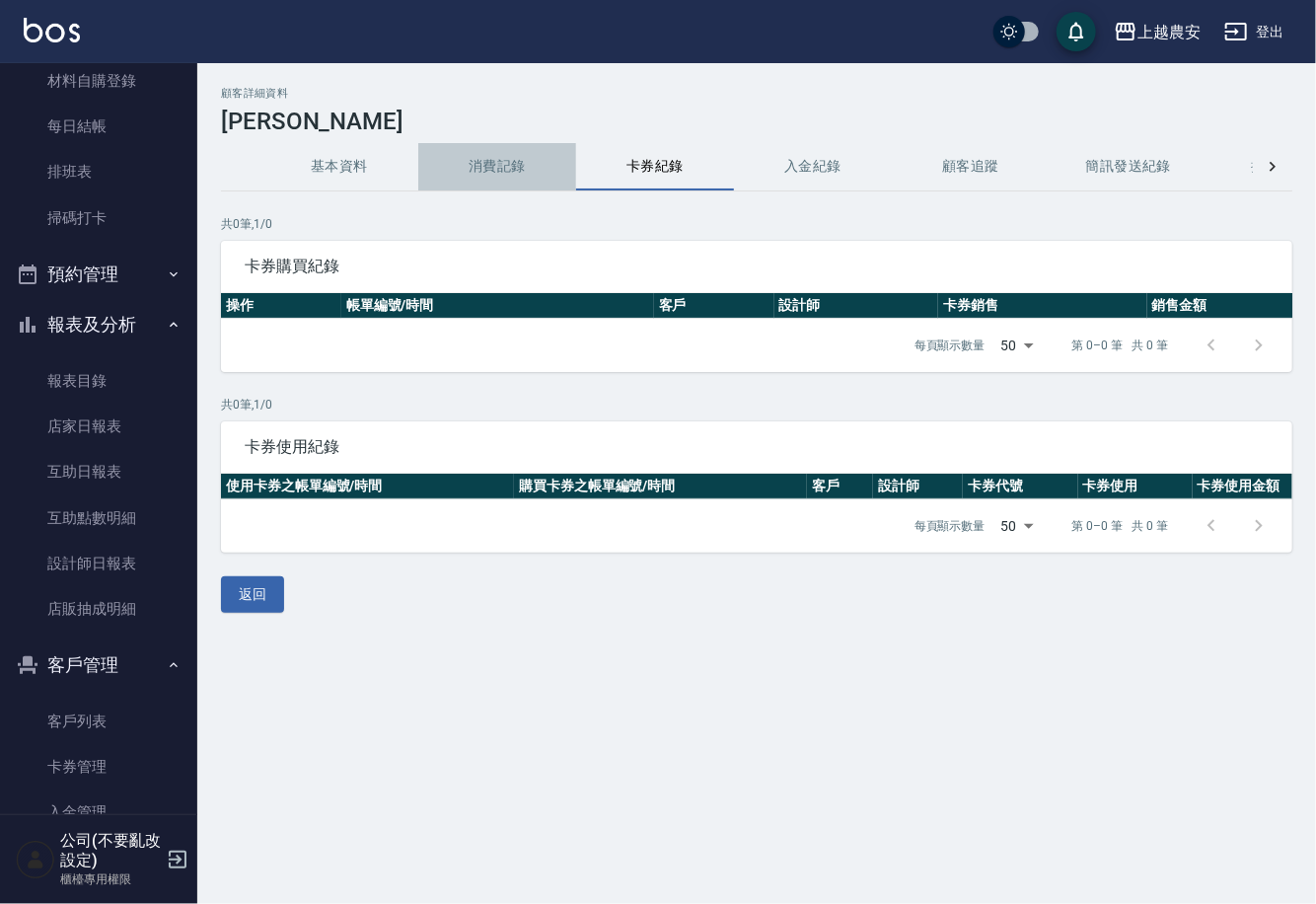 click on "消費記錄" at bounding box center (497, 167) 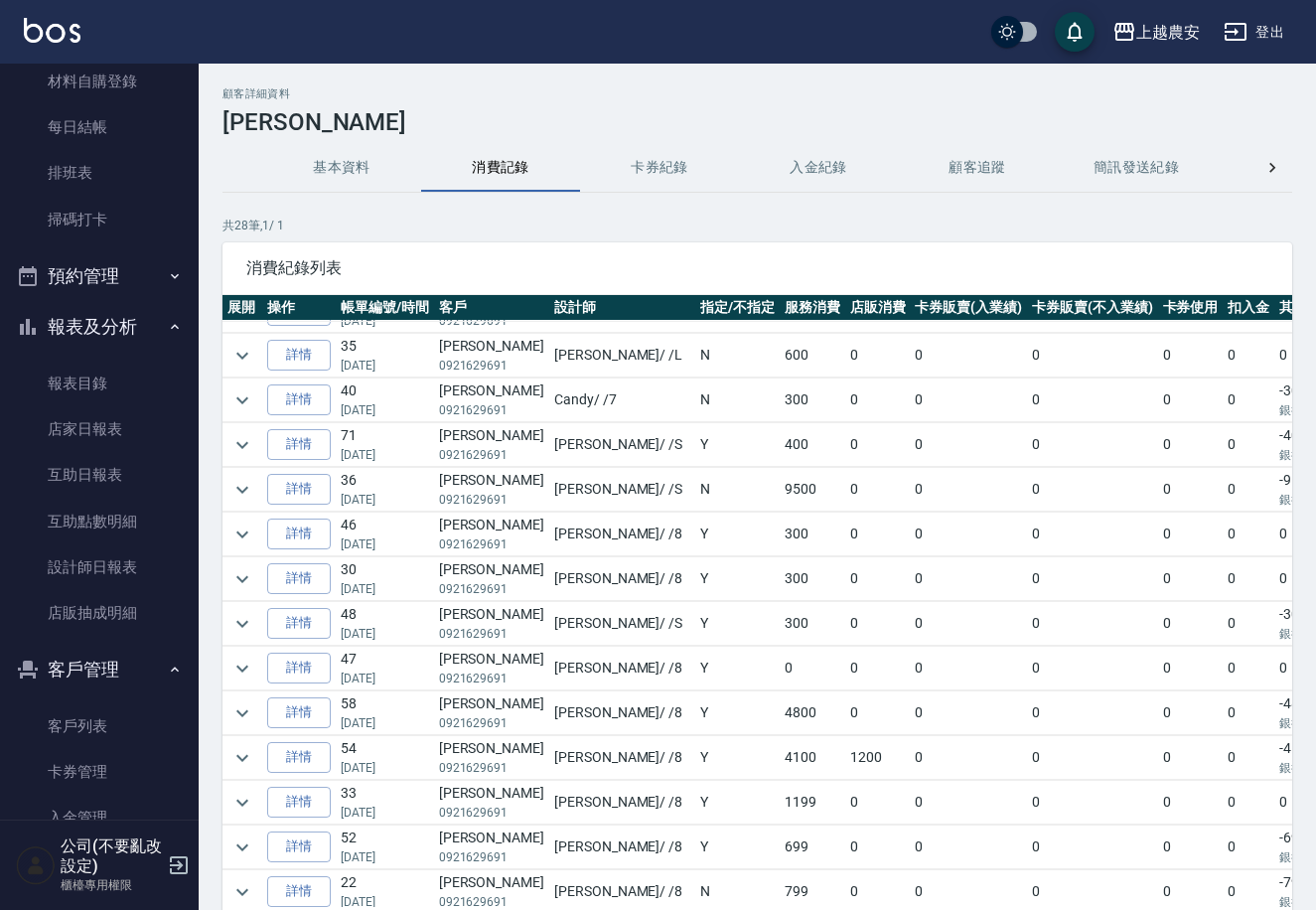 scroll, scrollTop: 684, scrollLeft: 0, axis: vertical 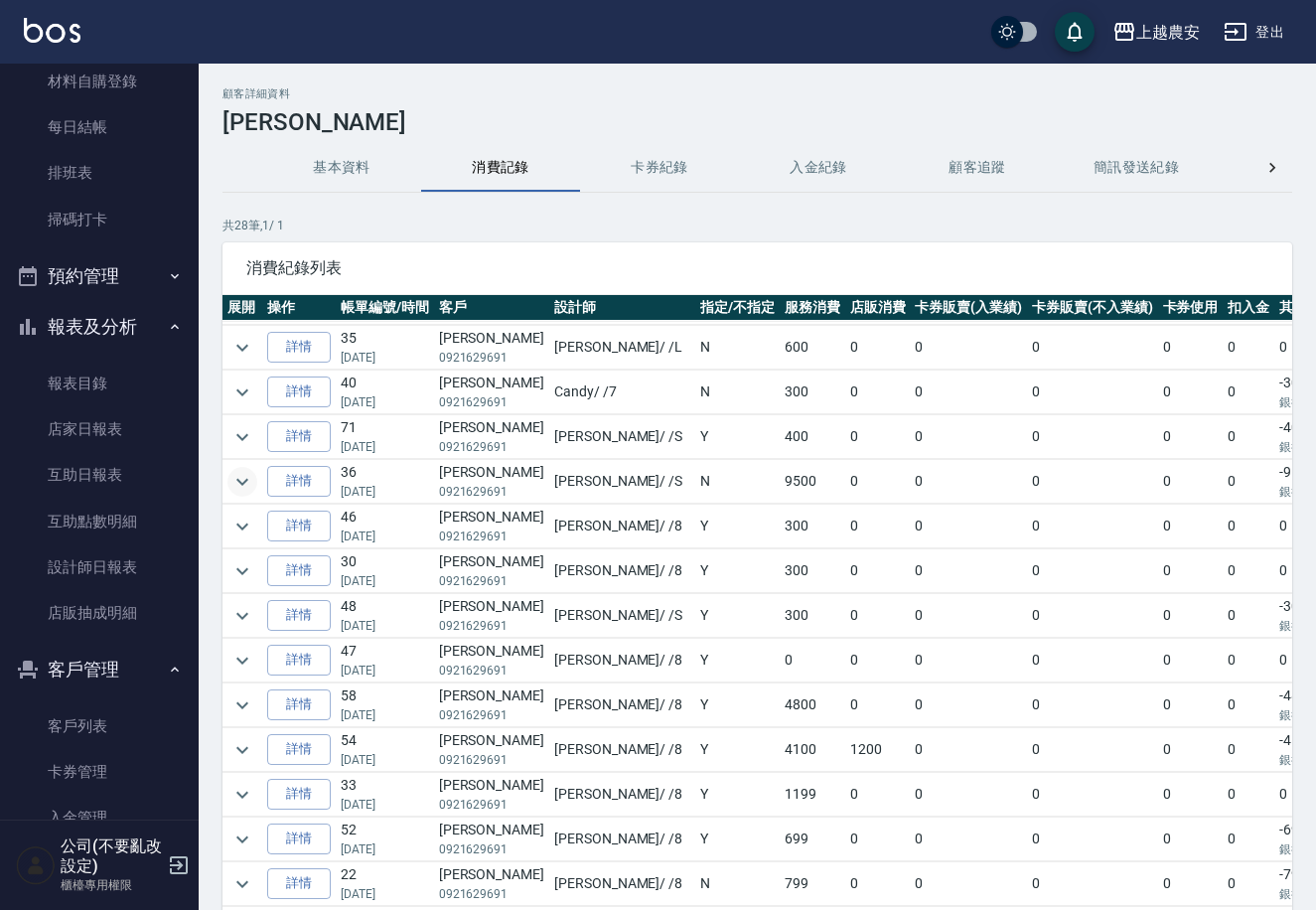 click 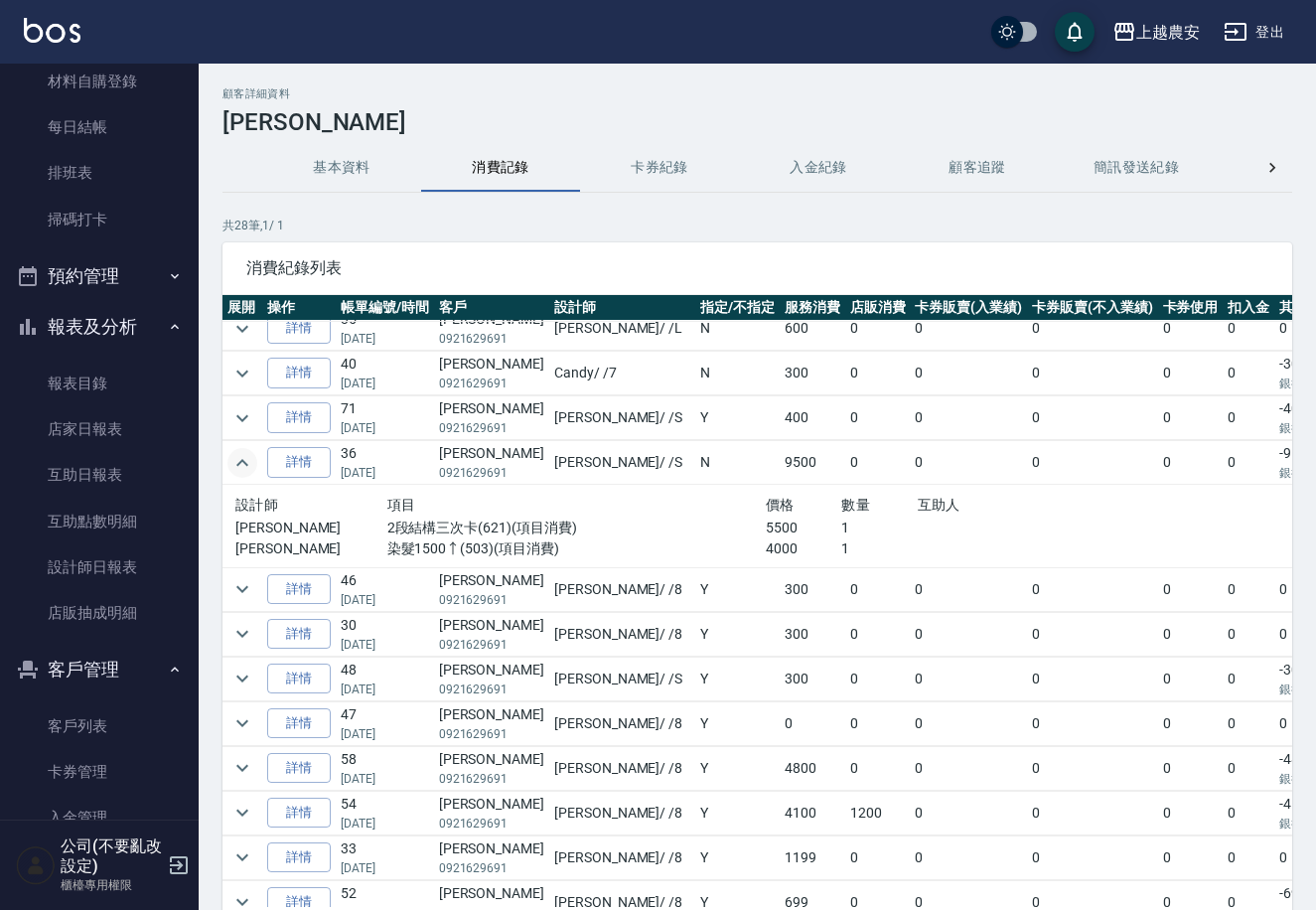 scroll, scrollTop: 21, scrollLeft: 0, axis: vertical 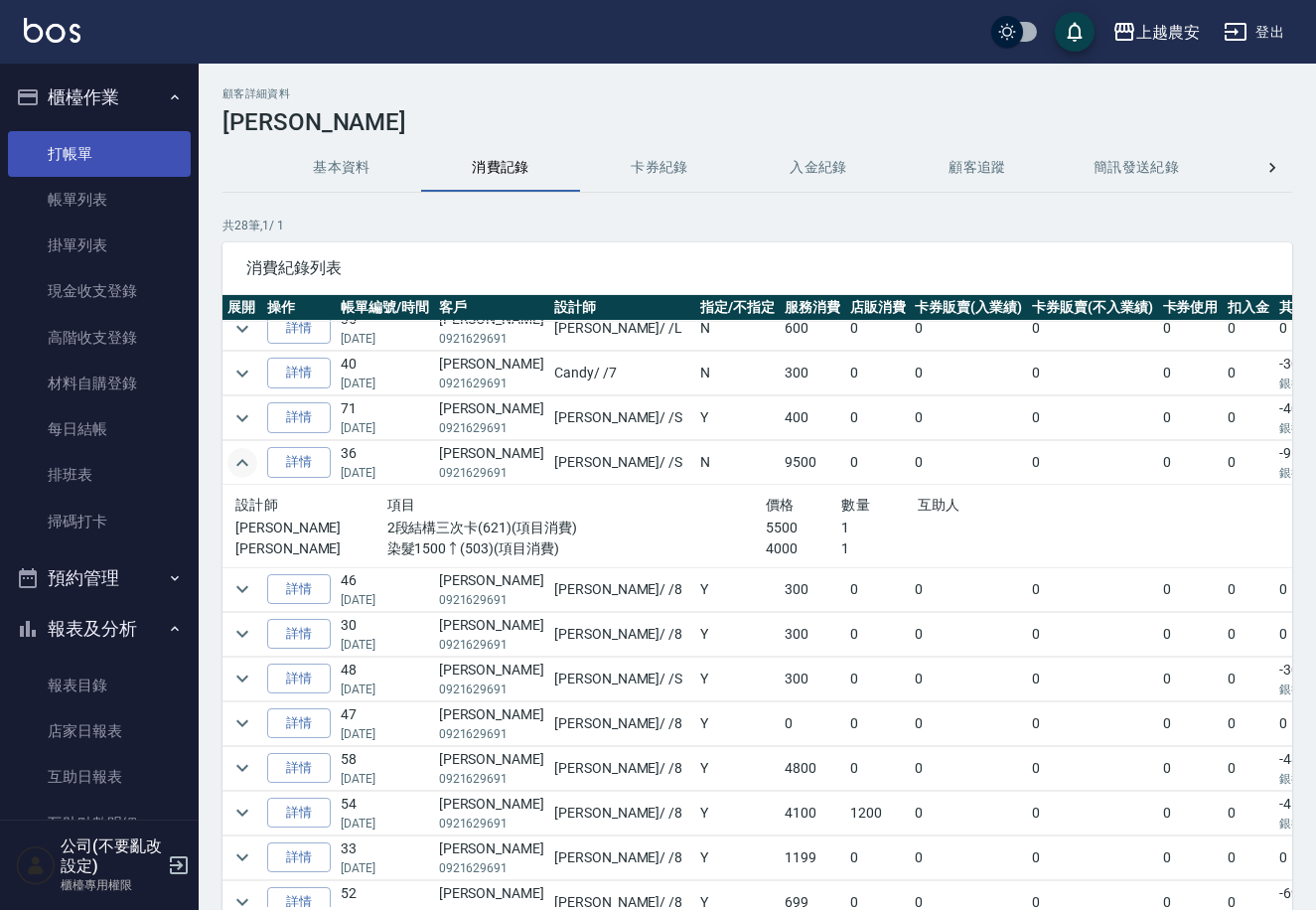 click on "打帳單" at bounding box center [99, 154] 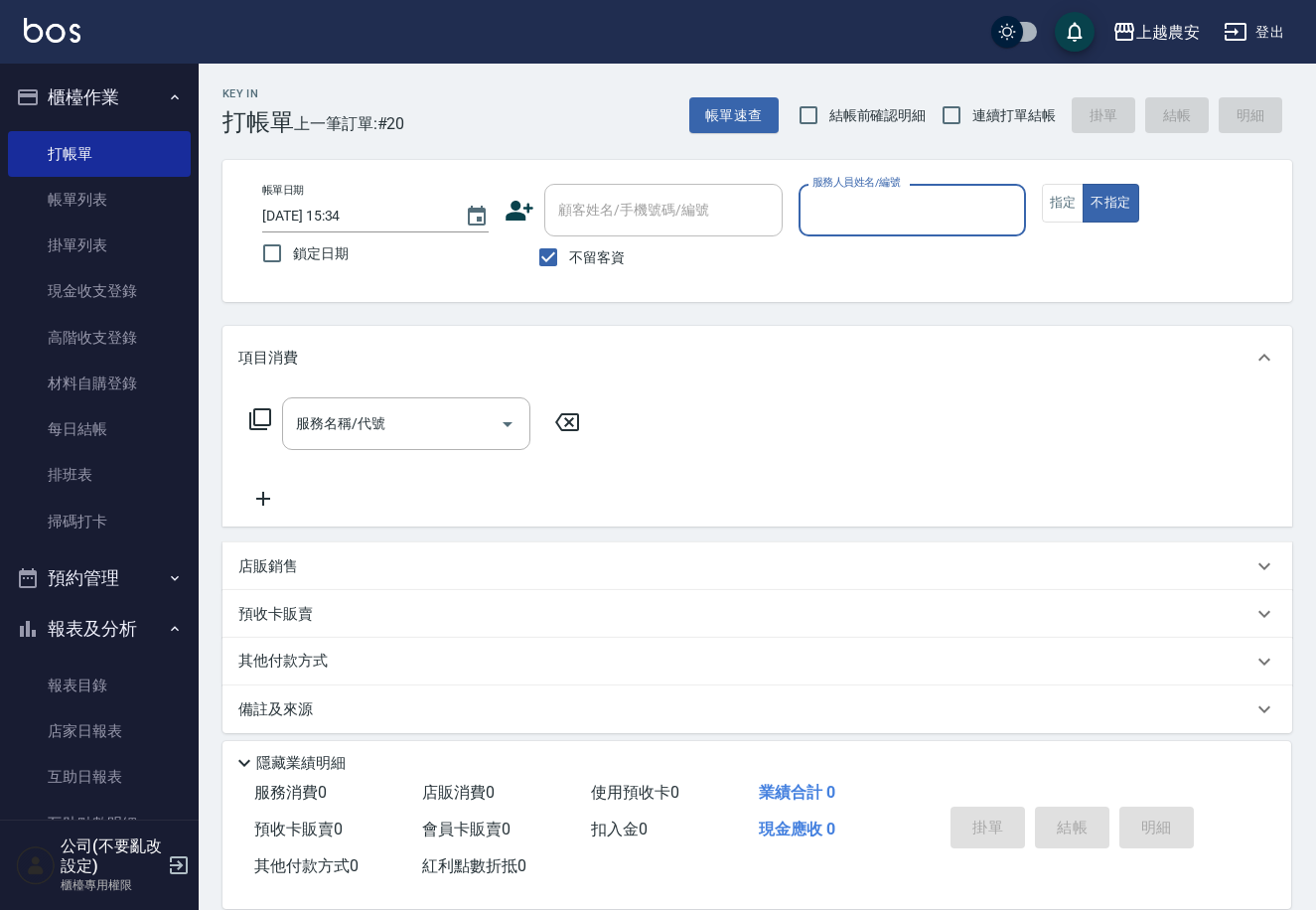 click on "不留客資" at bounding box center [597, 257] 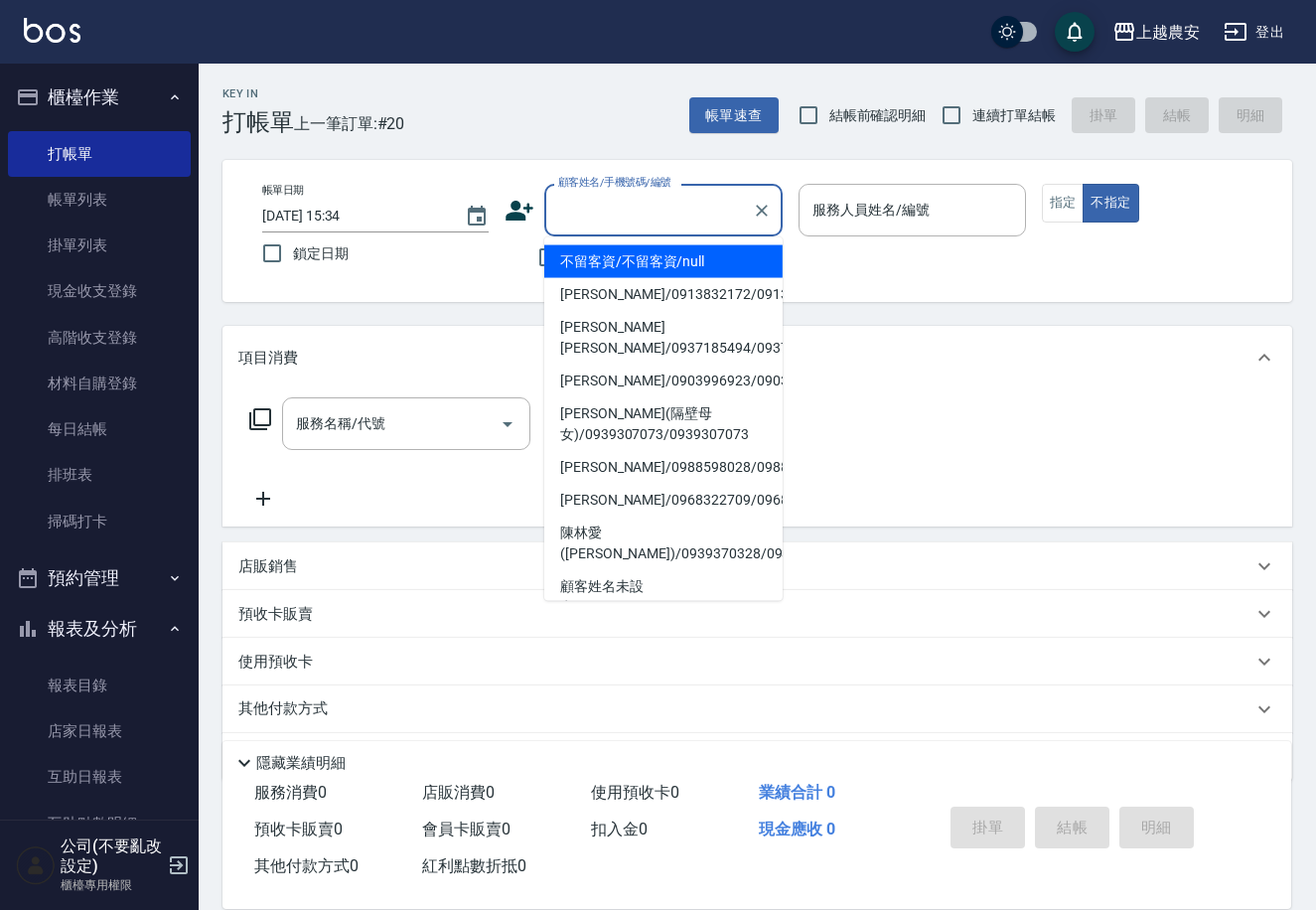 click on "顧客姓名/手機號碼/編號" at bounding box center [649, 210] 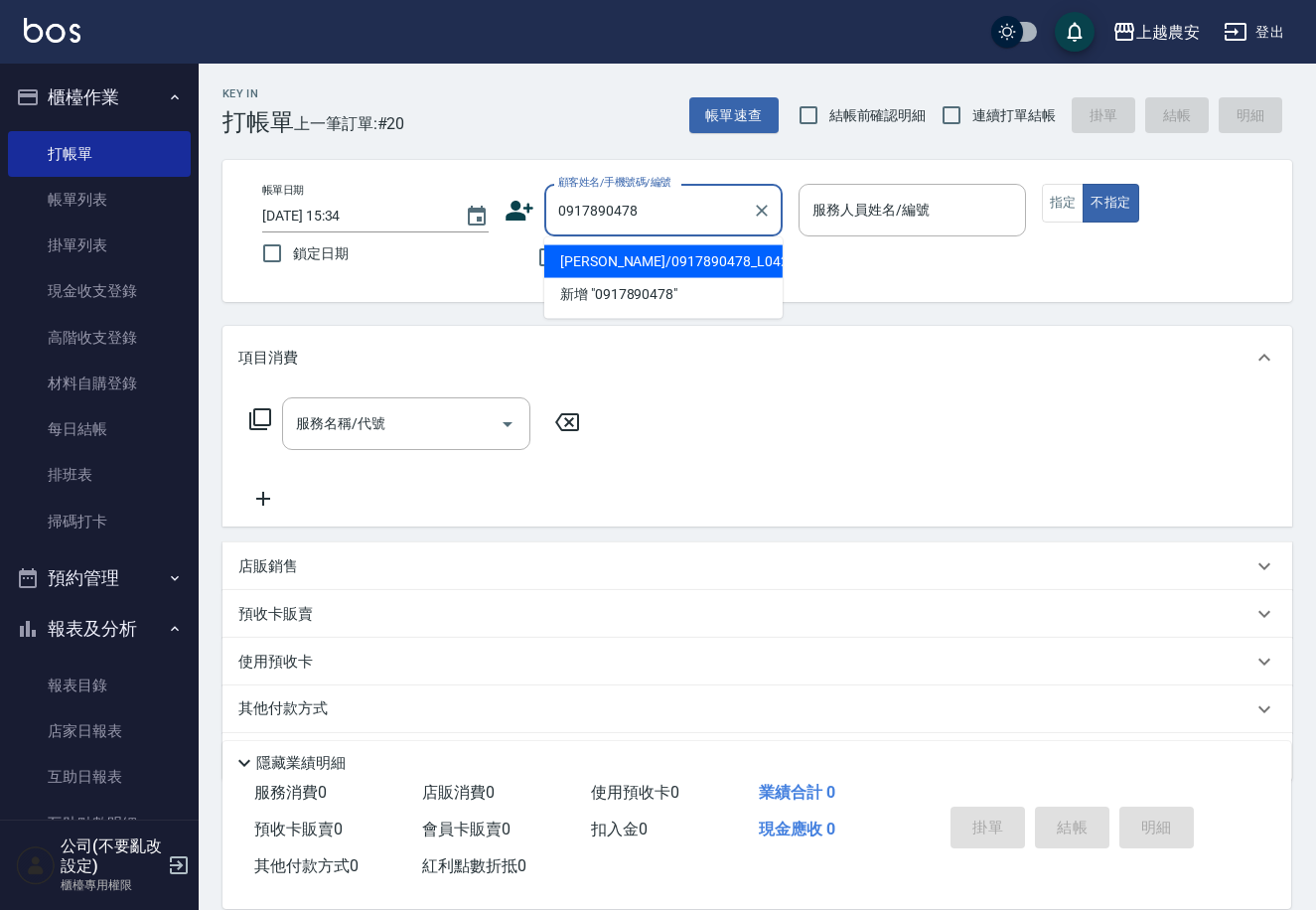 click on "[PERSON_NAME]/0917890478_L0420_[PERSON_NAME]/L0420" at bounding box center (663, 261) 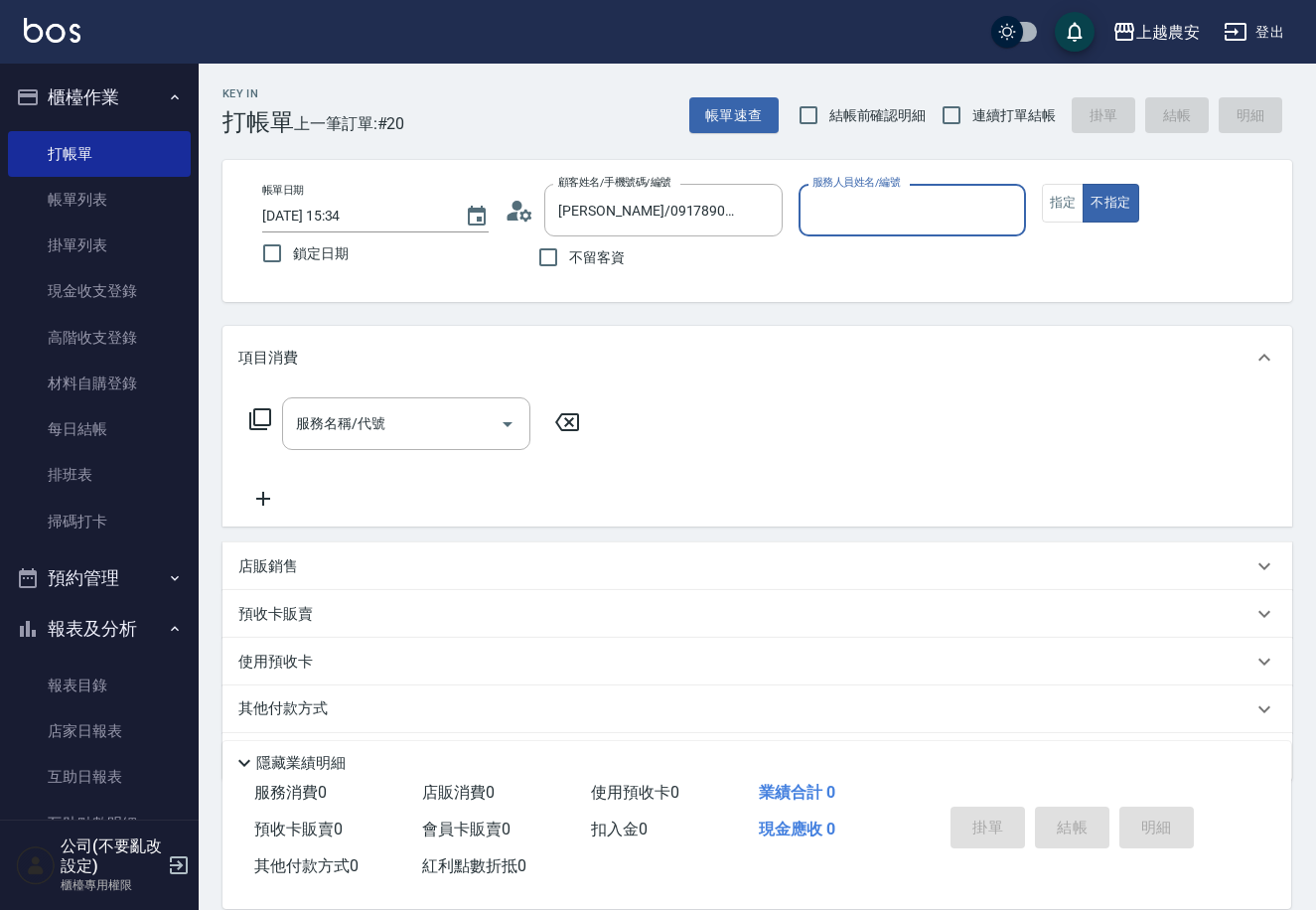 type on "[PERSON_NAME]" 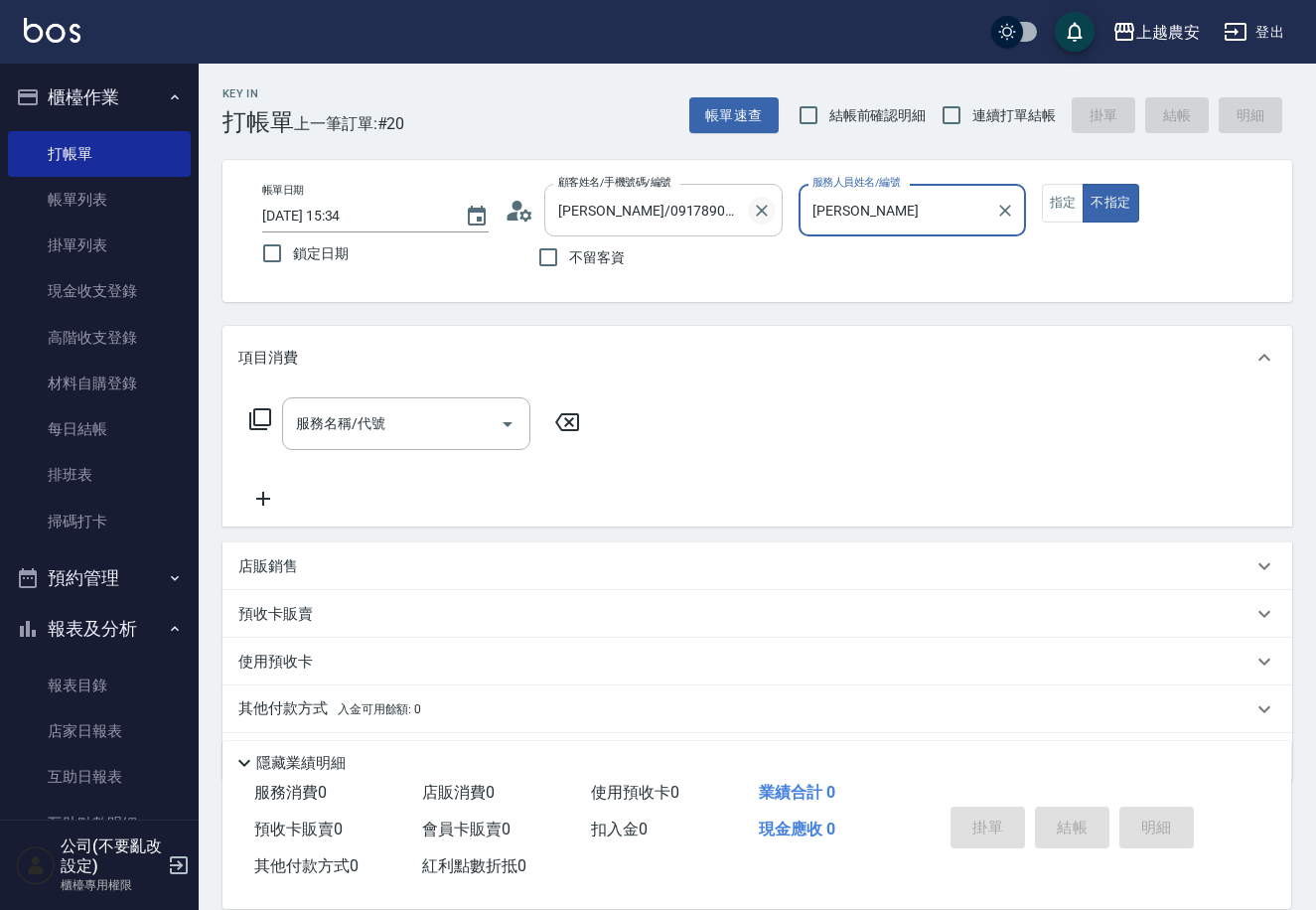 click on "不指定" at bounding box center [1110, 203] 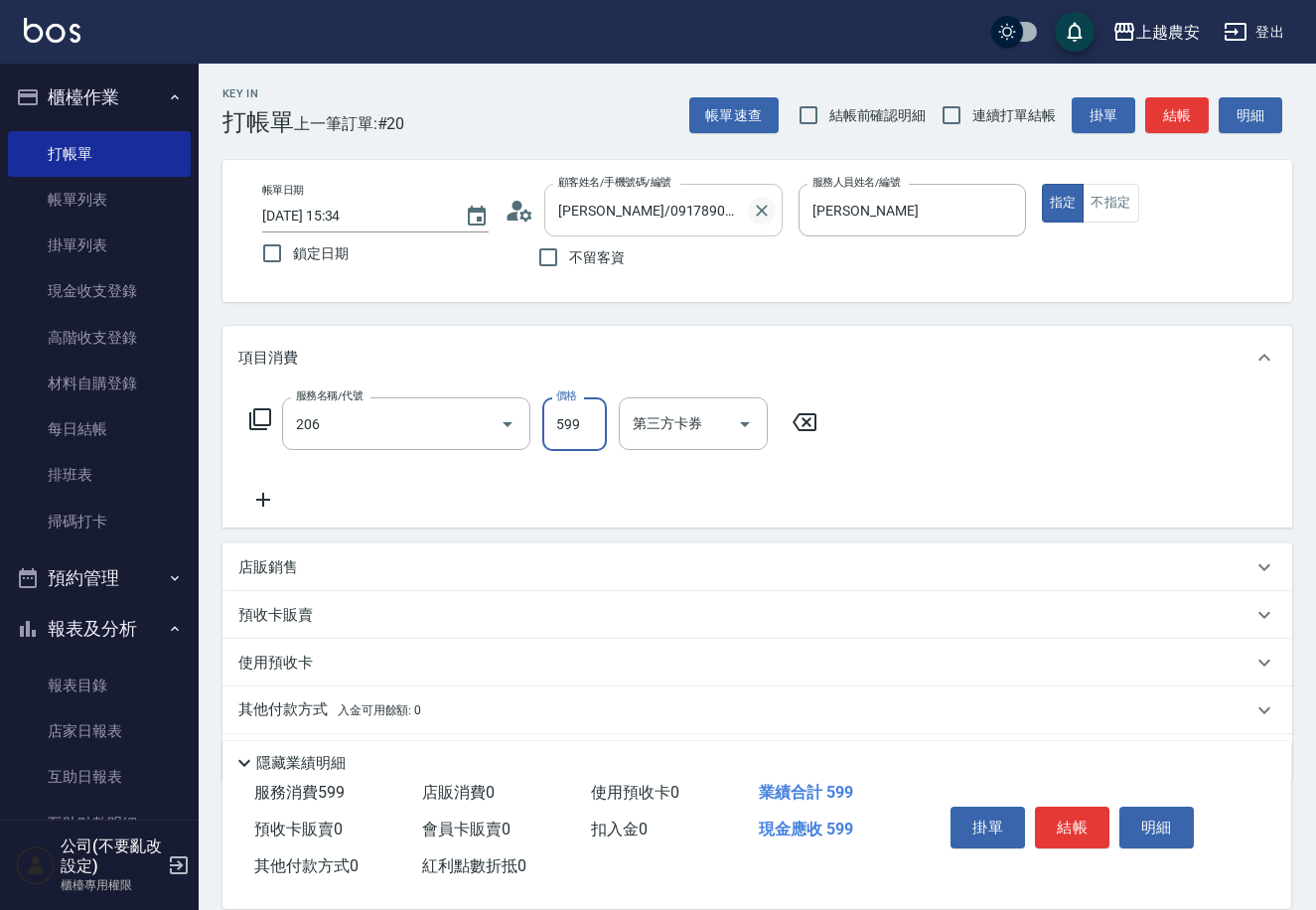 type on "洗+剪(206)" 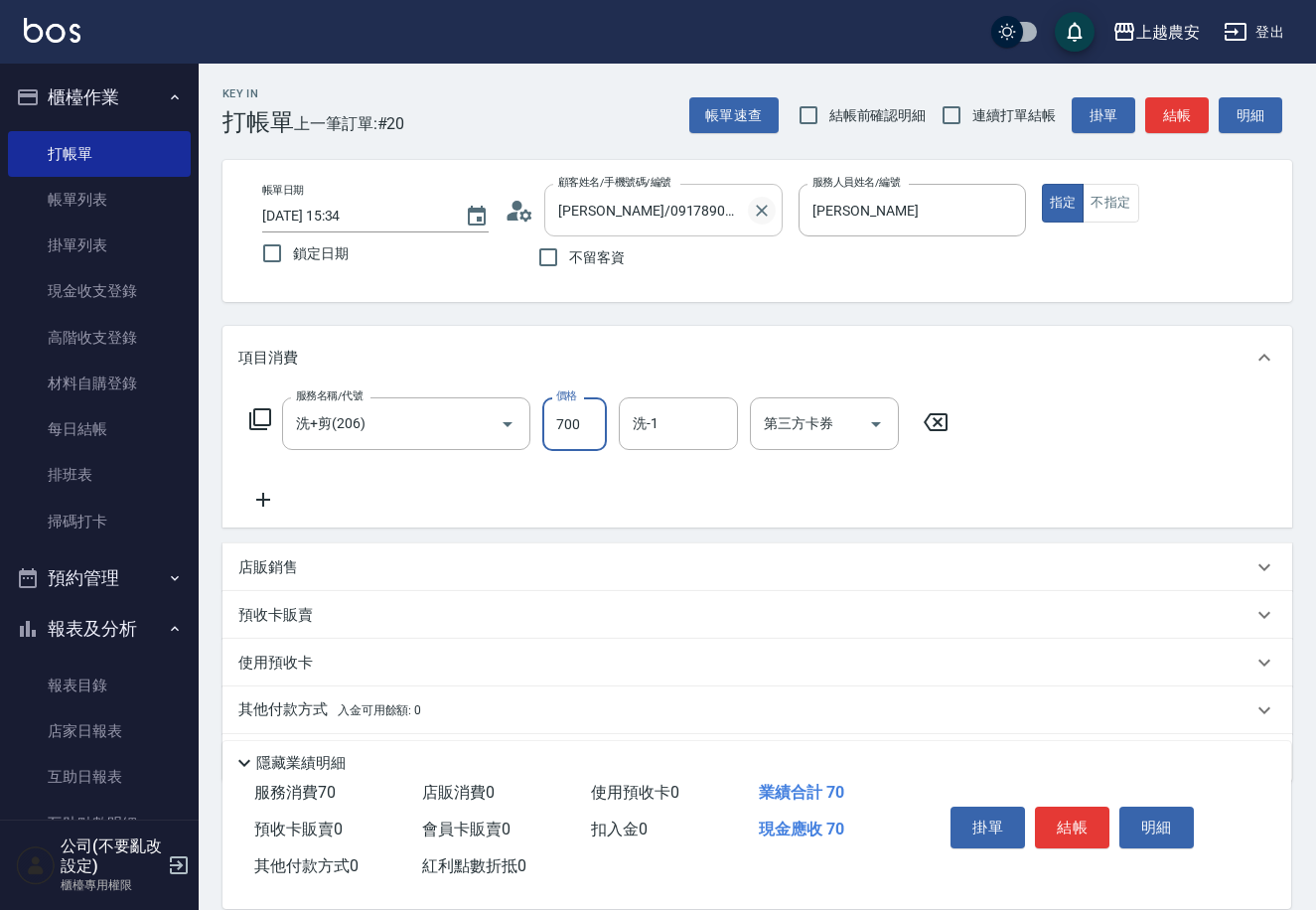 type on "700" 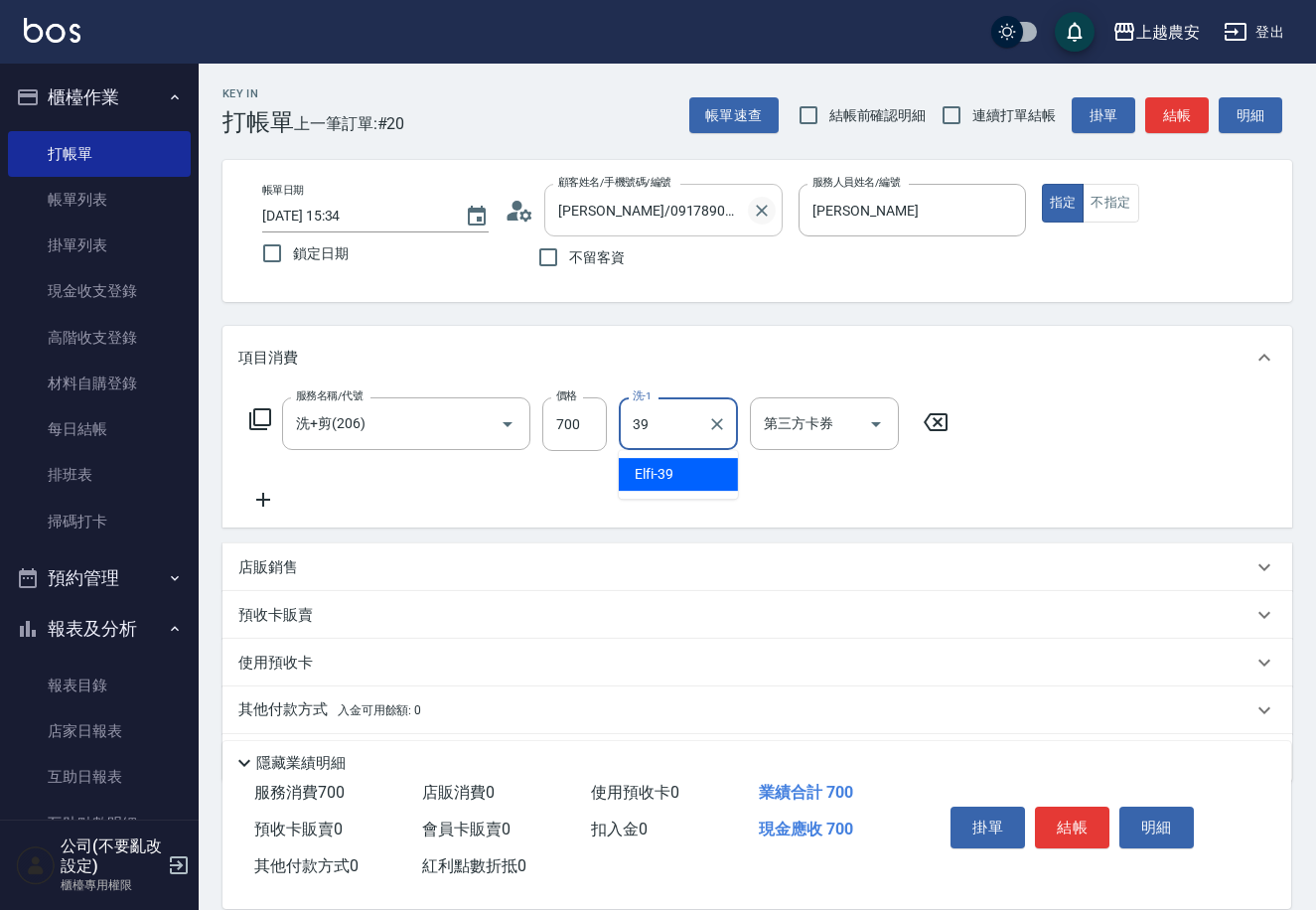 type on "Elfi-39" 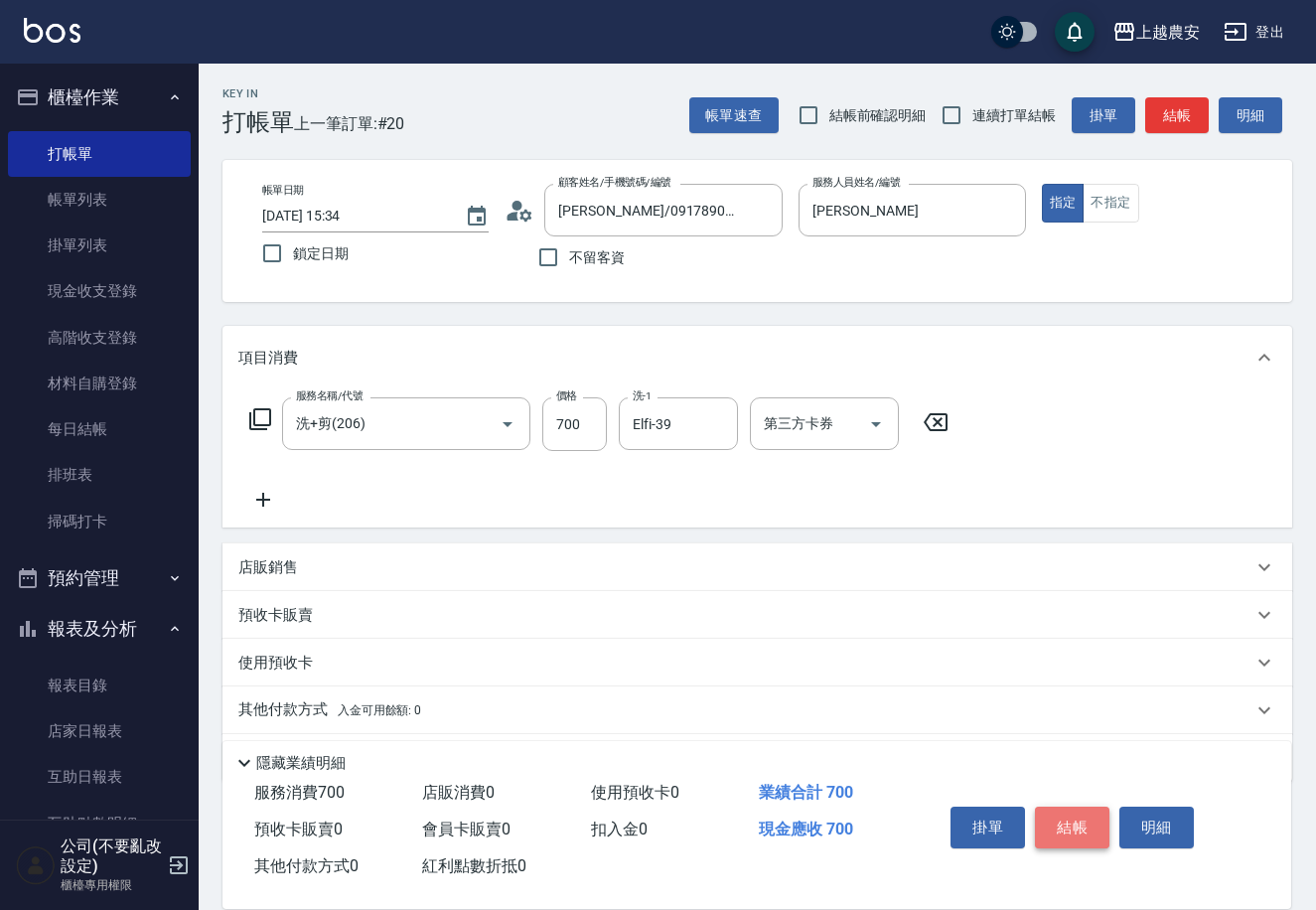 click on "結帳" at bounding box center (1072, 828) 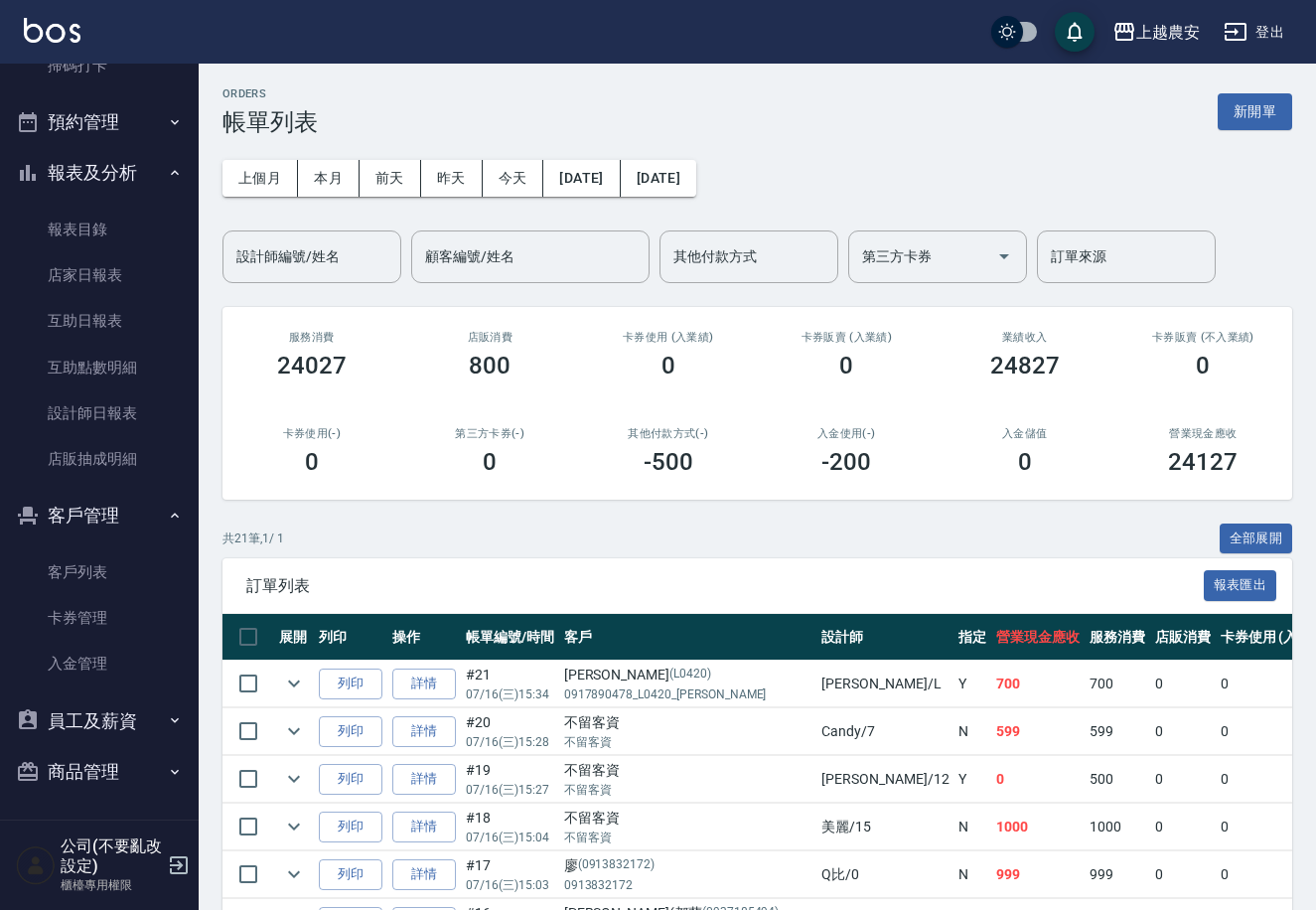 scroll, scrollTop: 456, scrollLeft: 0, axis: vertical 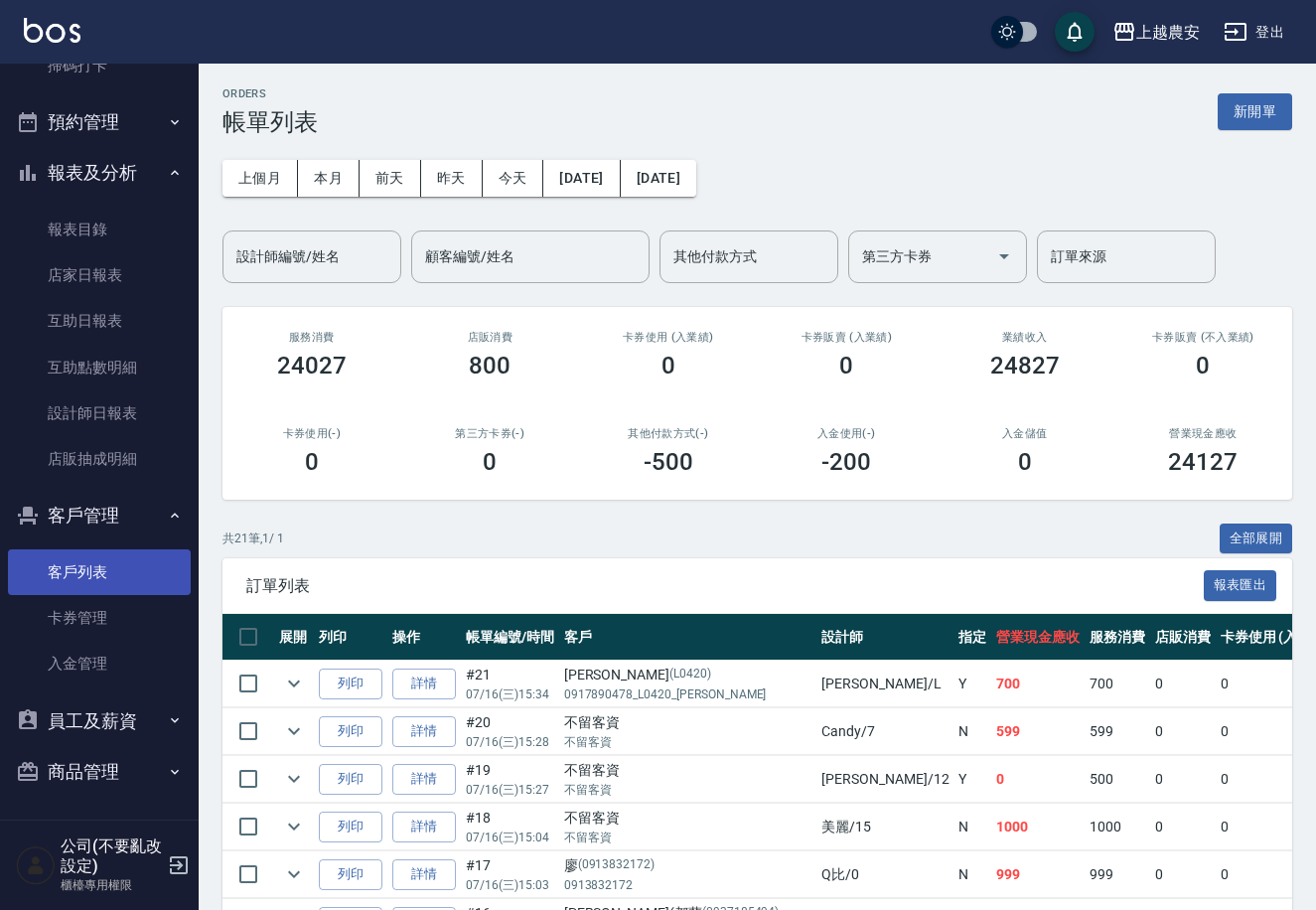 click on "客戶列表" at bounding box center [99, 572] 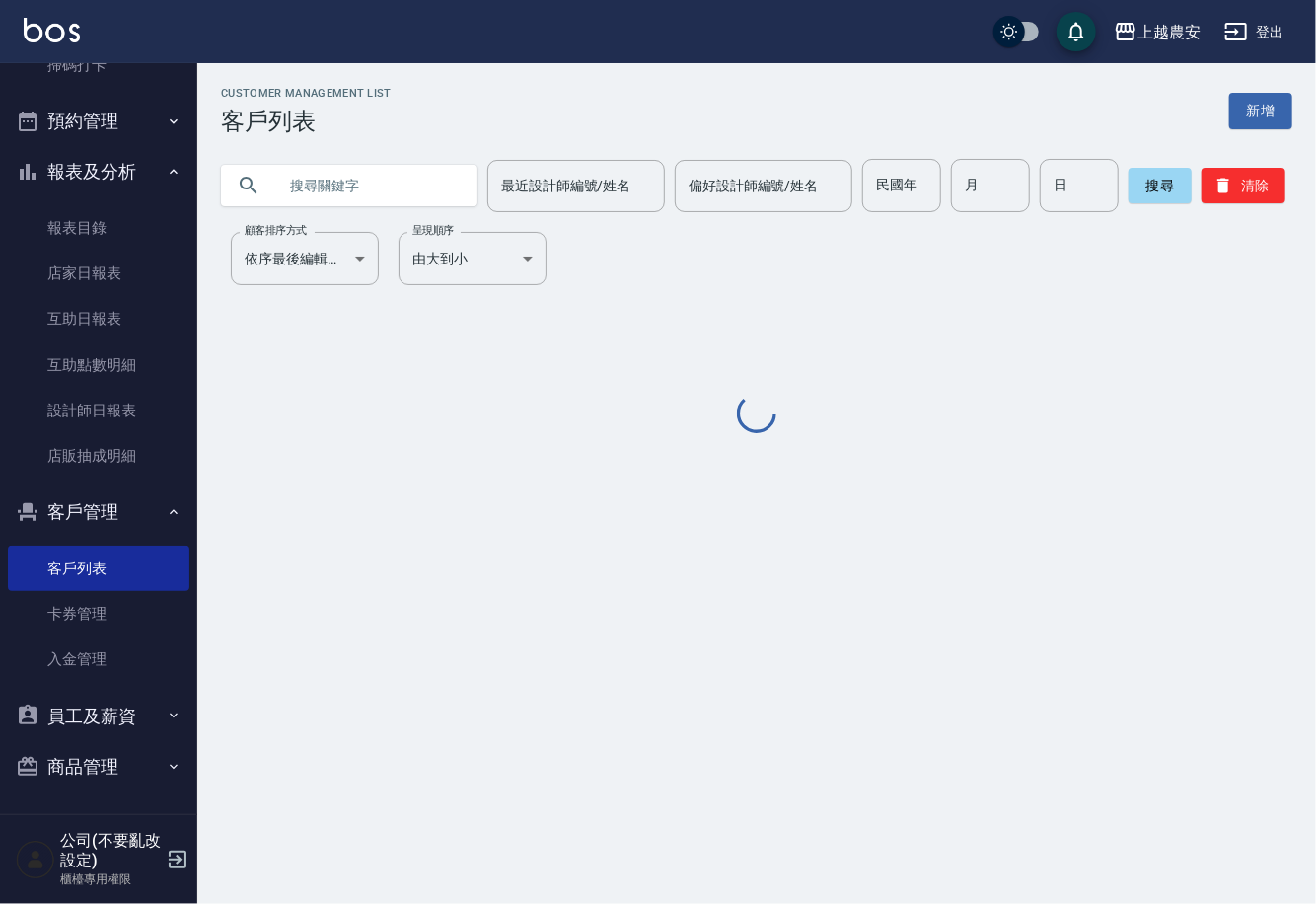 click at bounding box center [369, 186] 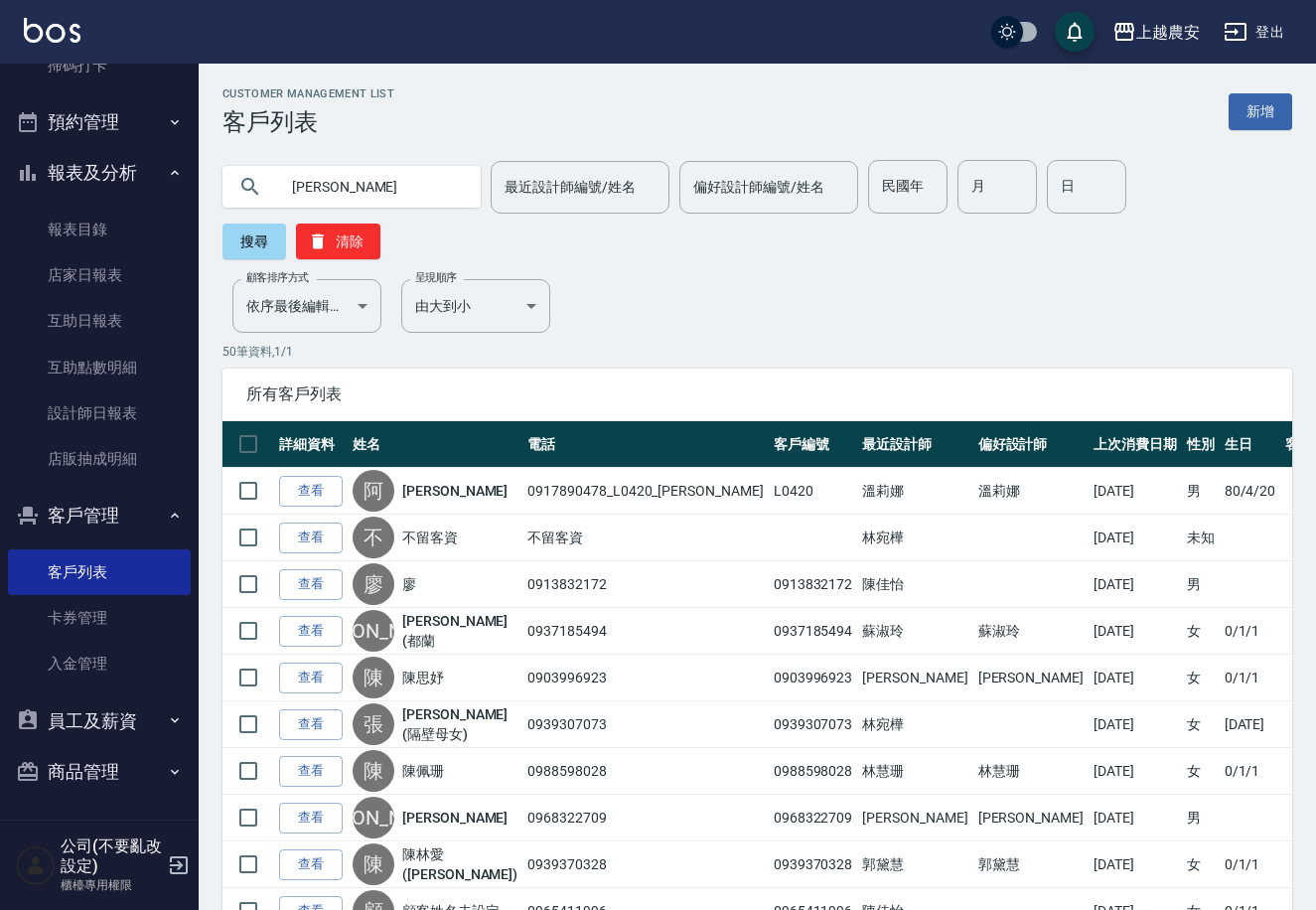 type on "[PERSON_NAME]" 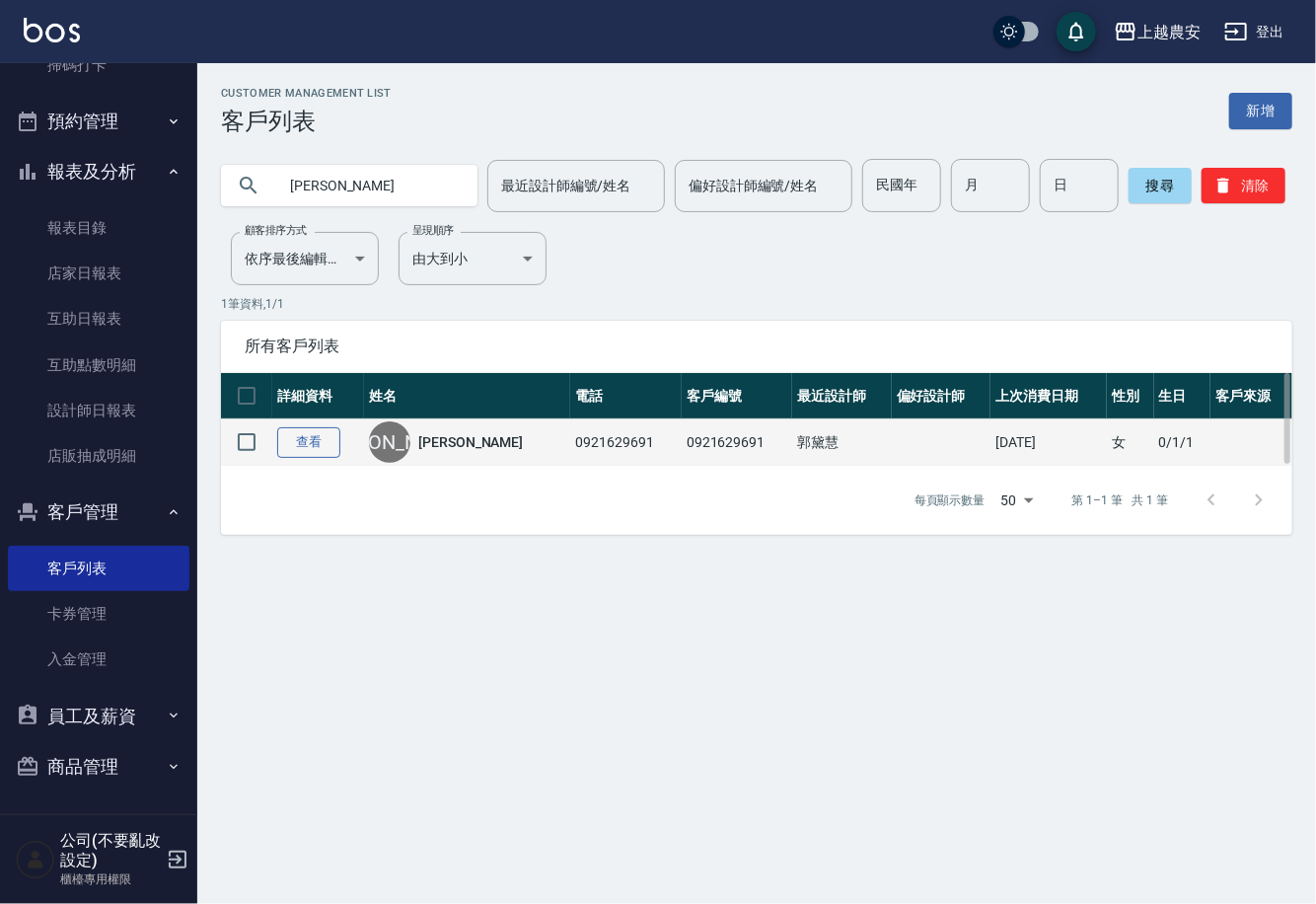 click on "查看" at bounding box center [309, 442] 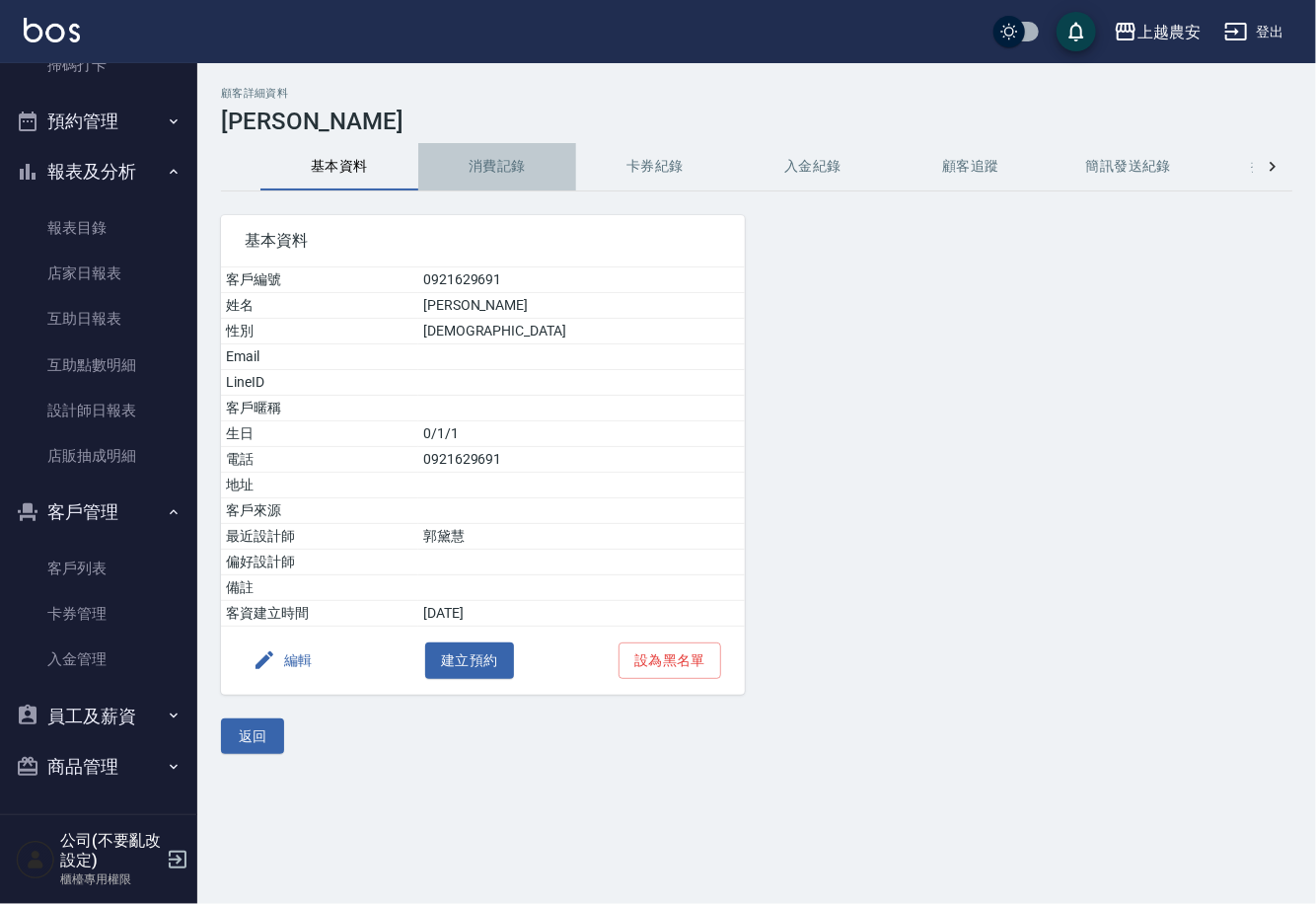 click on "消費記錄" at bounding box center (497, 167) 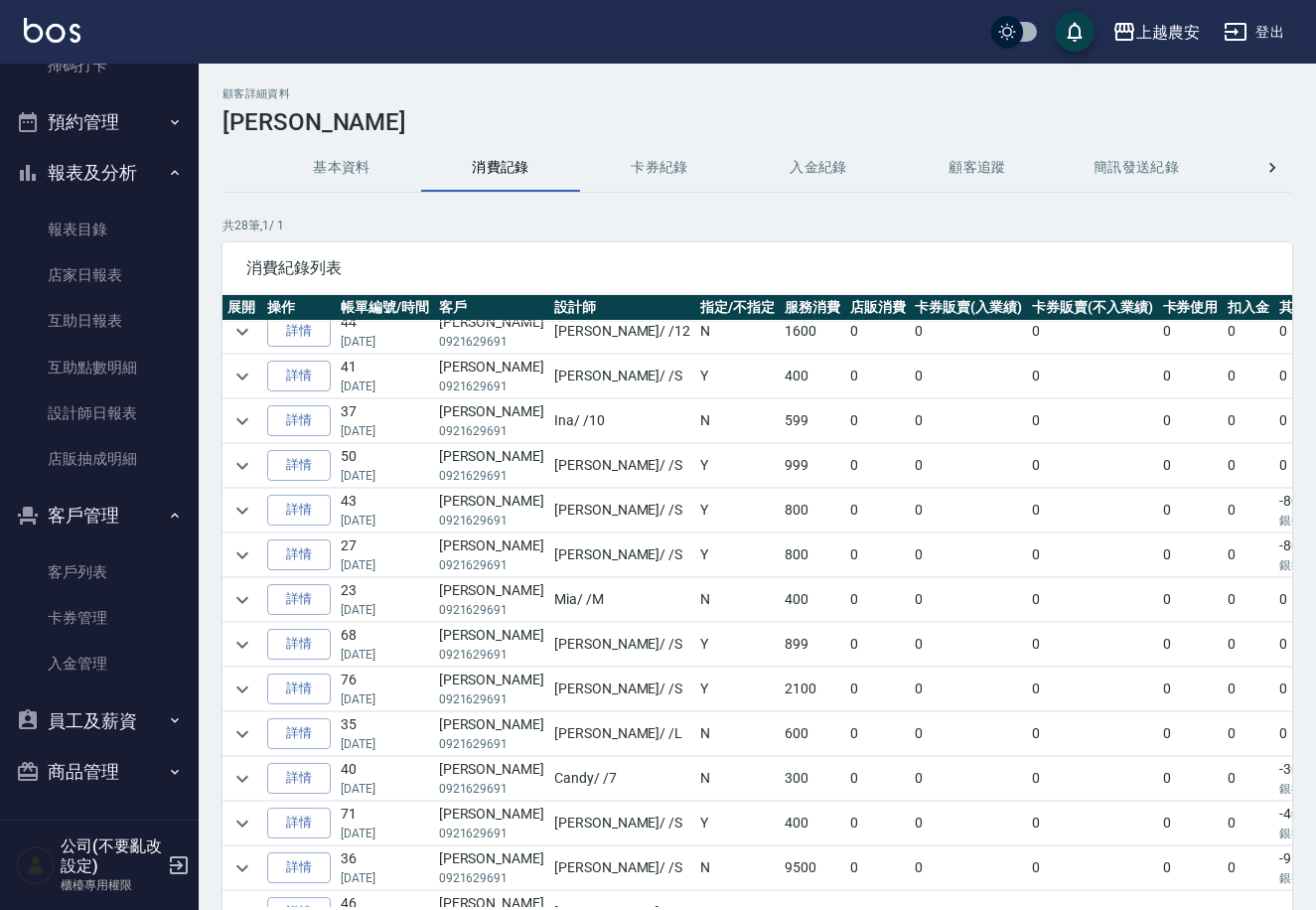 scroll, scrollTop: 381, scrollLeft: 0, axis: vertical 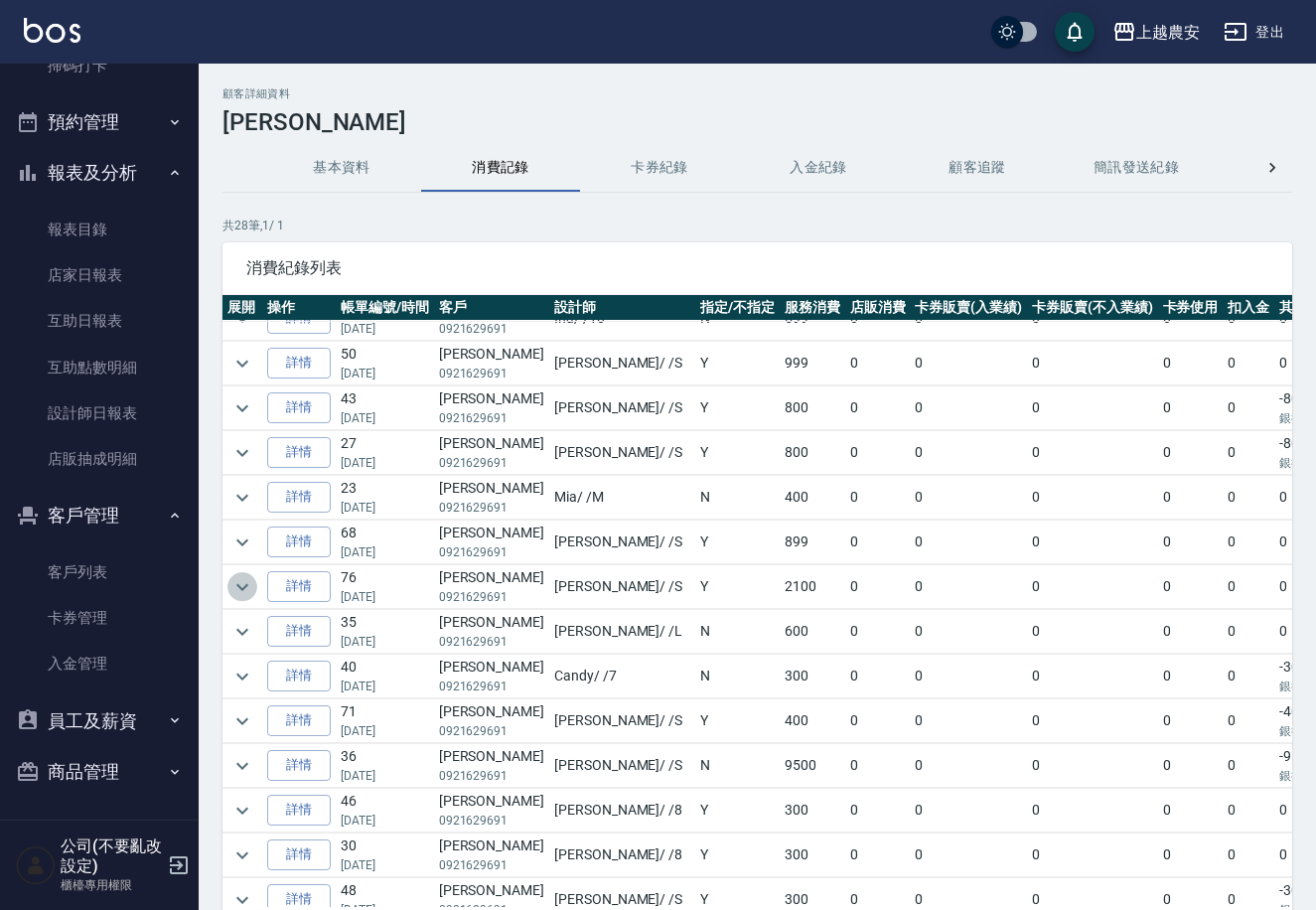 click 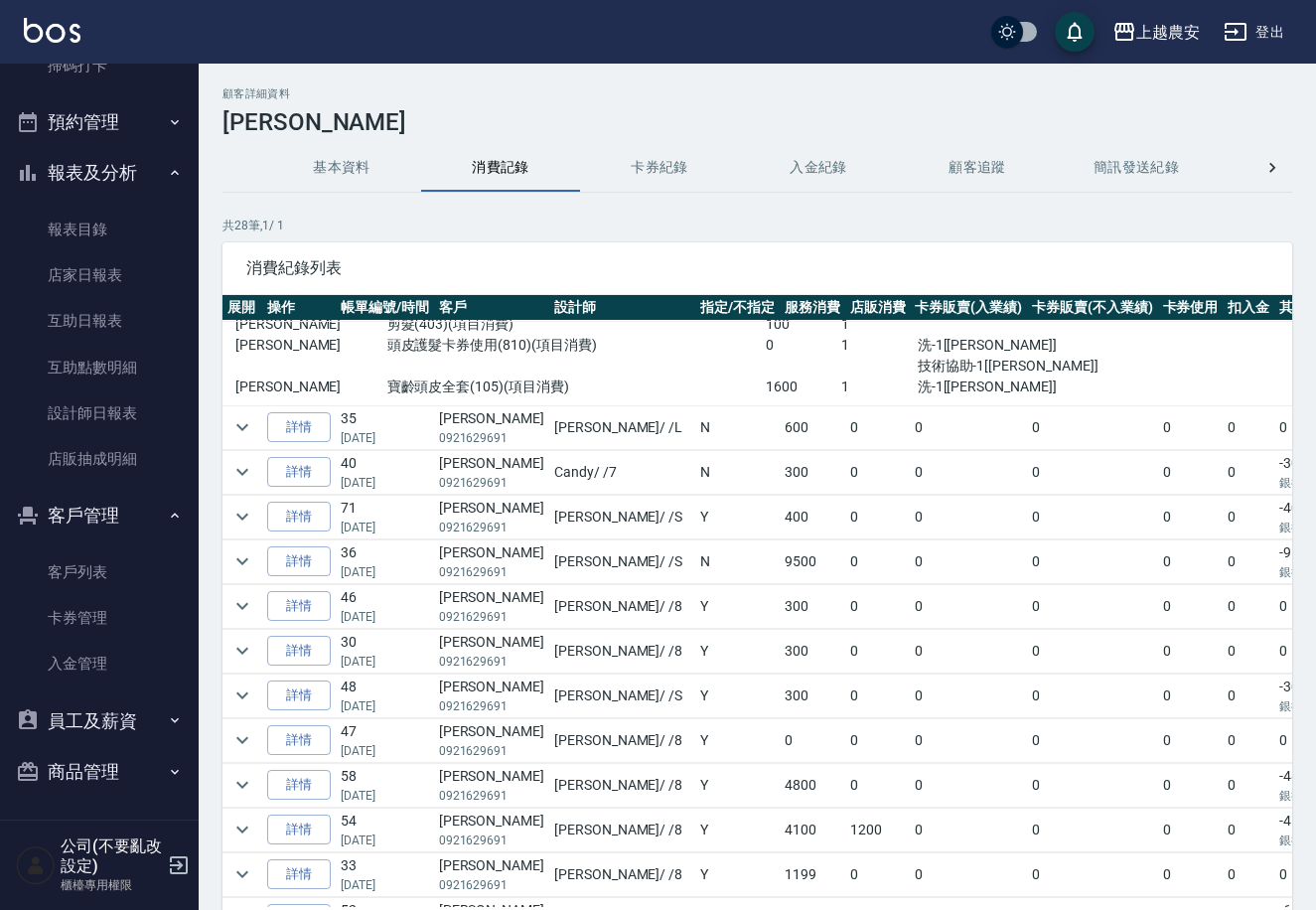 scroll, scrollTop: 733, scrollLeft: 0, axis: vertical 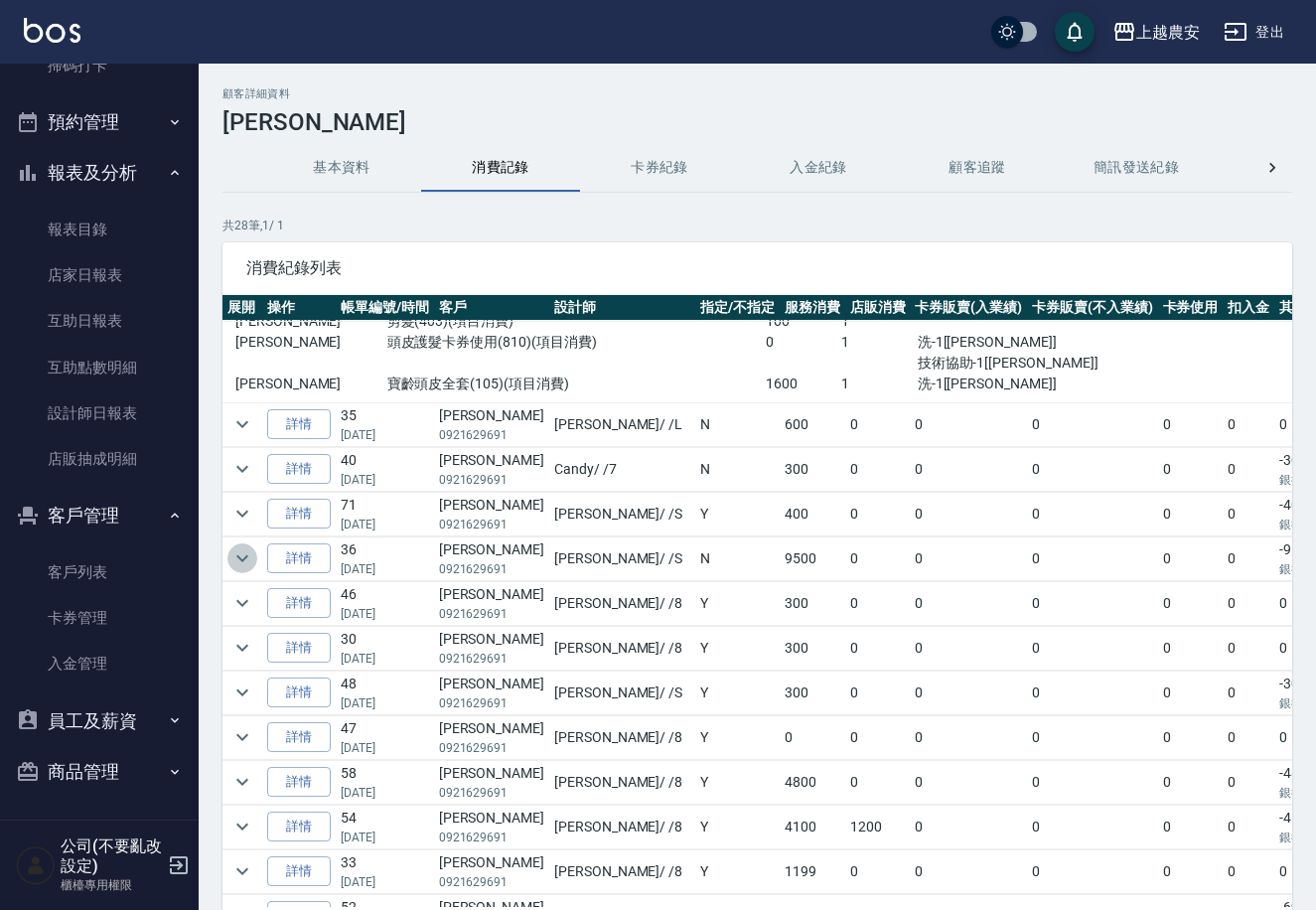 click 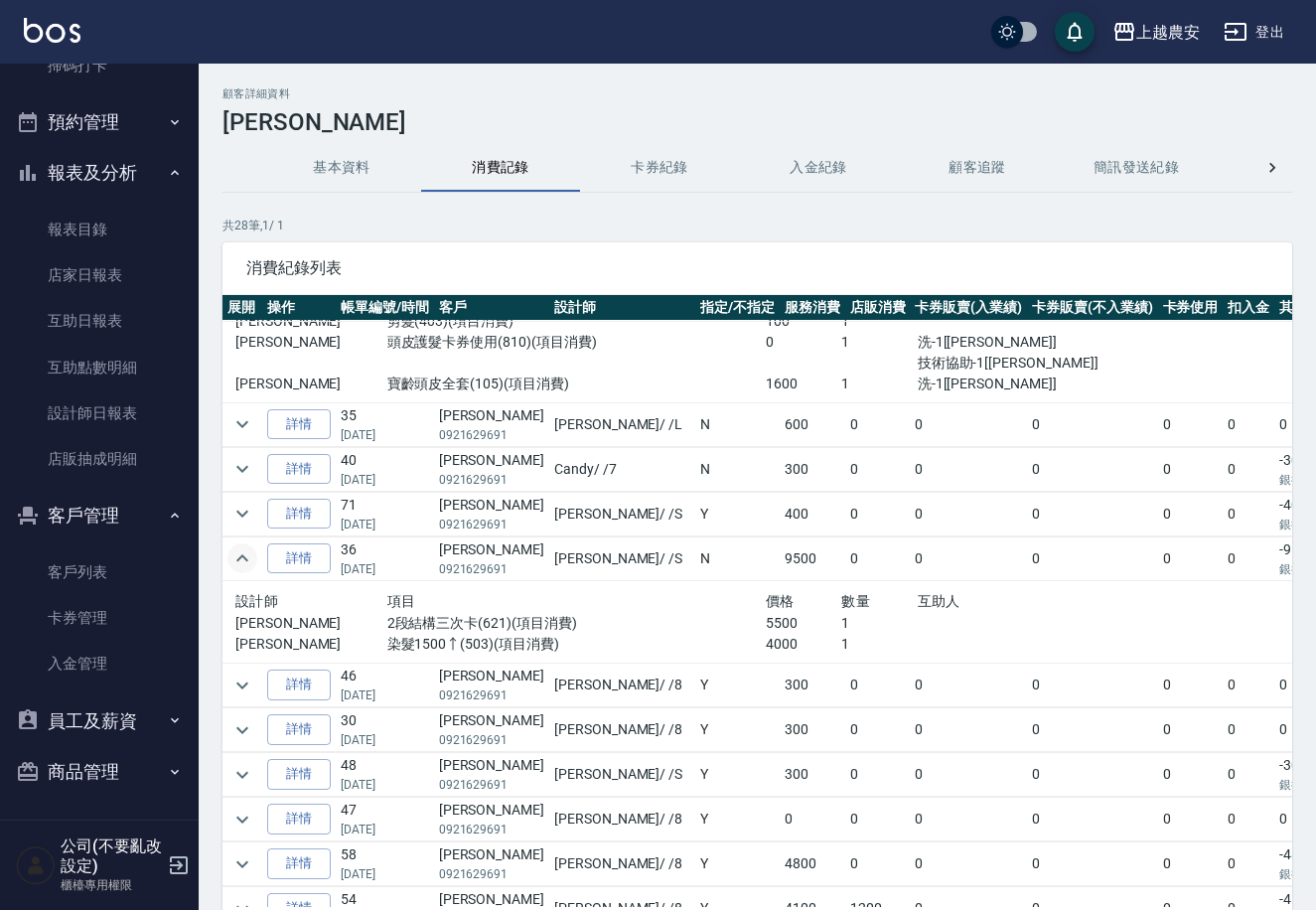 click on "櫃檯作業 打帳單 帳單列表 掛單列表 現金收支登錄 高階收支登錄 材料自購登錄 每日結帳 排班表 掃碼打卡 預約管理 預約管理 單日預約紀錄 單週預約紀錄 報表及分析 報表目錄 店家日報表 互助日報表 互助點數明細 設計師日報表 店販抽成明細 客戶管理 客戶列表 卡券管理 入金管理 員工及薪資 員工列表 商品管理 商品分類設定 商品列表" at bounding box center [99, 441] 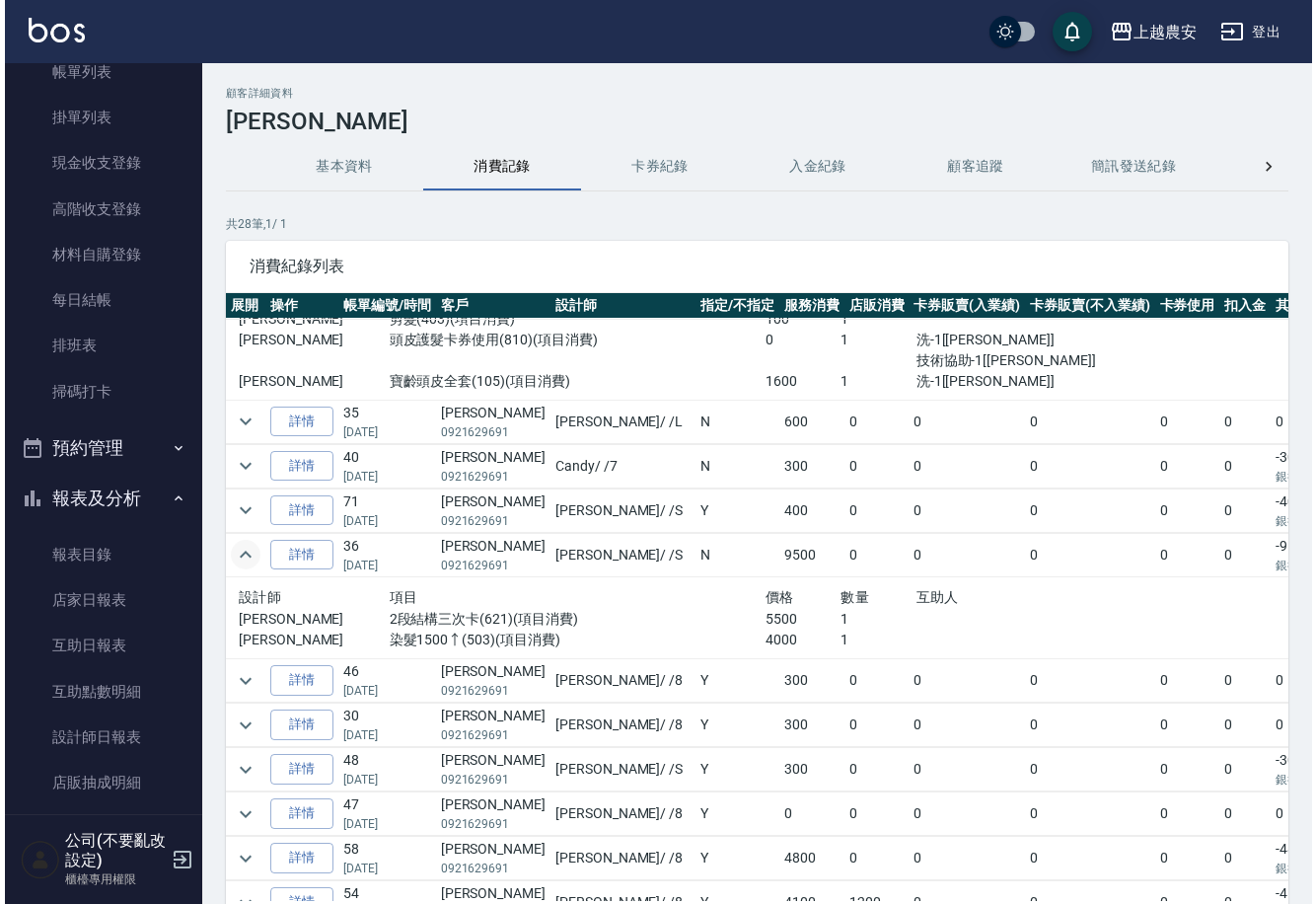 scroll, scrollTop: 0, scrollLeft: 0, axis: both 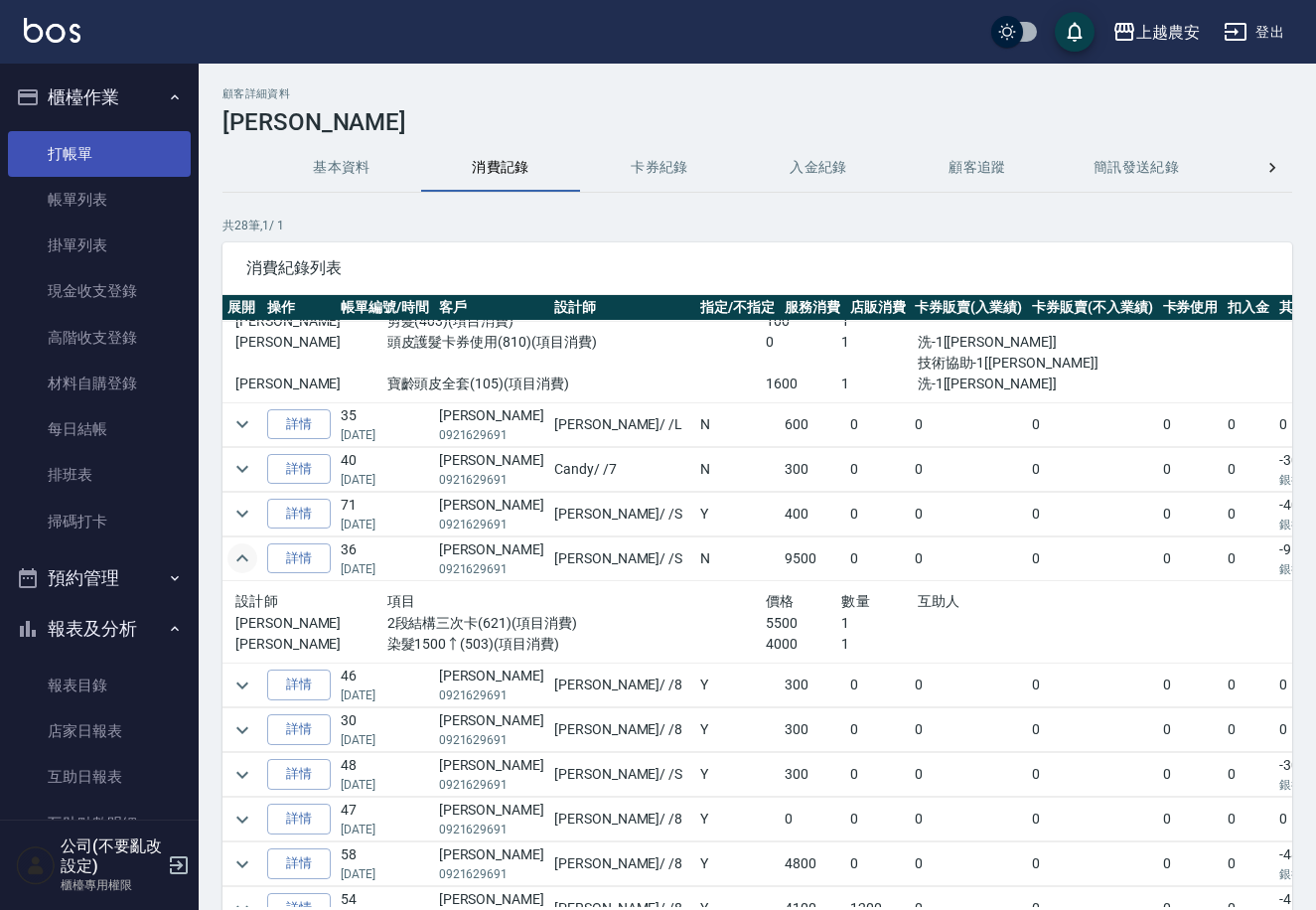click on "打帳單" at bounding box center [99, 154] 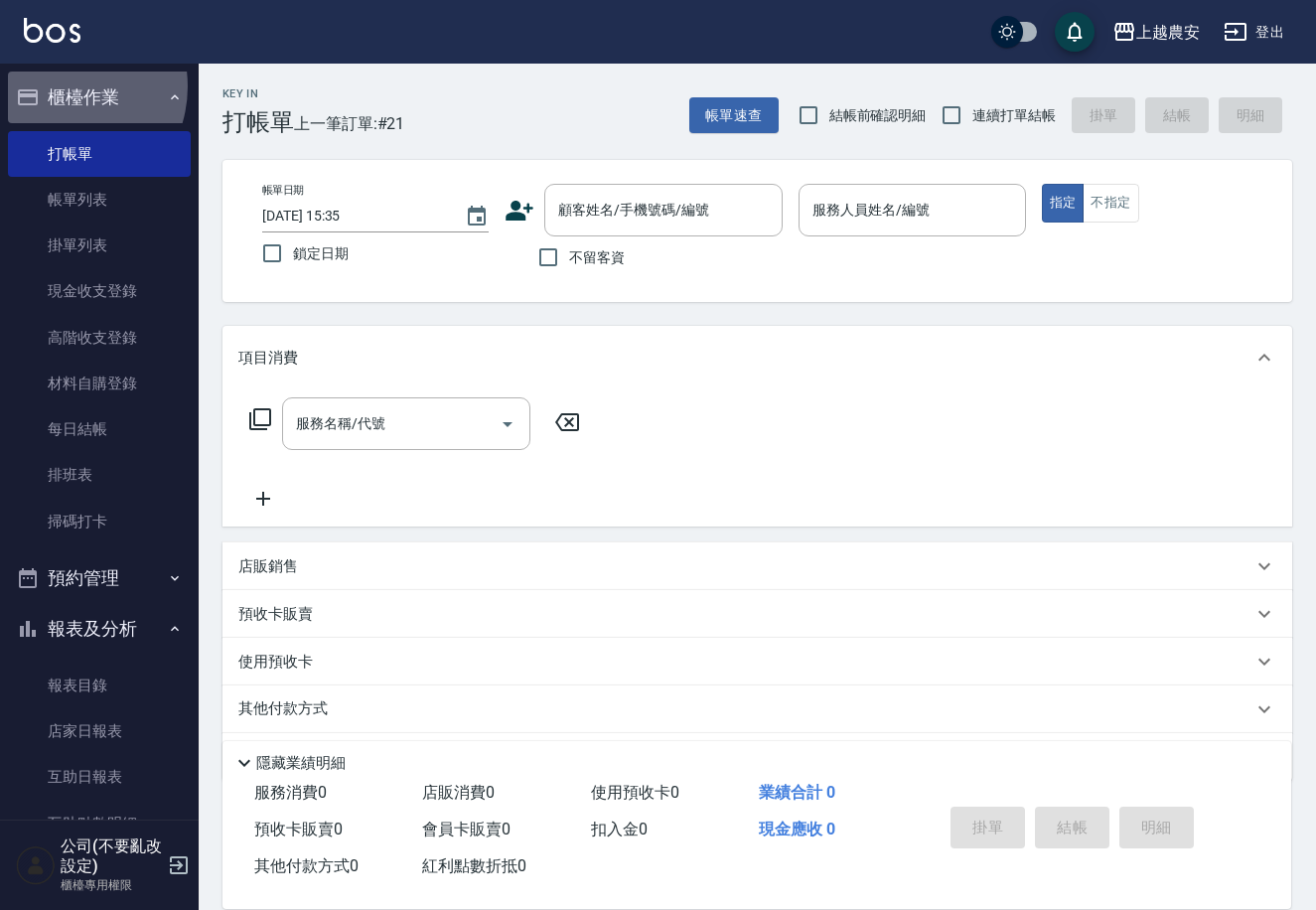 click on "櫃檯作業" at bounding box center [99, 97] 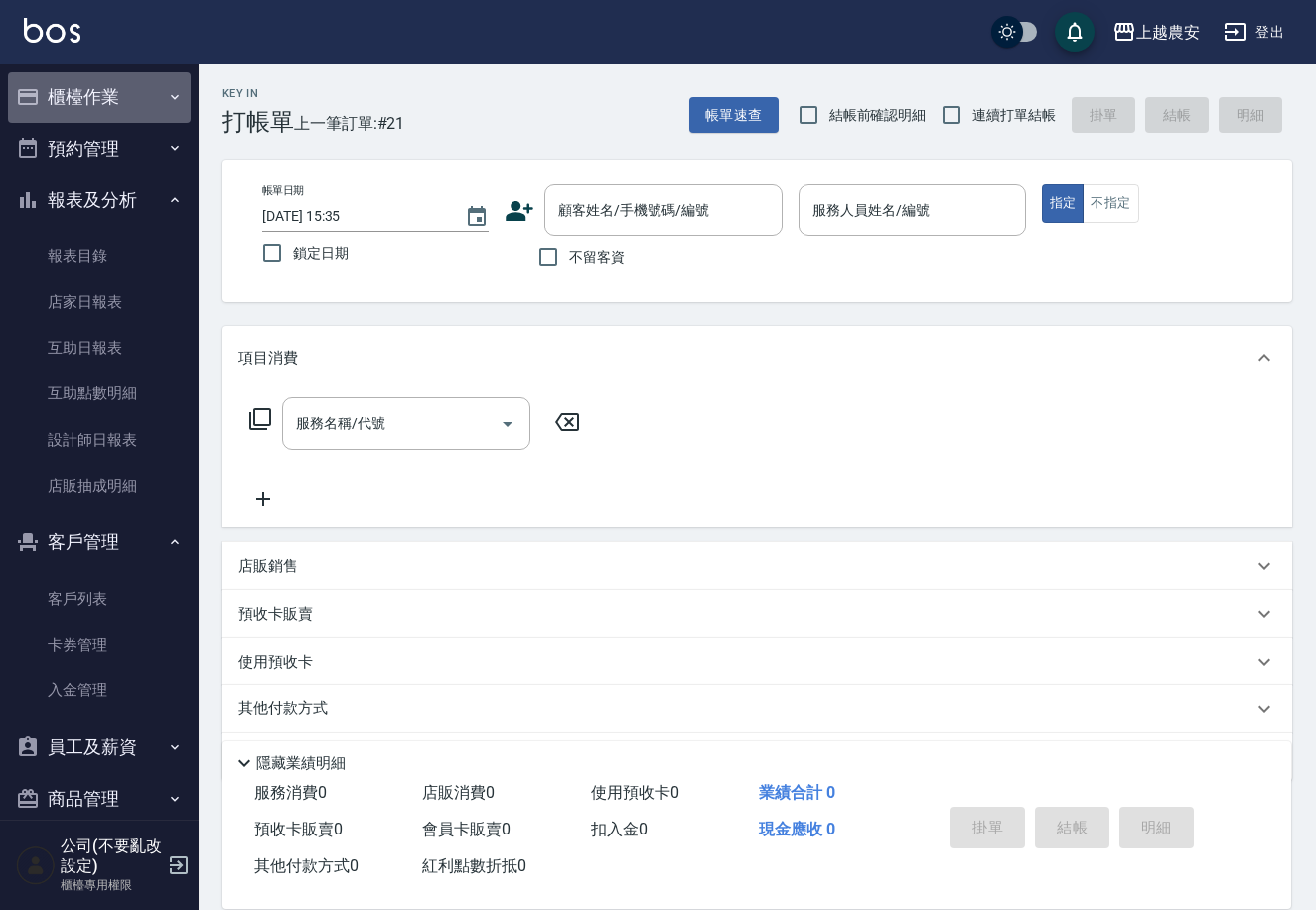 drag, startPoint x: 128, startPoint y: 111, endPoint x: 95, endPoint y: 221, distance: 114.84337 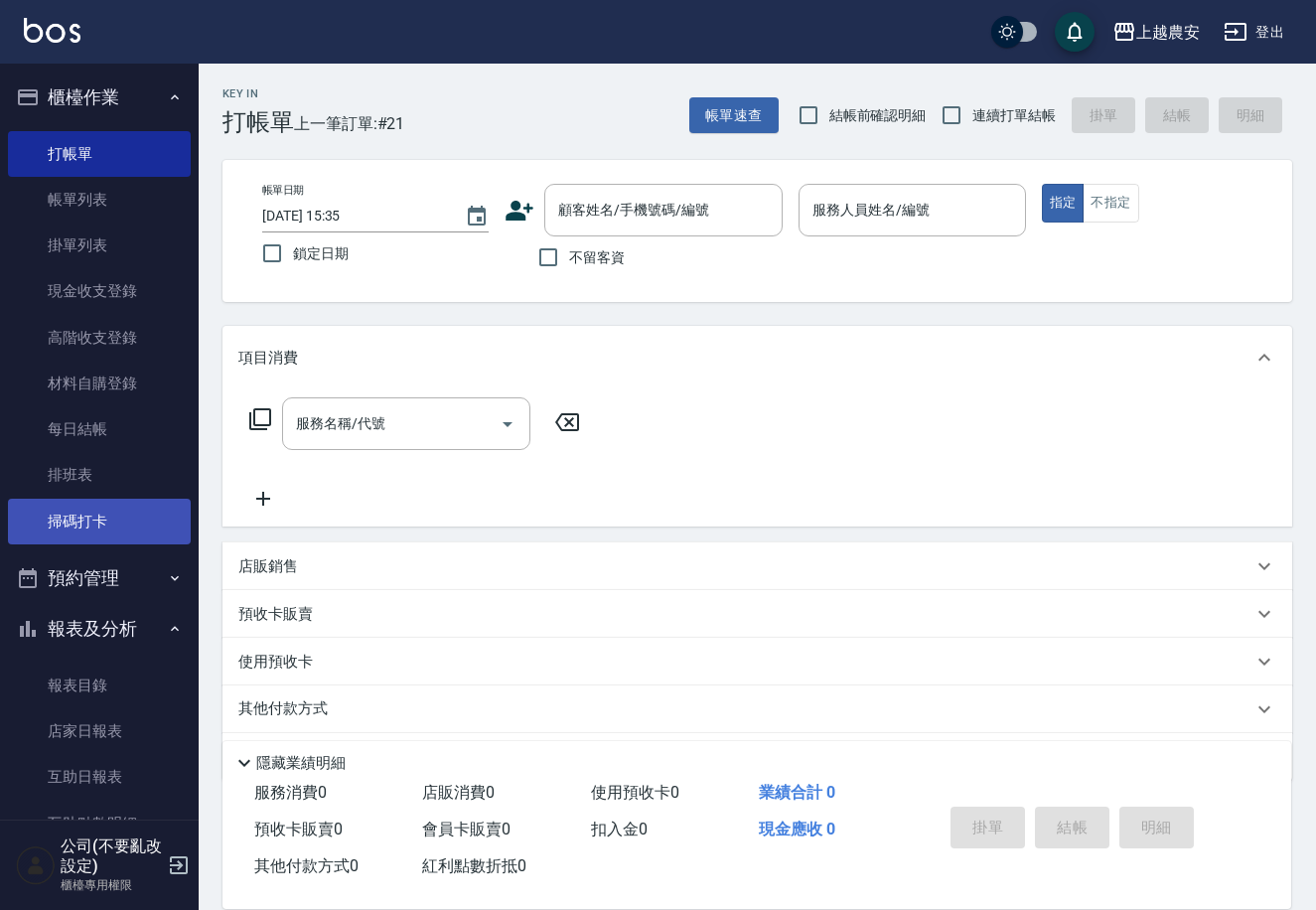 click on "掃碼打卡" at bounding box center [99, 522] 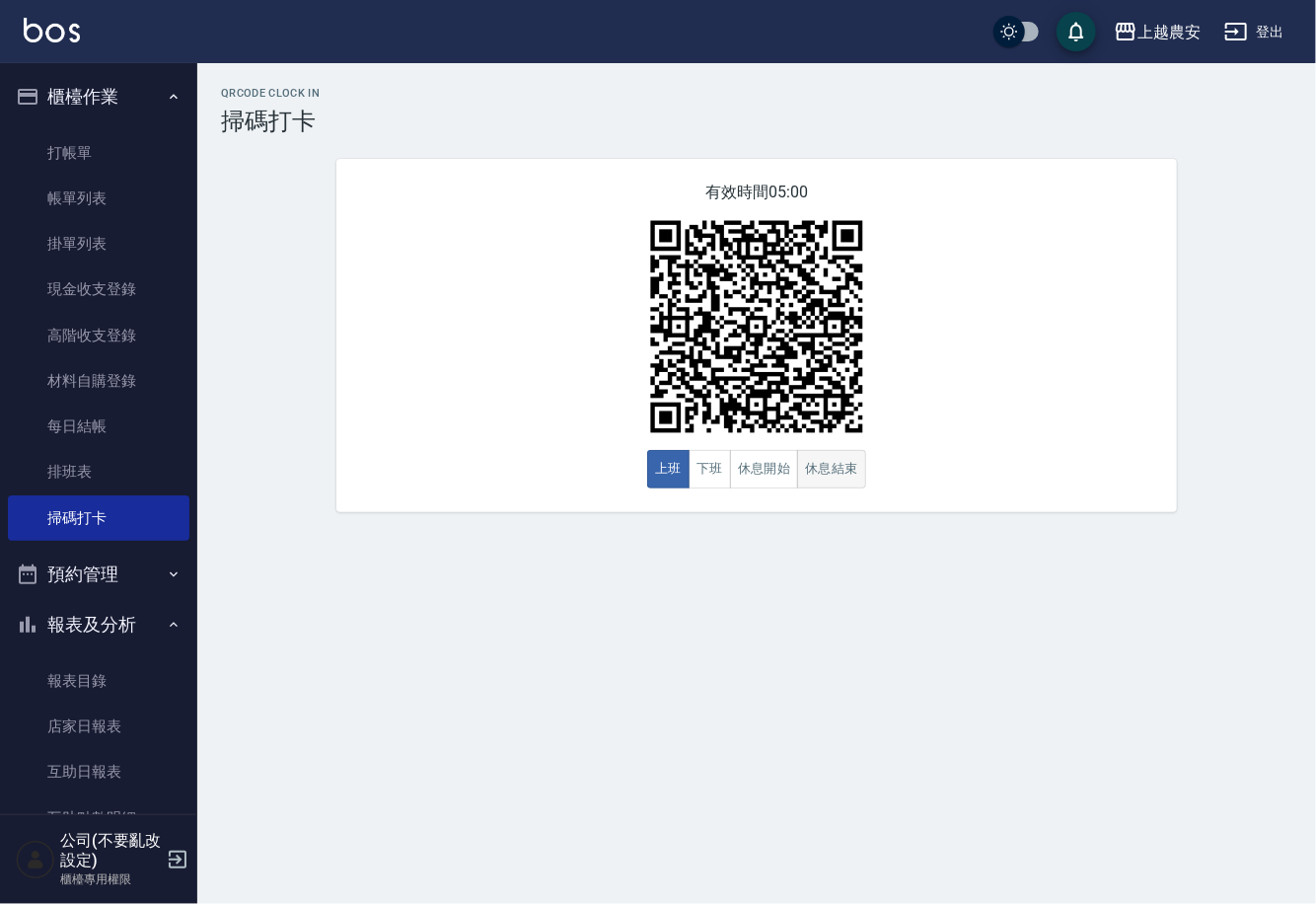 click on "休息結束" at bounding box center (832, 469) 